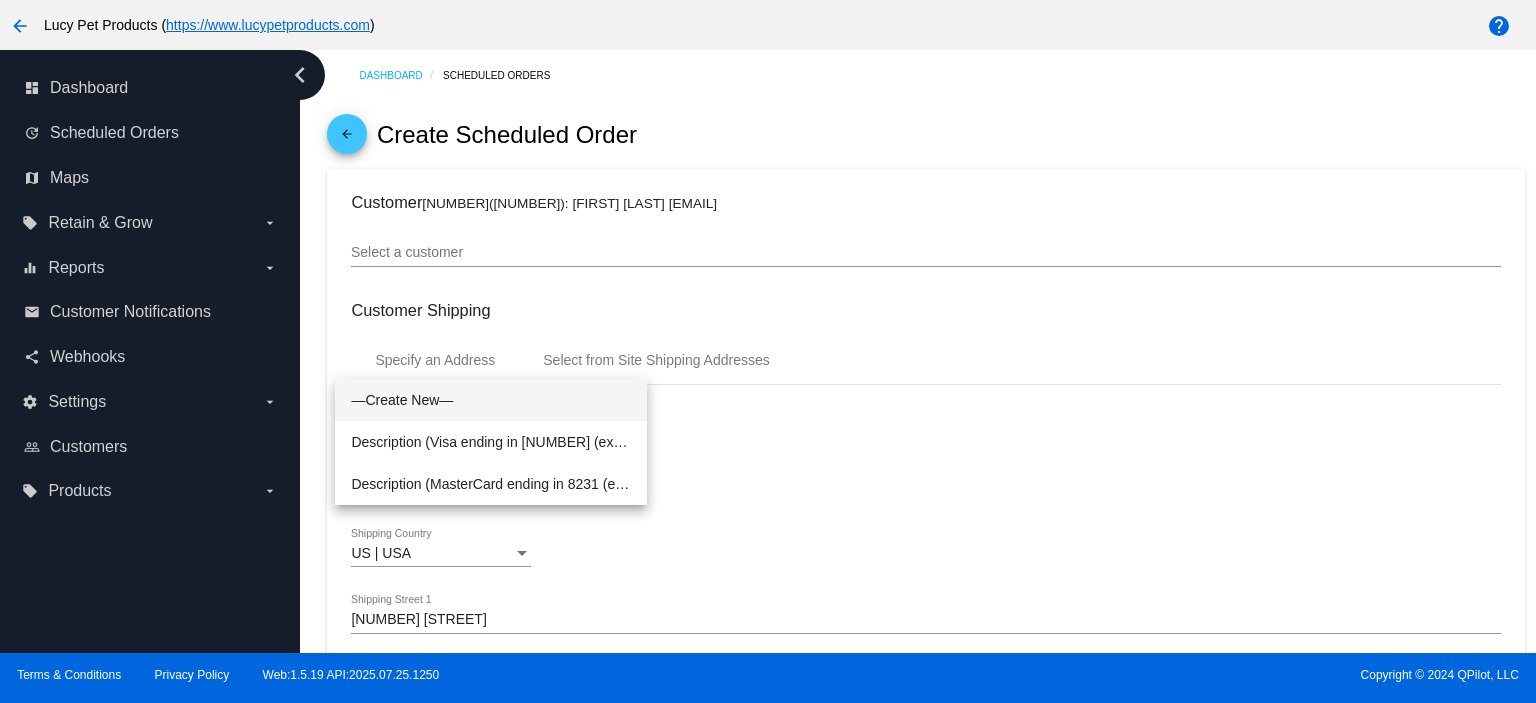scroll, scrollTop: 0, scrollLeft: 0, axis: both 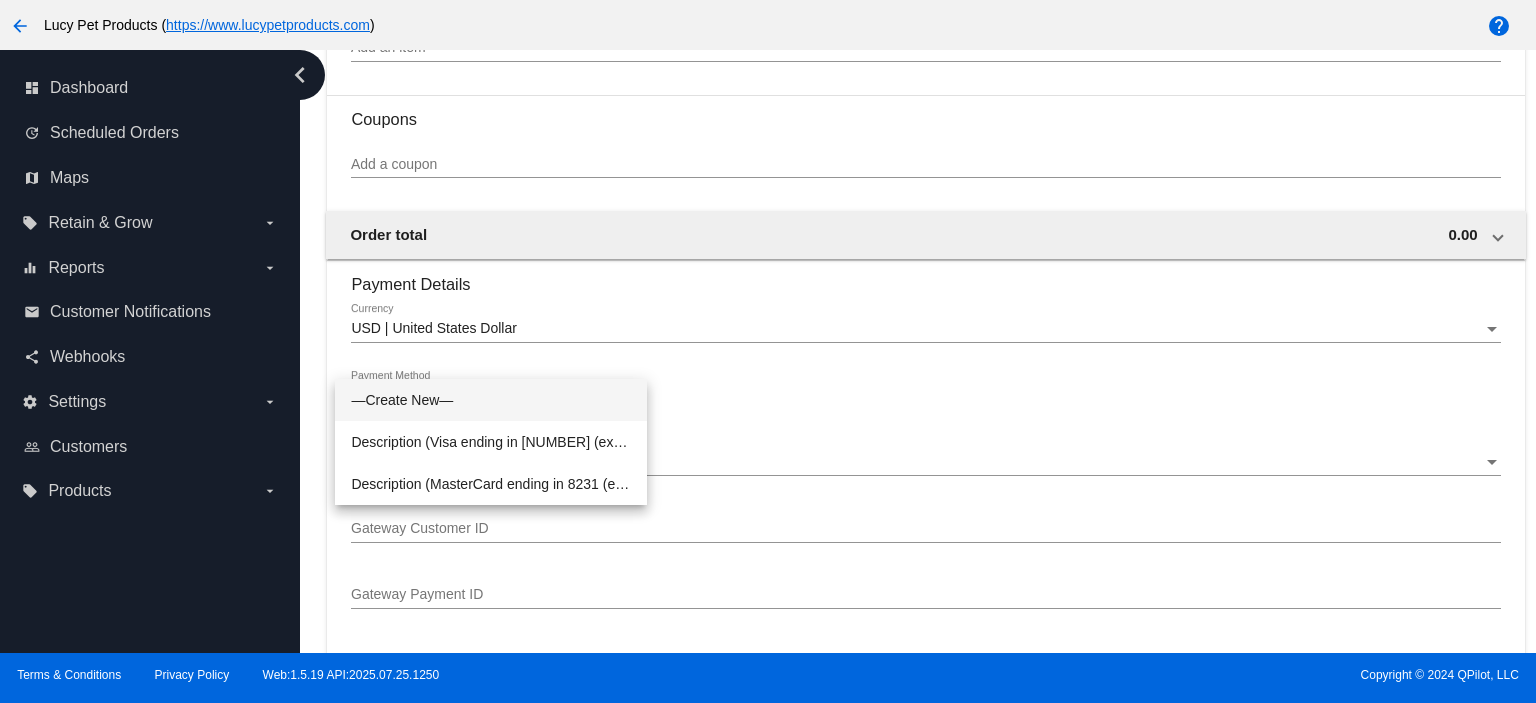 drag, startPoint x: 1528, startPoint y: 376, endPoint x: 1524, endPoint y: 197, distance: 179.0447 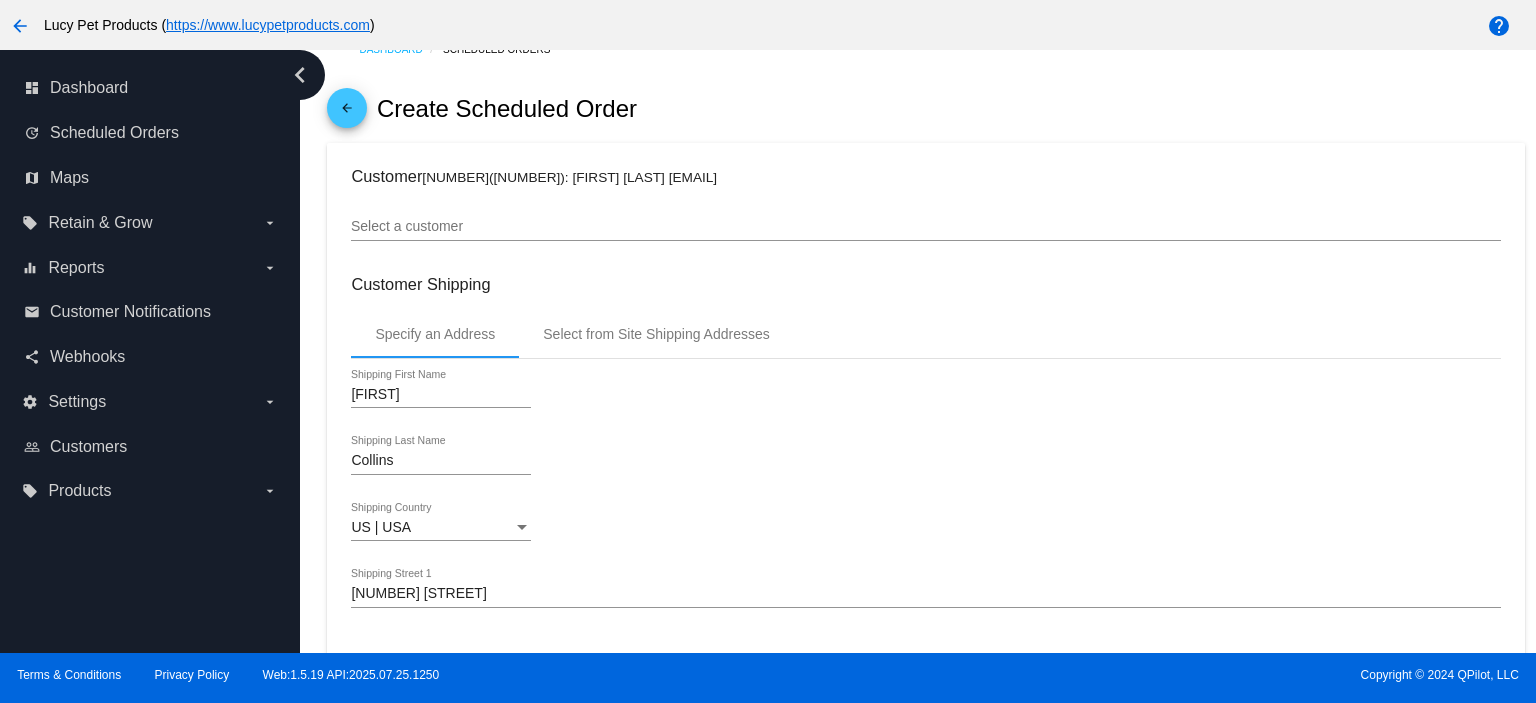 scroll, scrollTop: 0, scrollLeft: 0, axis: both 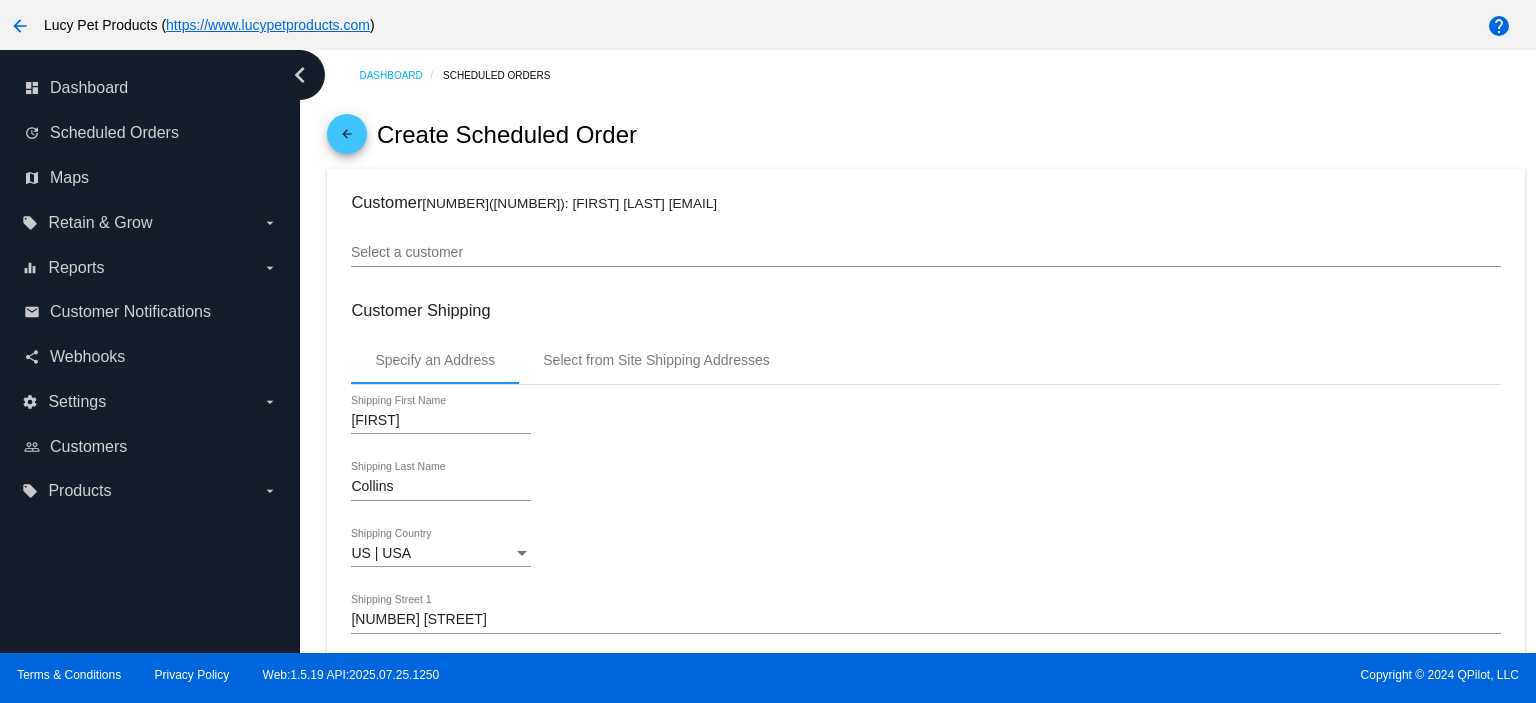 click on "arrow_back" 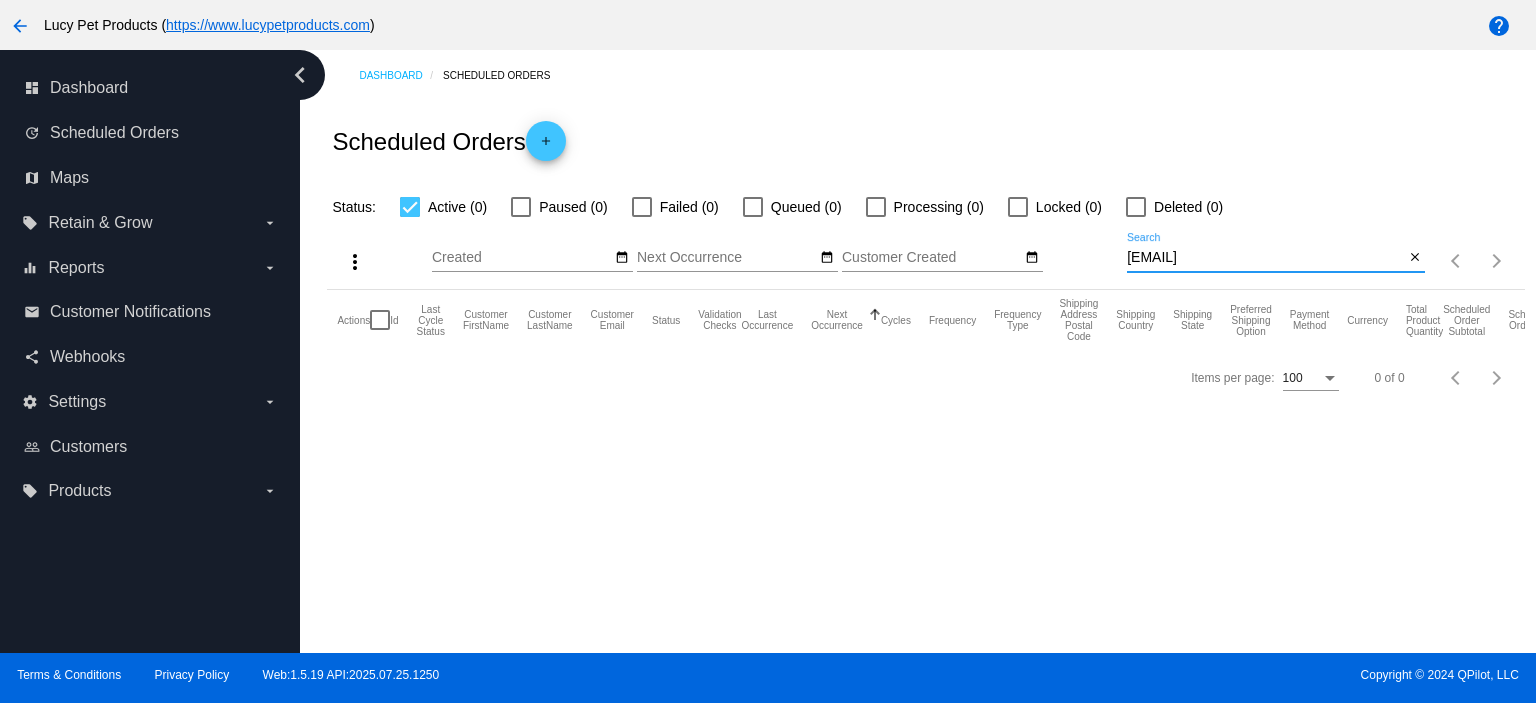 drag, startPoint x: 1270, startPoint y: 260, endPoint x: 1052, endPoint y: 257, distance: 218.02065 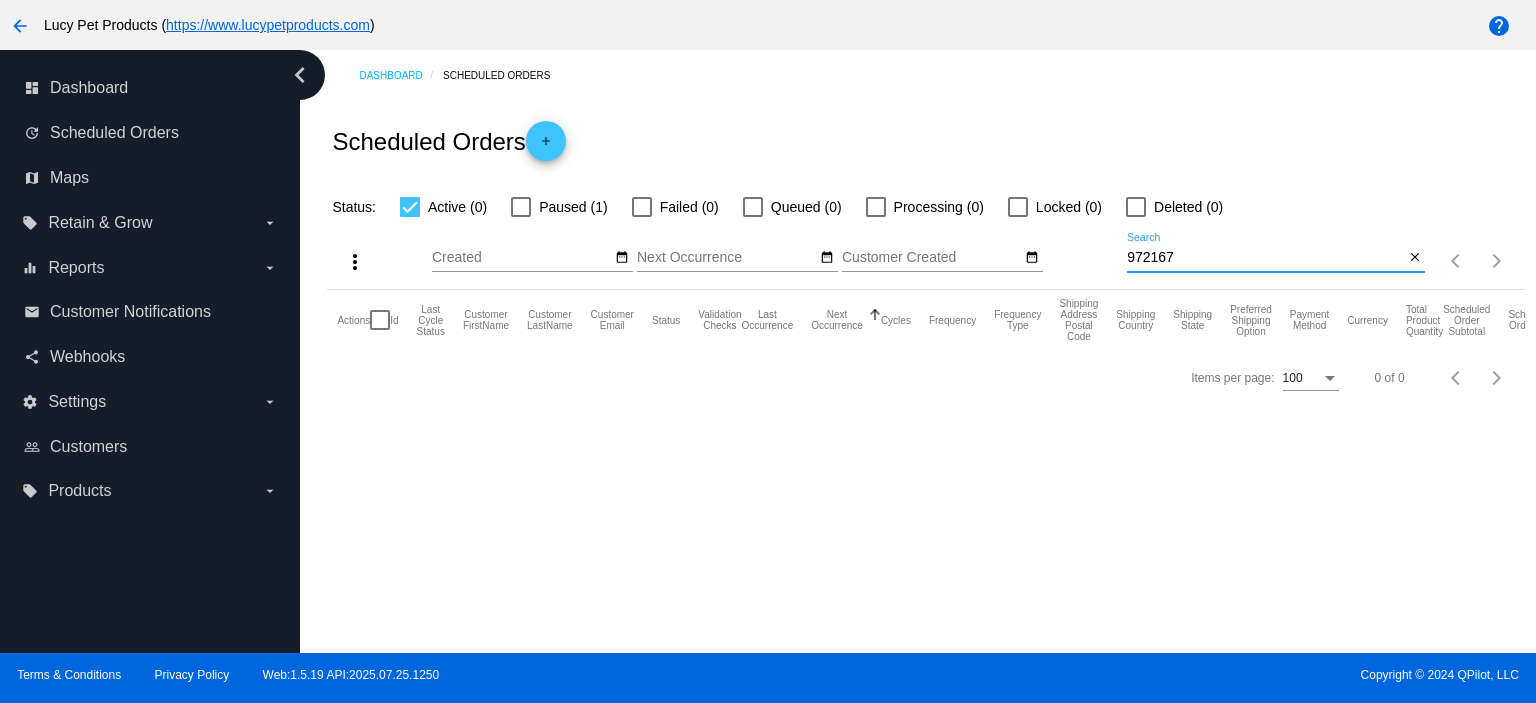 type on "972167" 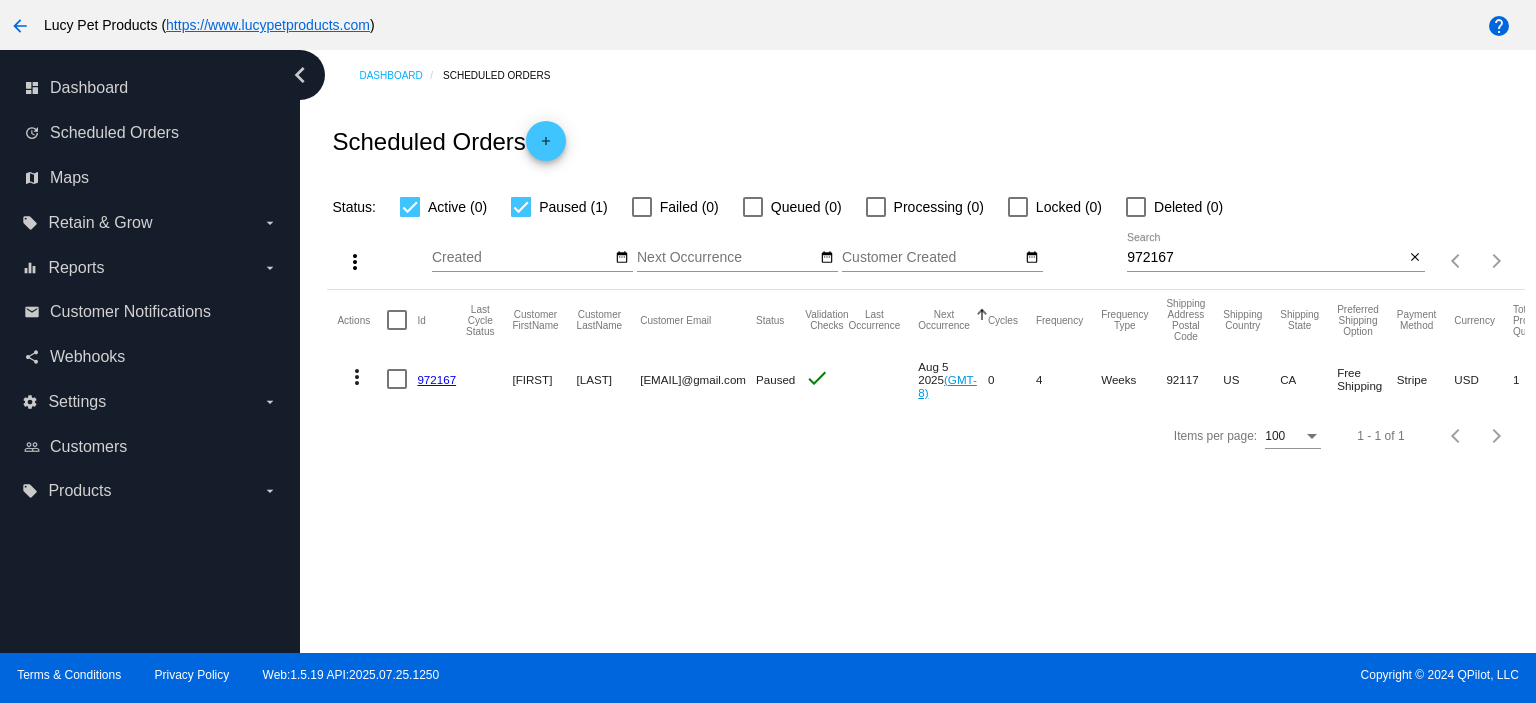 click on "972167" 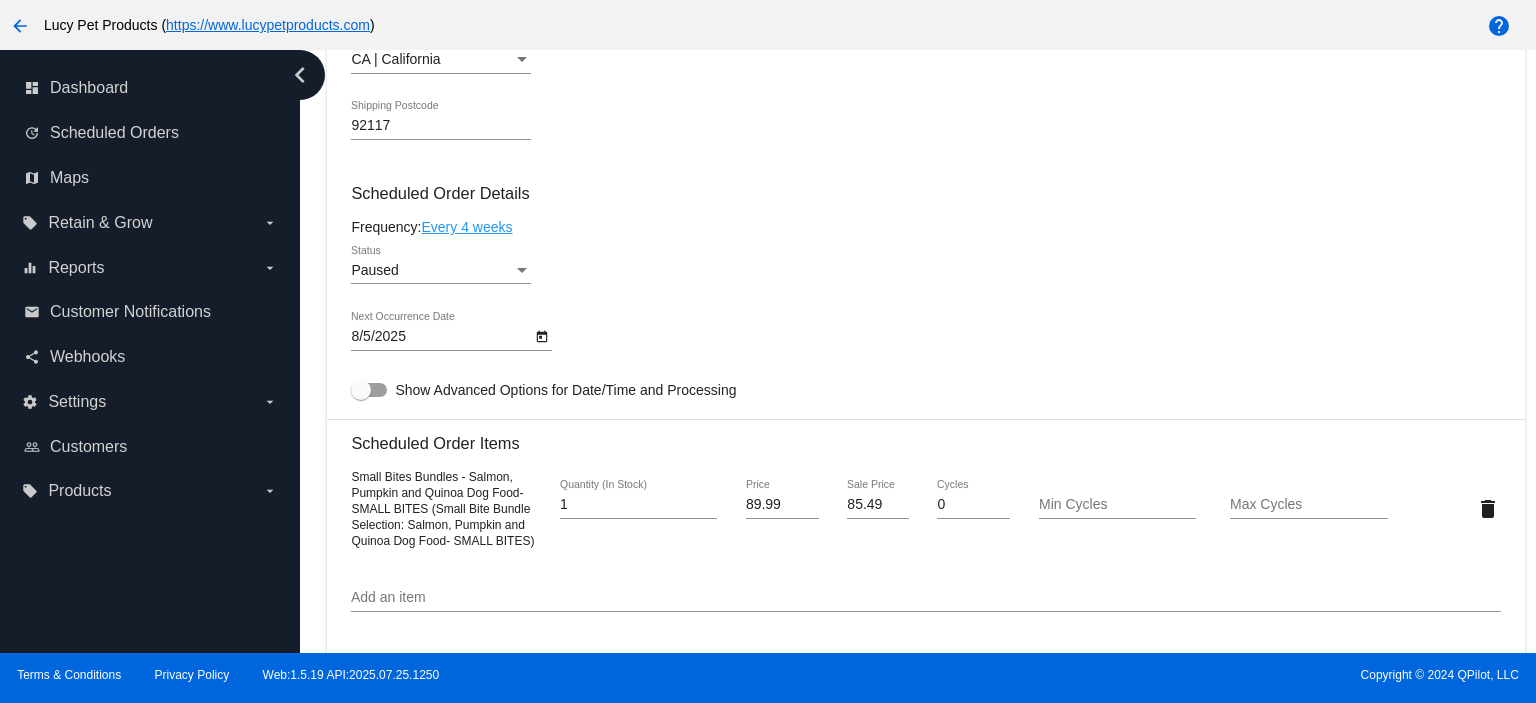 scroll, scrollTop: 933, scrollLeft: 0, axis: vertical 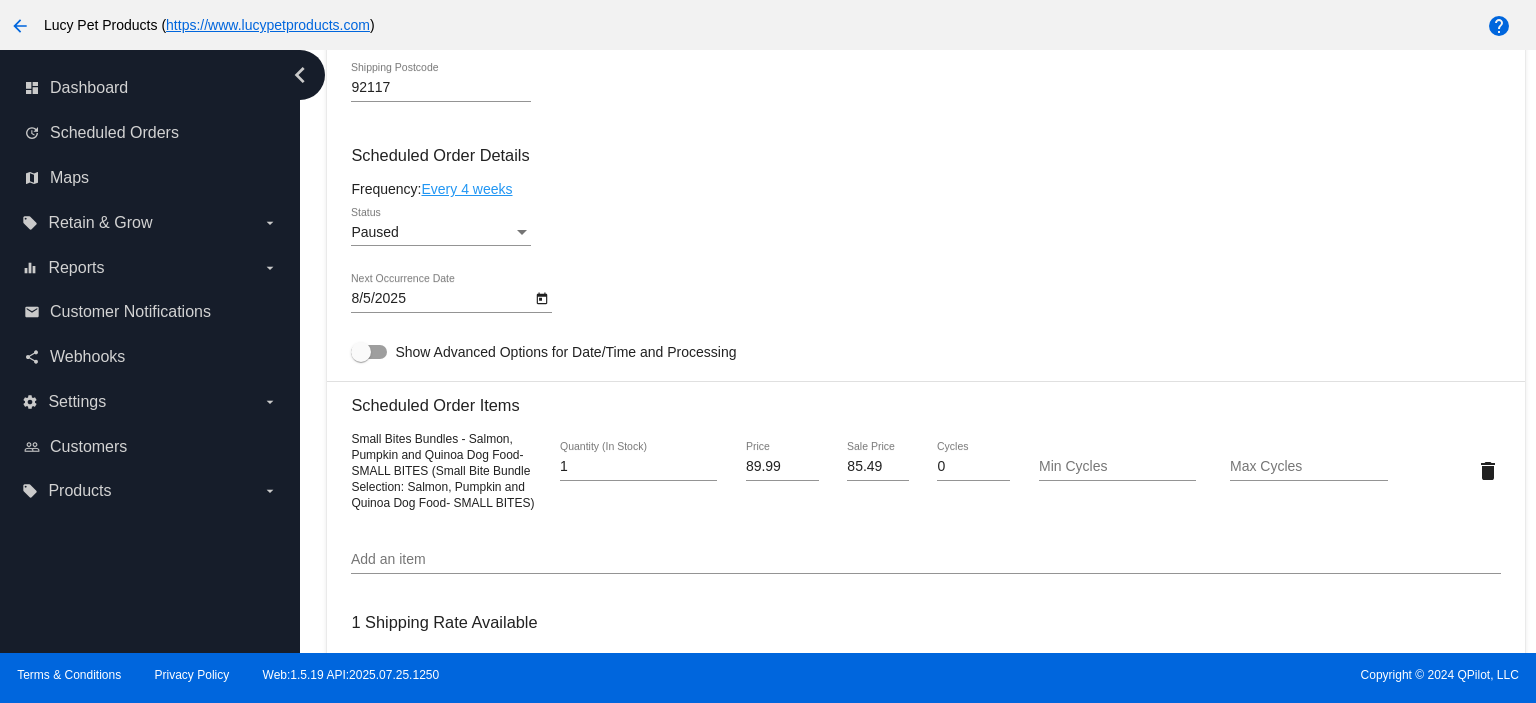 click on "Paused" at bounding box center (374, 232) 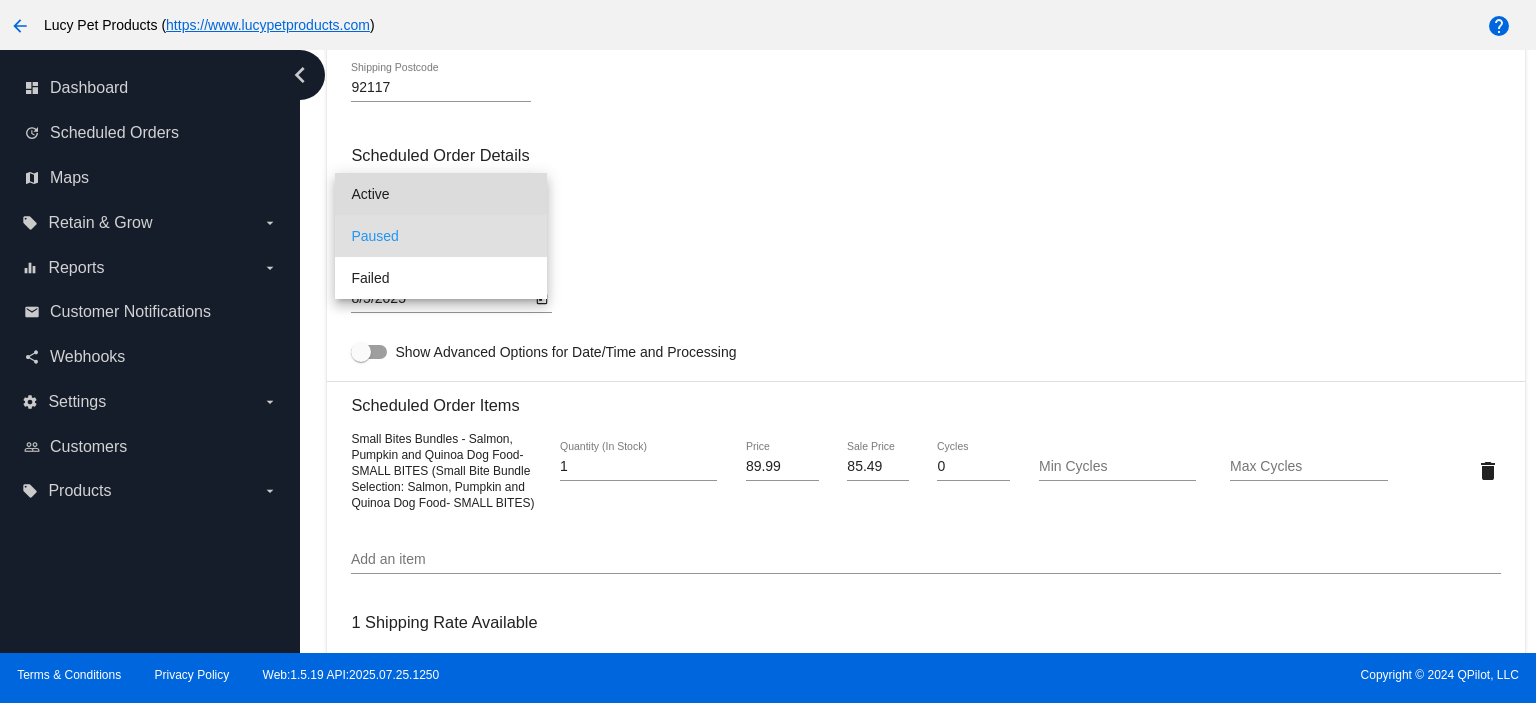 click on "Active" at bounding box center [441, 194] 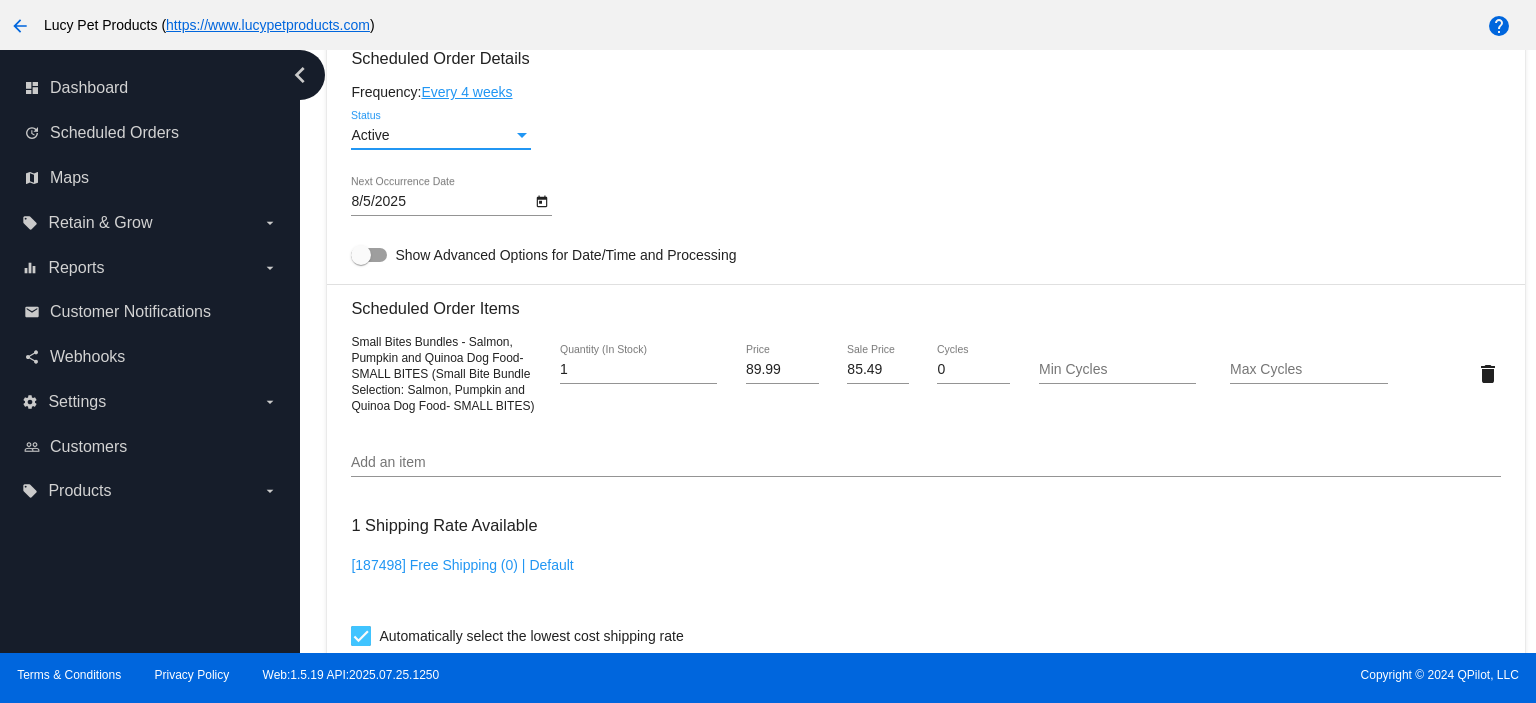 scroll, scrollTop: 1066, scrollLeft: 0, axis: vertical 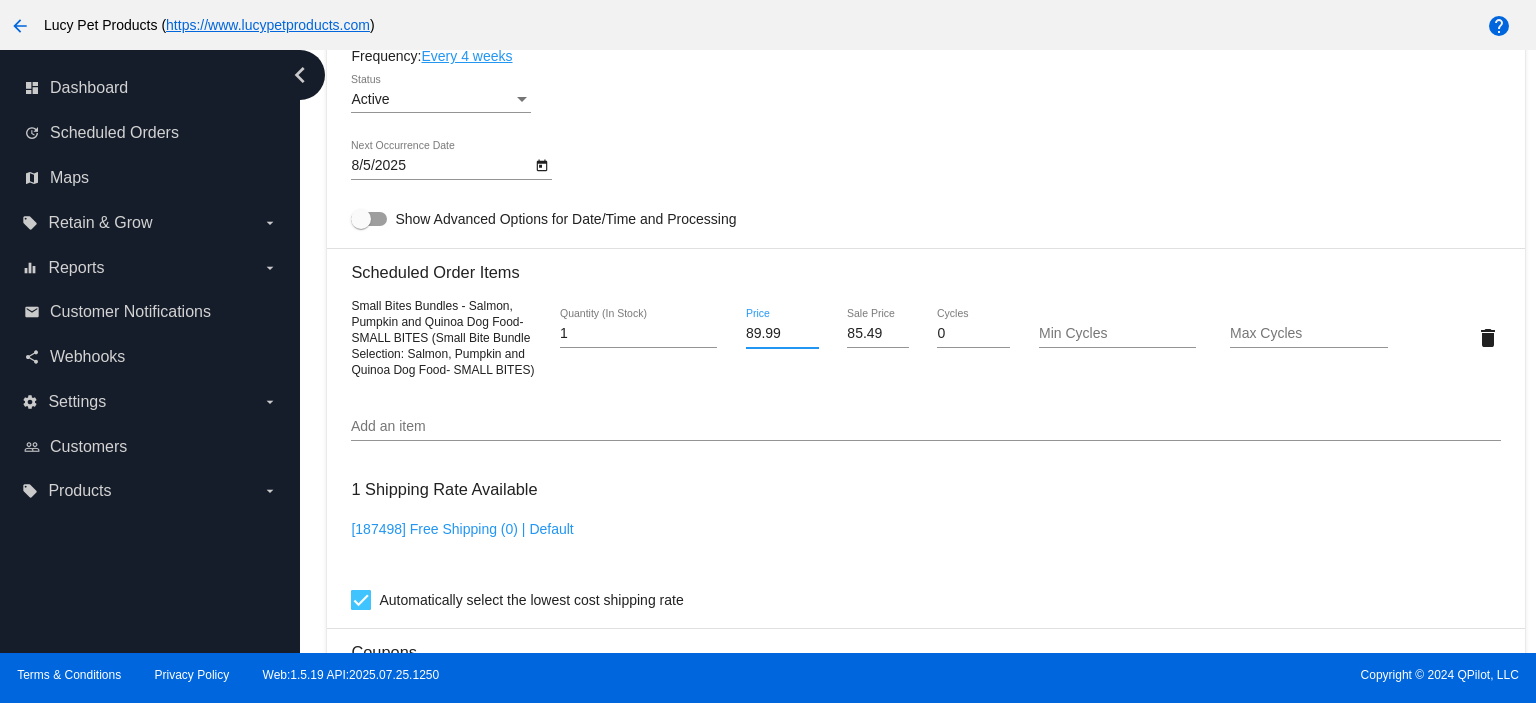 drag, startPoint x: 777, startPoint y: 339, endPoint x: 712, endPoint y: 338, distance: 65.00769 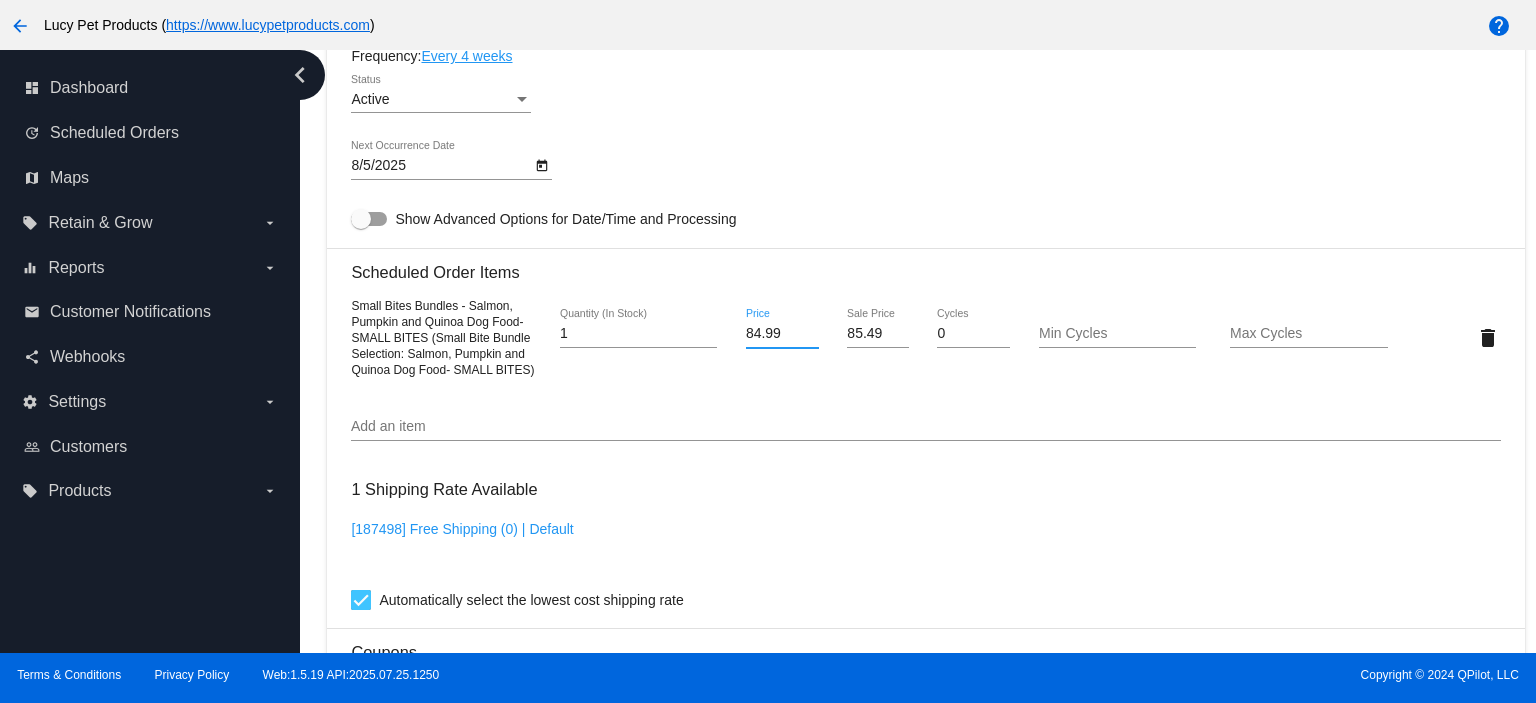 type on "84.99" 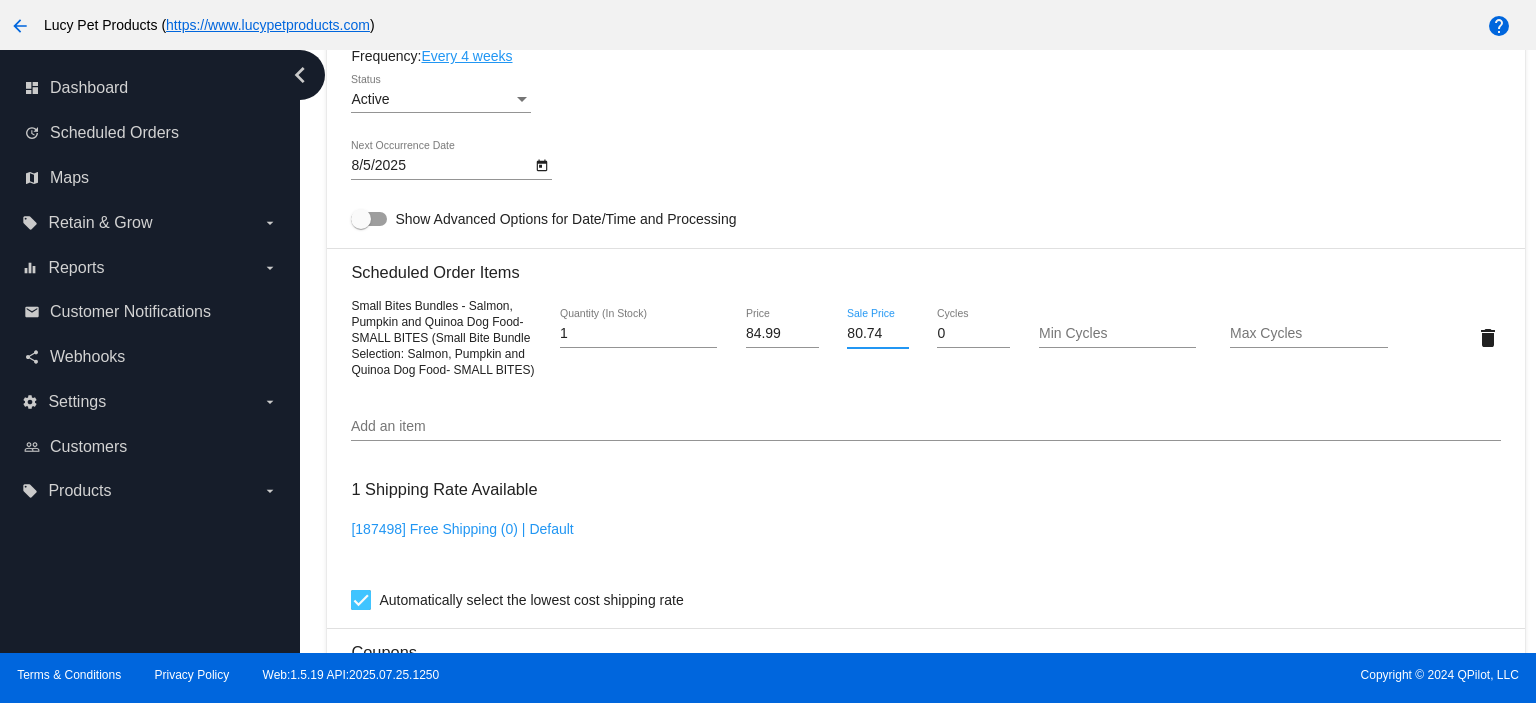 type on "80.74" 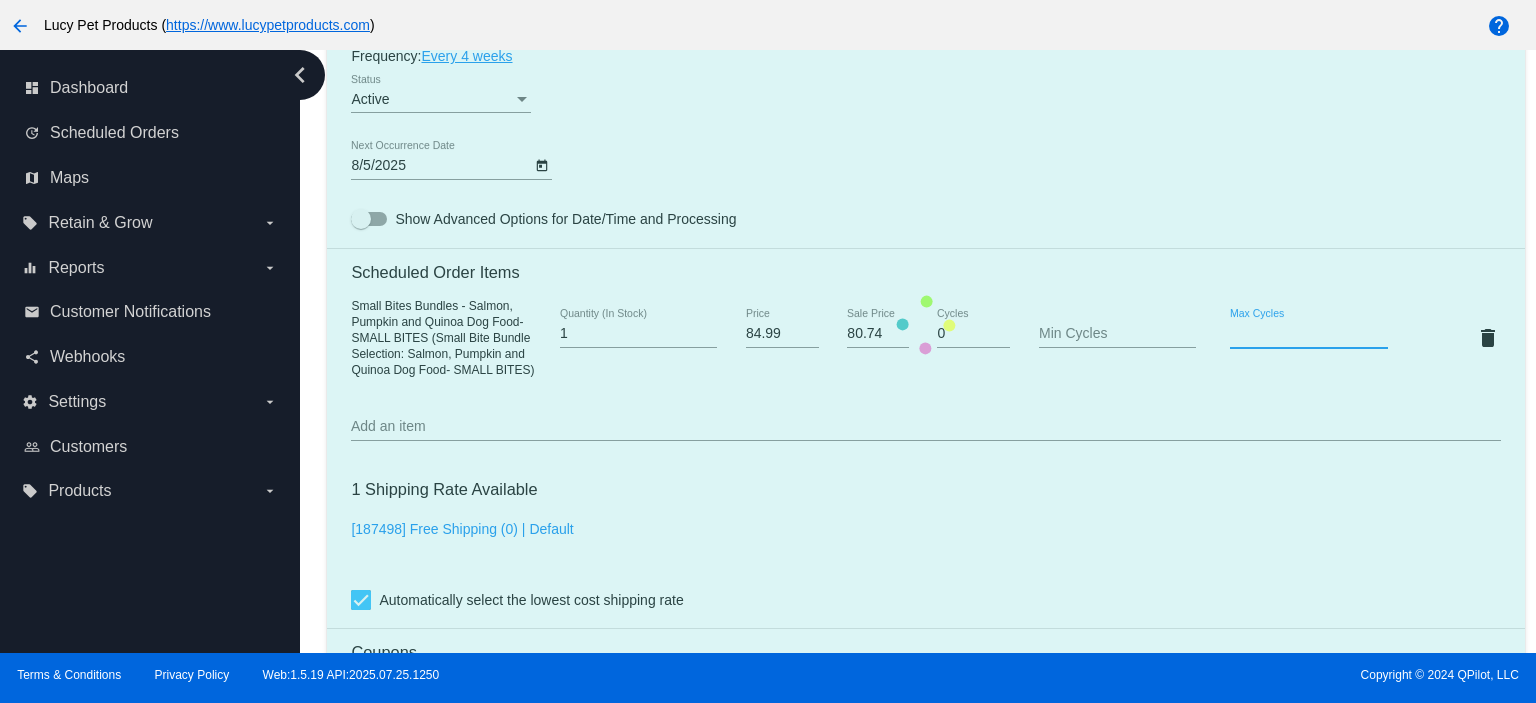 type 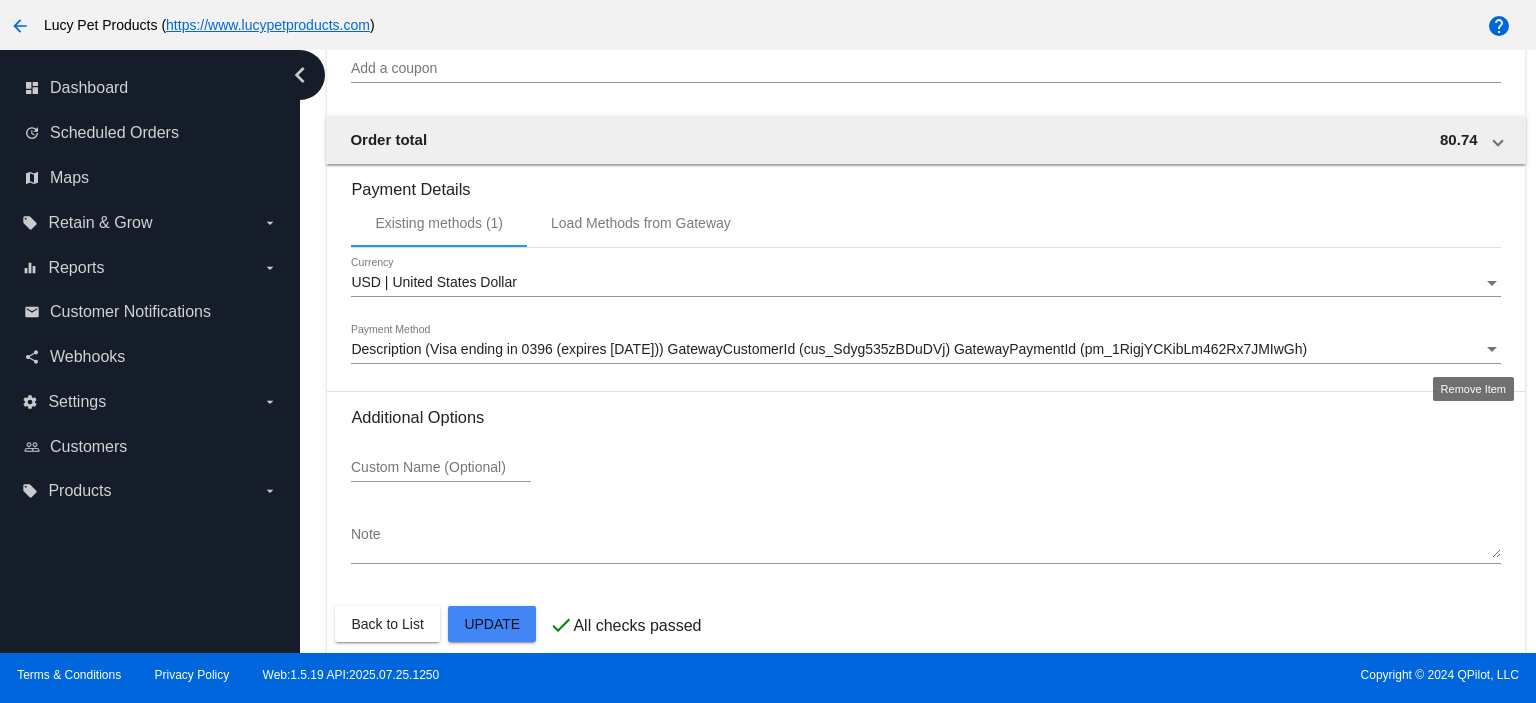 scroll, scrollTop: 1794, scrollLeft: 0, axis: vertical 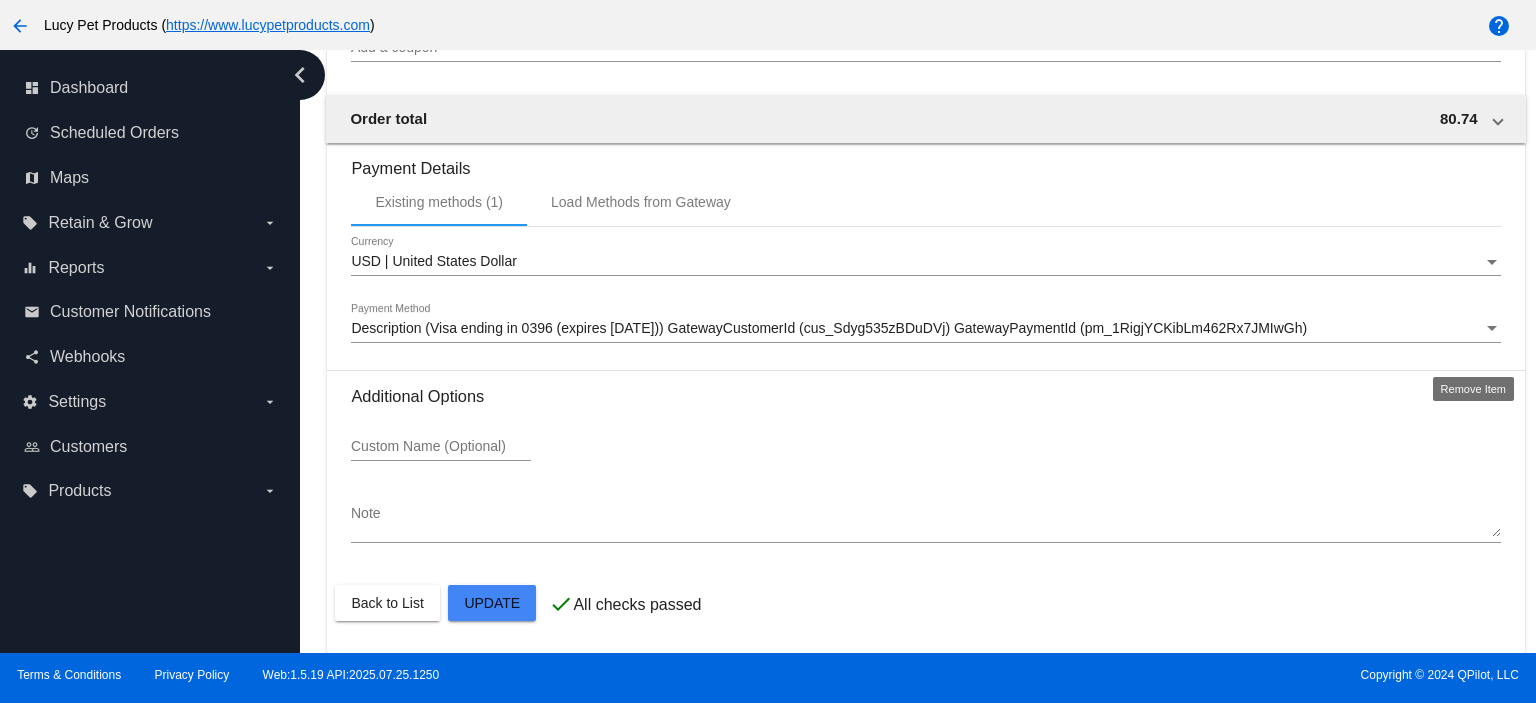 click on "Customer
[NUMBER]: [FIRST] [LAST]
[EMAIL]
Customer Shipping
Enter Shipping Address Select A Saved Address (0)
[FIRST]
Shipping First Name
[LAST]
Shipping Last Name
US | USA
Shipping Country
[NUMBER] [STREET]
Shipping Street 1
Shipping Street 2
[CITY]
Shipping City
[STATE] | [STATE]
Shipping State
[POSTAL_CODE]
Shipping Postcode
Scheduled Order Details
Frequency:
Every 4 weeks
Active
Status" 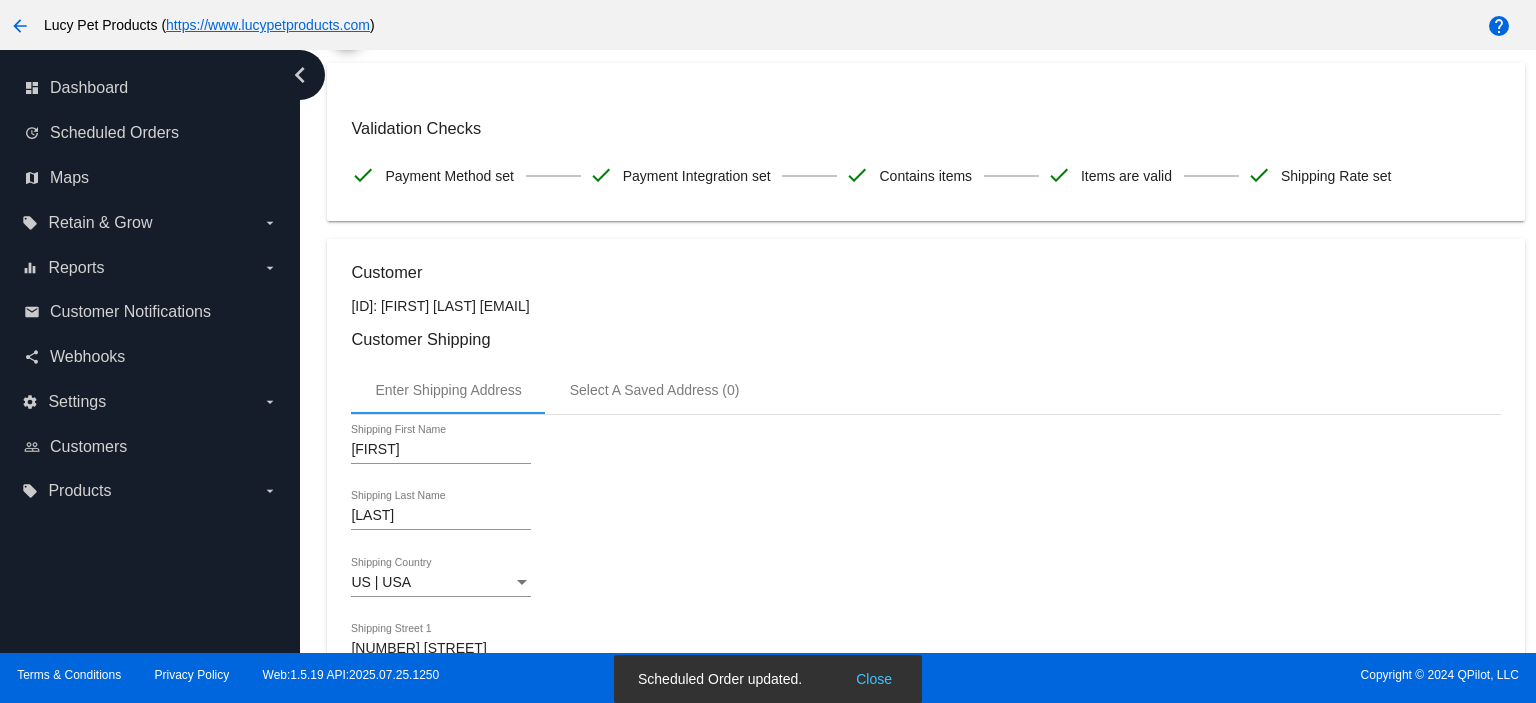 scroll, scrollTop: 0, scrollLeft: 0, axis: both 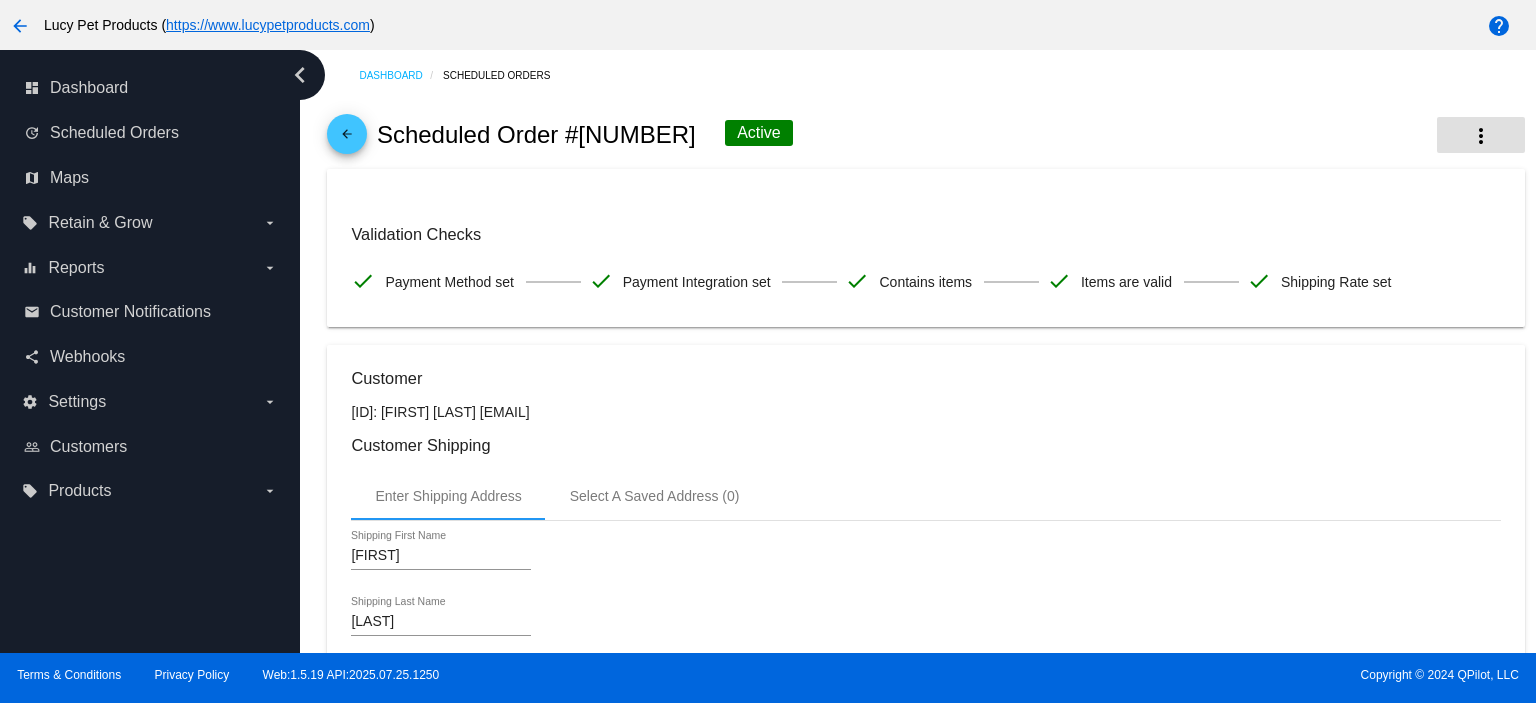 click on "more_vert" 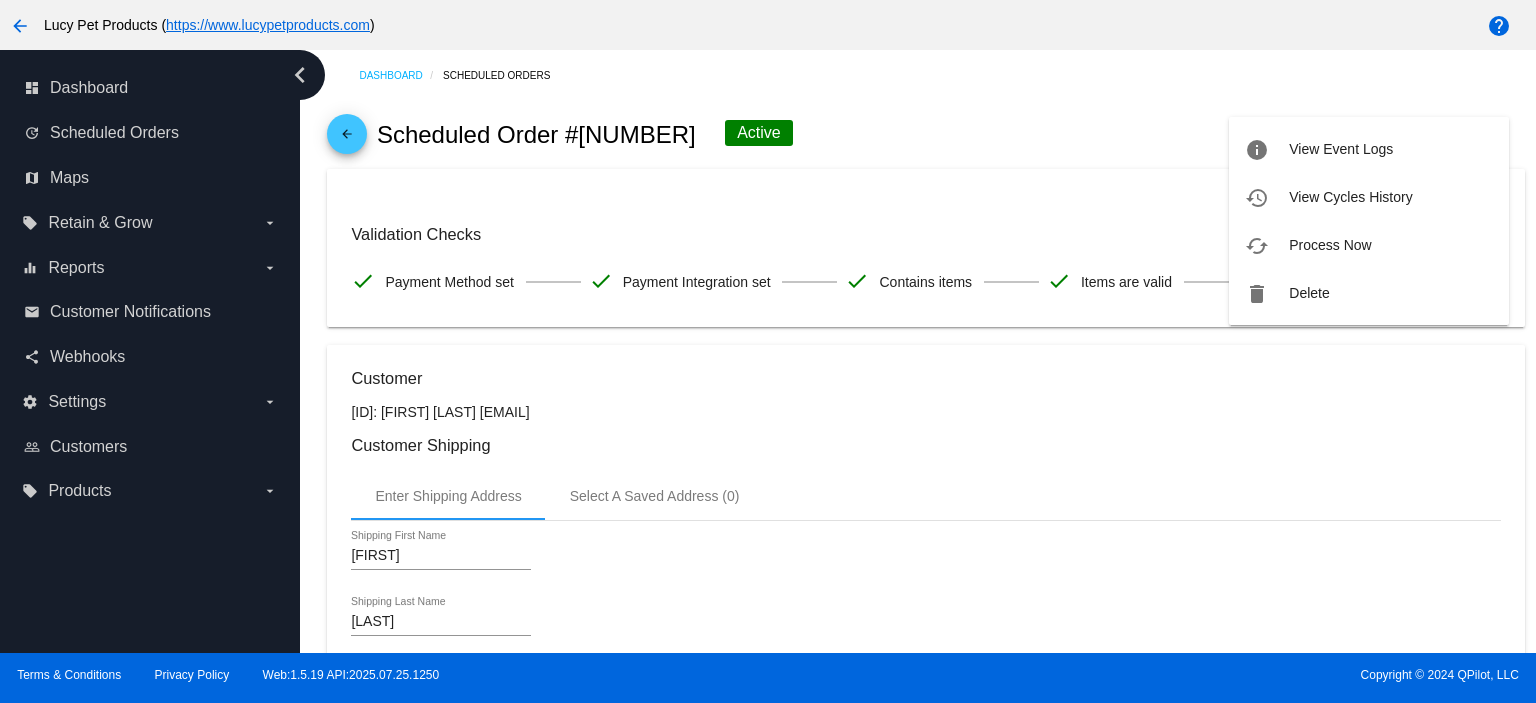 click at bounding box center [768, 351] 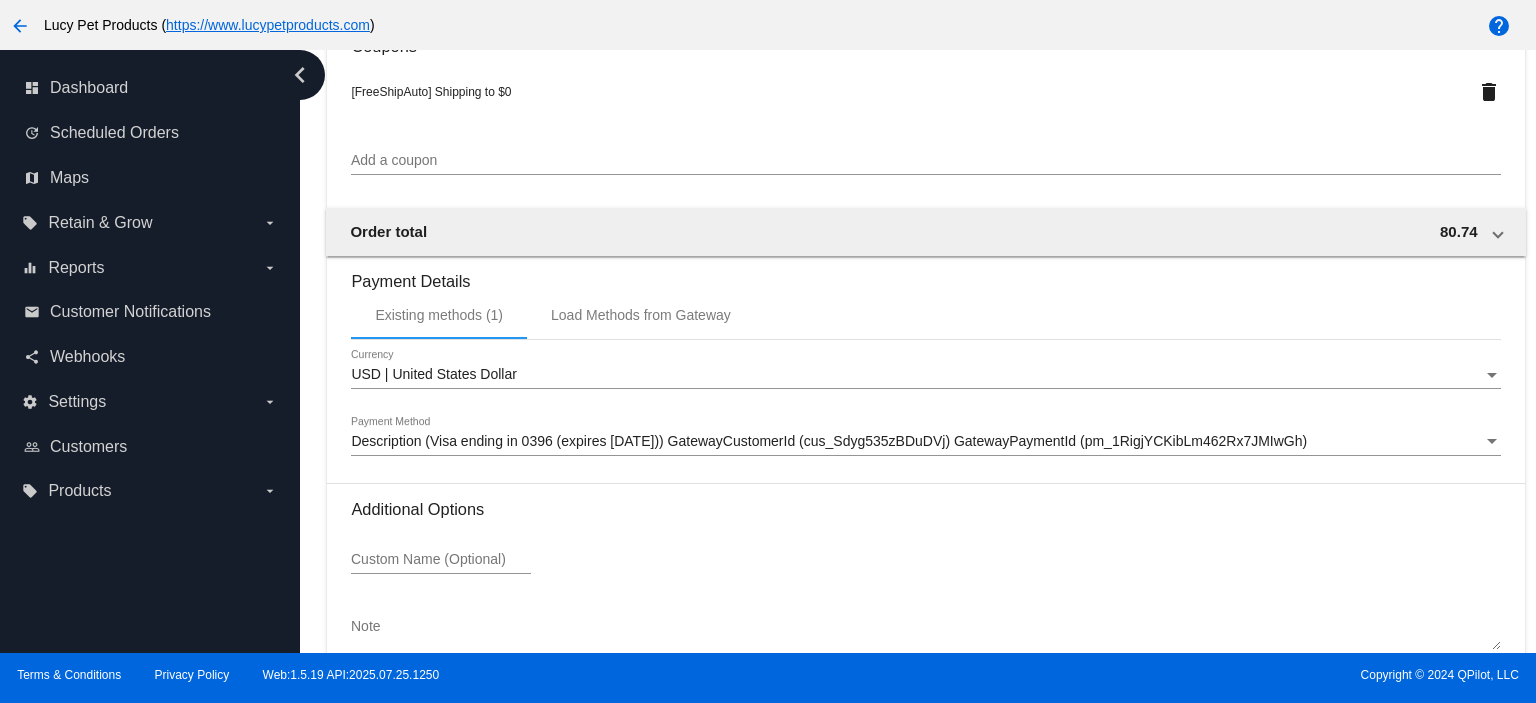 scroll, scrollTop: 1794, scrollLeft: 0, axis: vertical 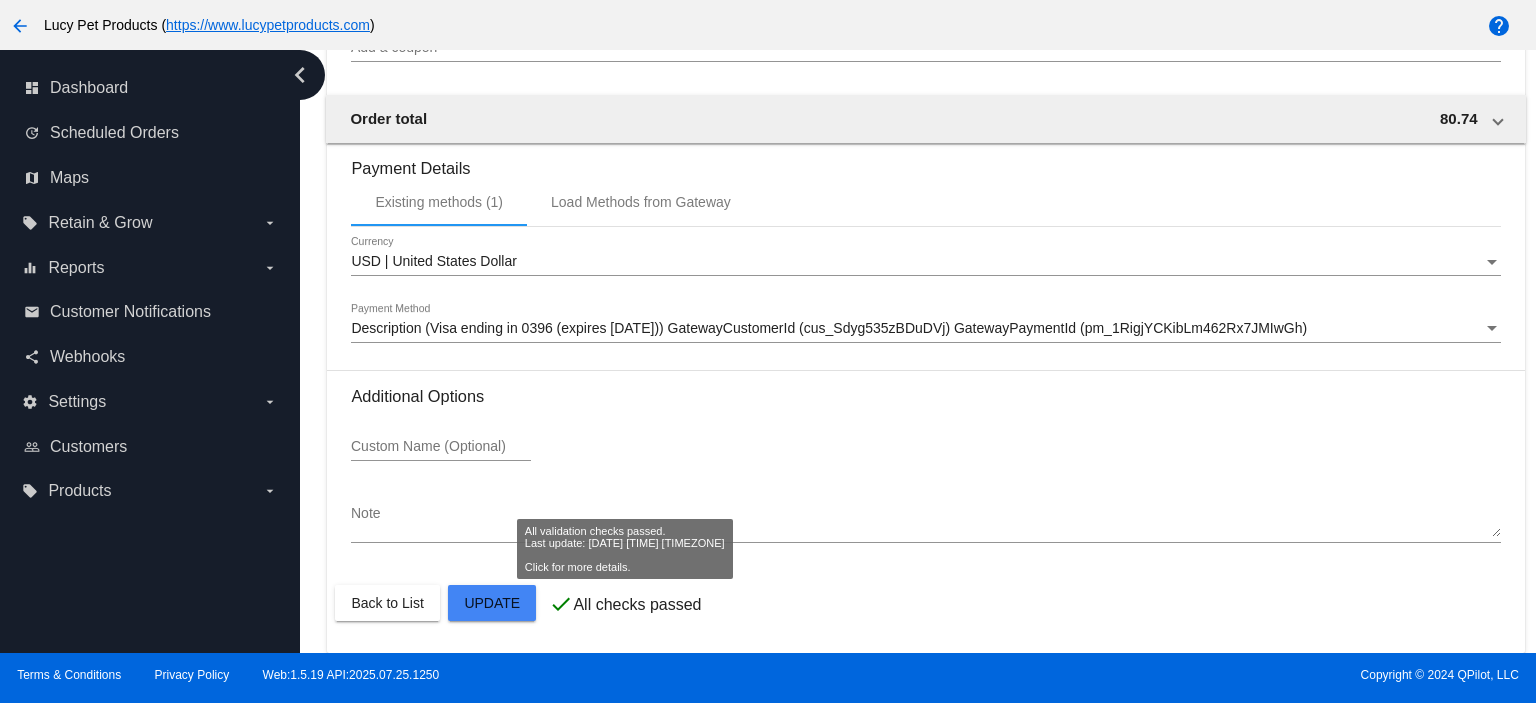 click on "Customer
[NUMBER]: [FIRST] [LAST]
[EMAIL]
Customer Shipping
Enter Shipping Address Select A Saved Address (0)
[FIRST]
Shipping First Name
[LAST]
Shipping Last Name
US | USA
Shipping Country
[NUMBER] [STREET]
Shipping Street 1
Shipping Street 2
[CITY]
Shipping City
[STATE] | [STATE]
Shipping State
[POSTAL_CODE]
Shipping Postcode
Scheduled Order Details
Frequency:
Every 4 weeks
Active
Status" 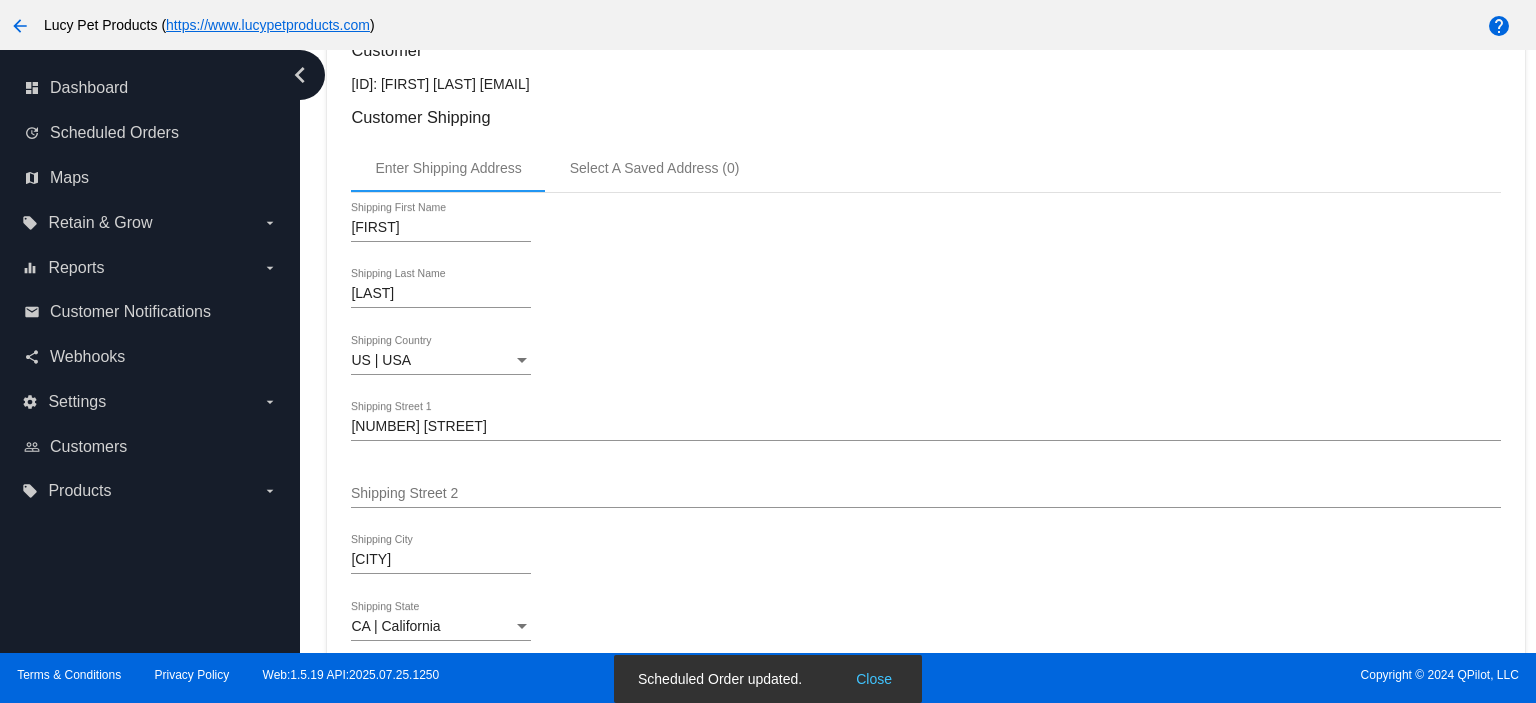 scroll, scrollTop: 0, scrollLeft: 0, axis: both 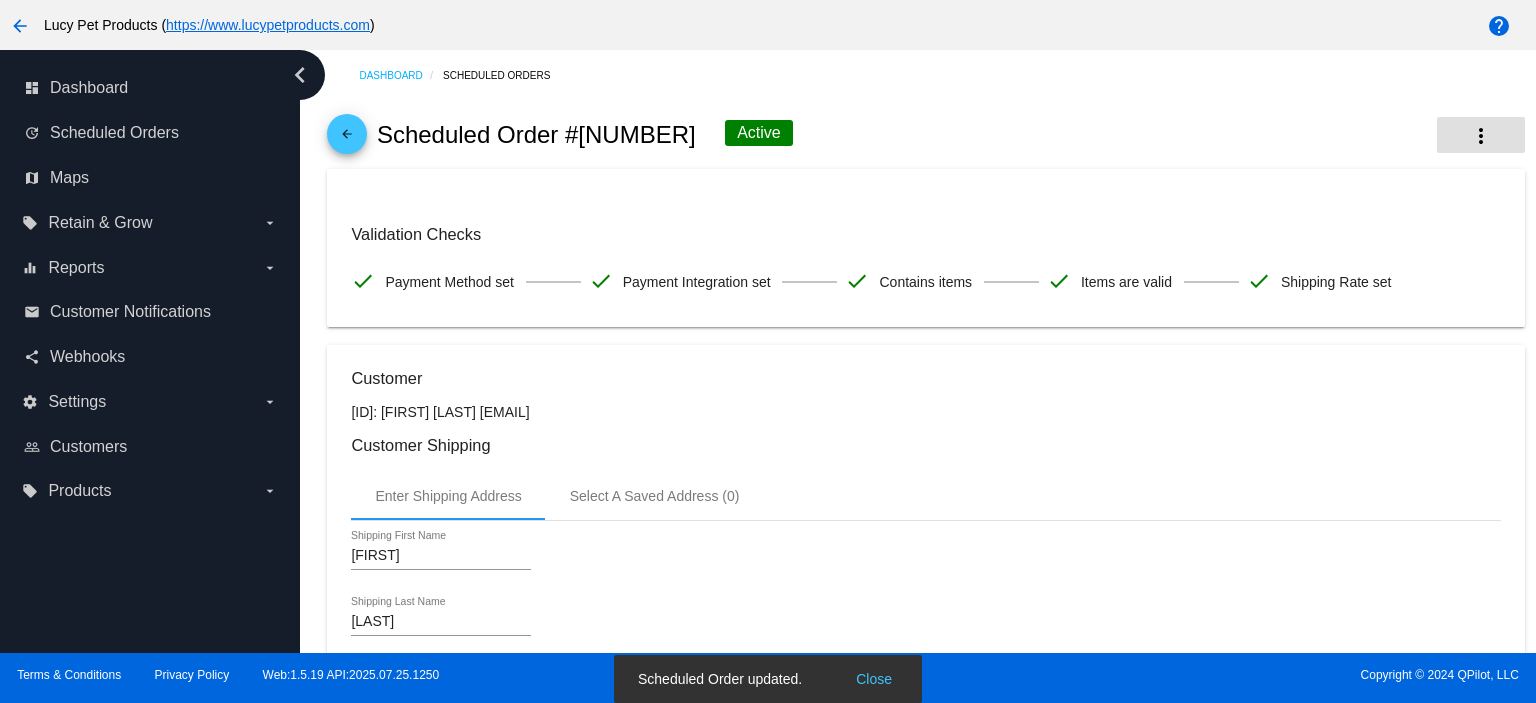 click on "more_vert" 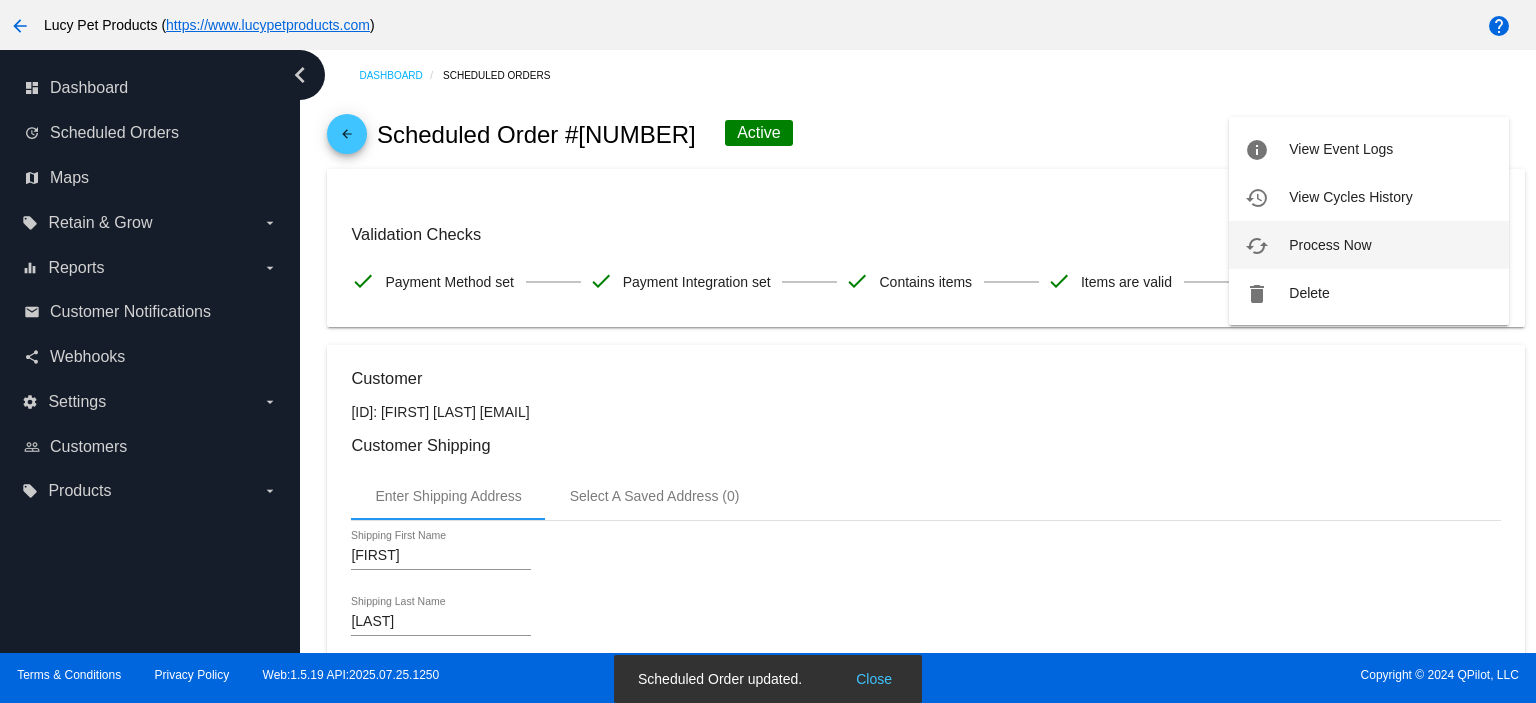 click on "cached
Process Now" at bounding box center (1369, 245) 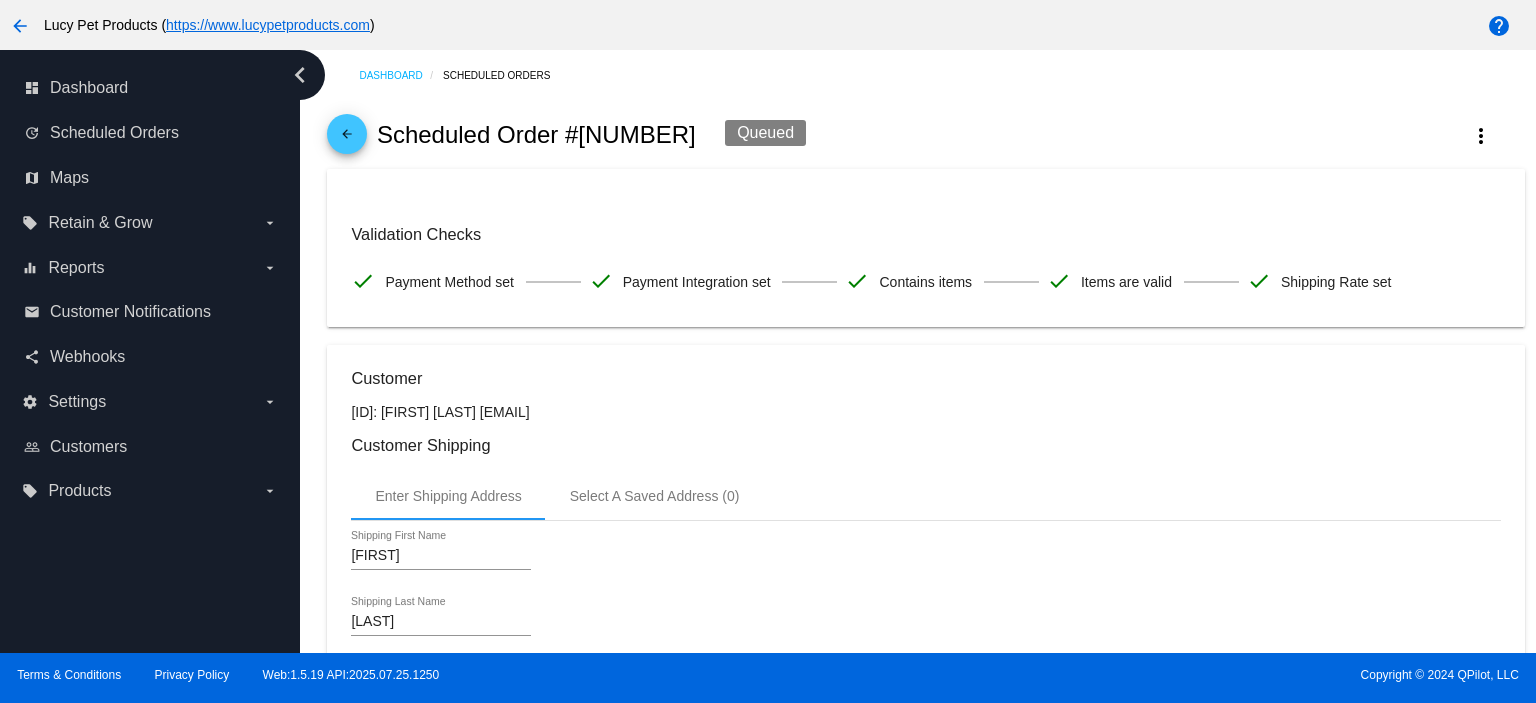drag, startPoint x: 469, startPoint y: 408, endPoint x: 599, endPoint y: 419, distance: 130.46455 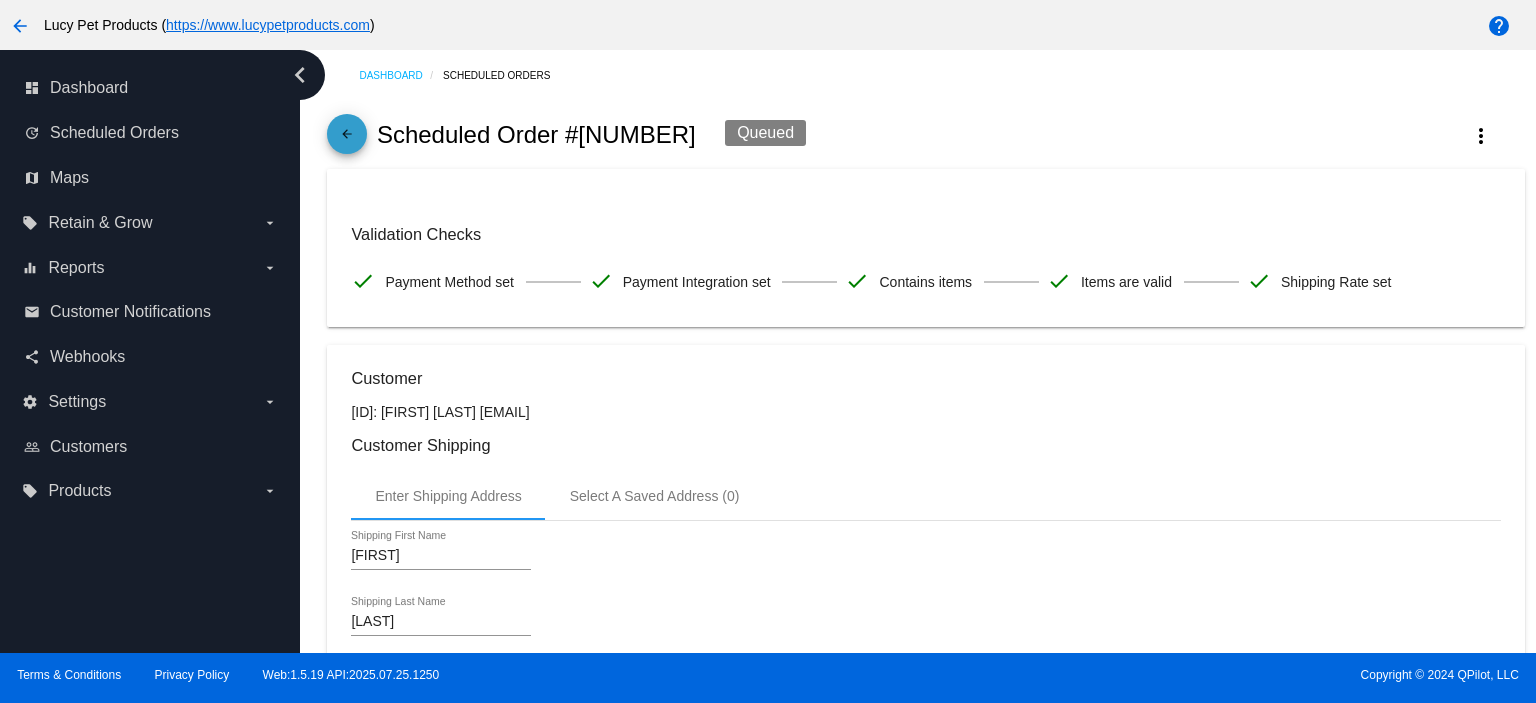 click on "arrow_back" 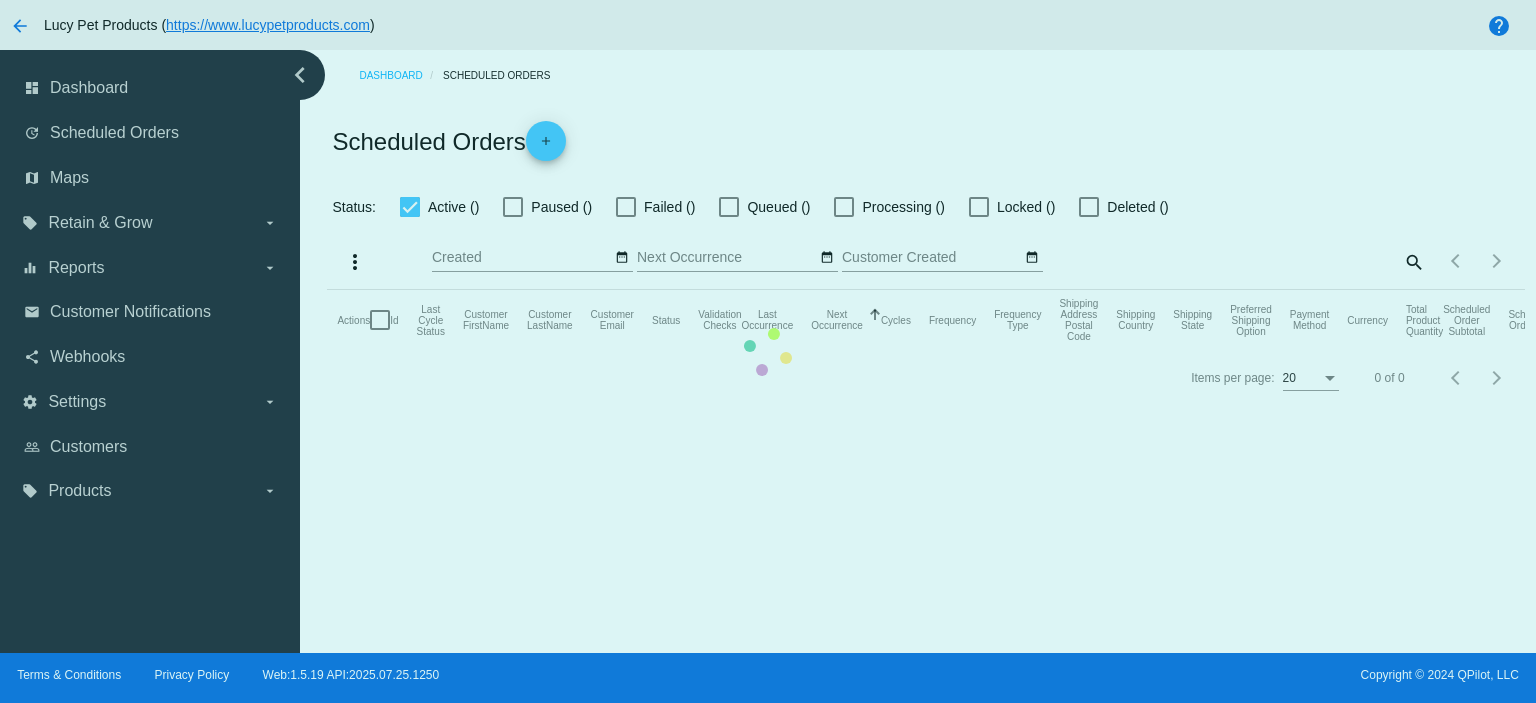 checkbox on "true" 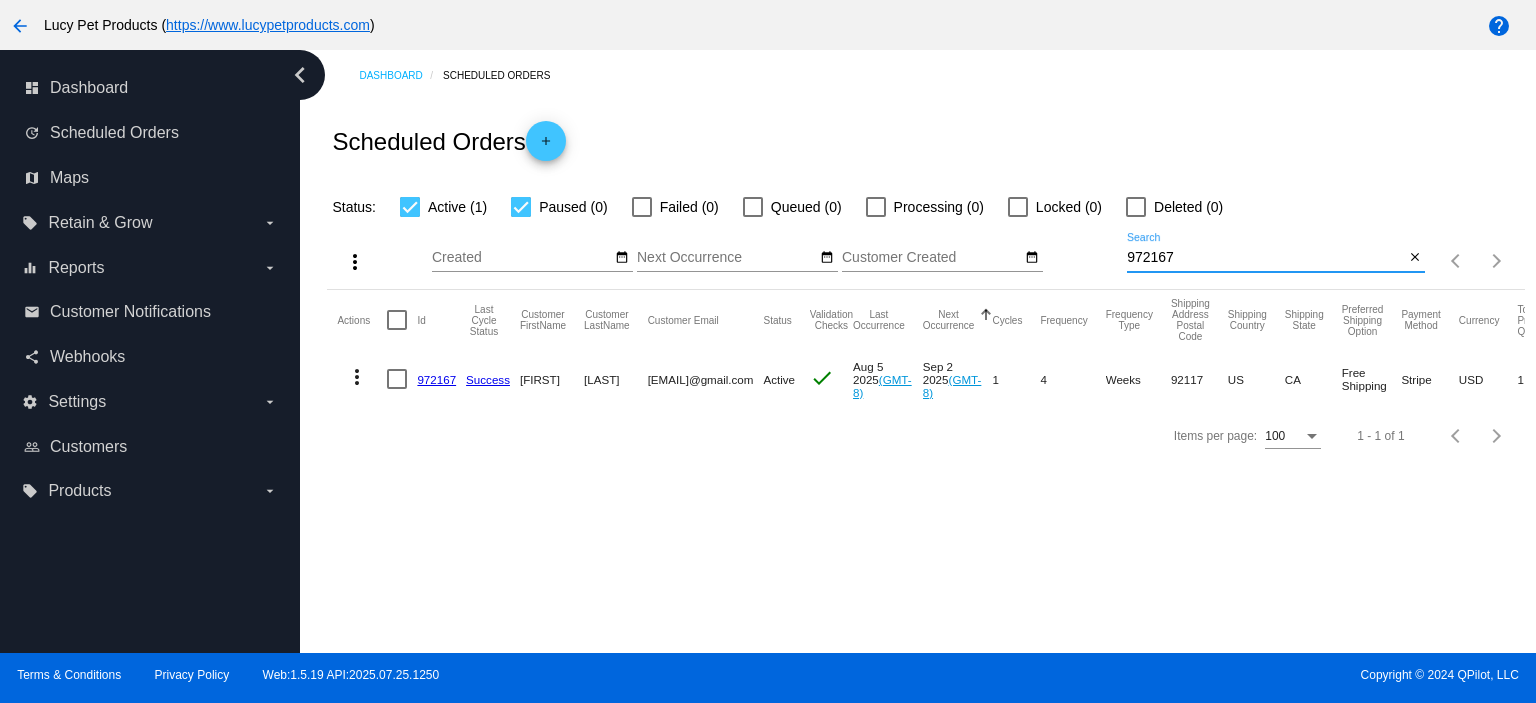 drag, startPoint x: 1185, startPoint y: 255, endPoint x: 1115, endPoint y: 271, distance: 71.80529 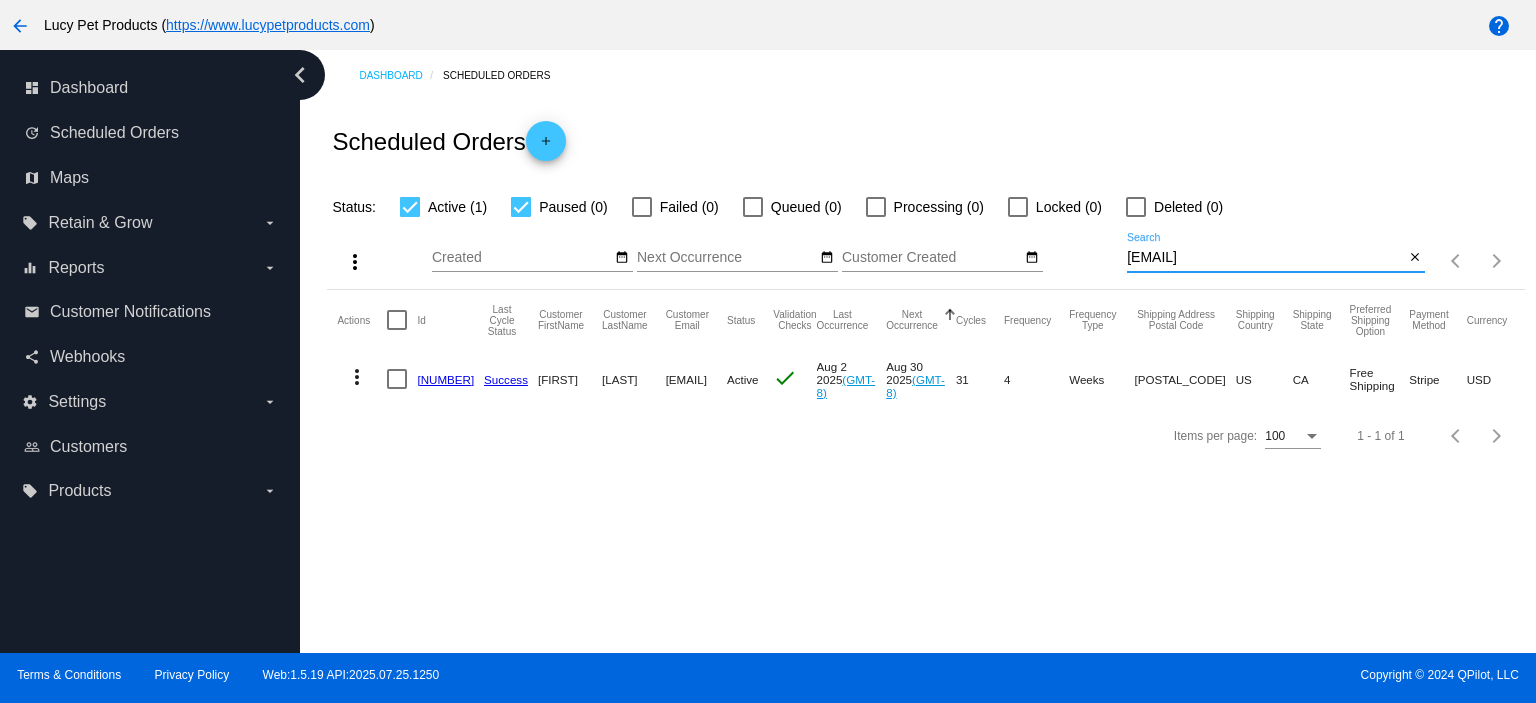 type on "[EMAIL]" 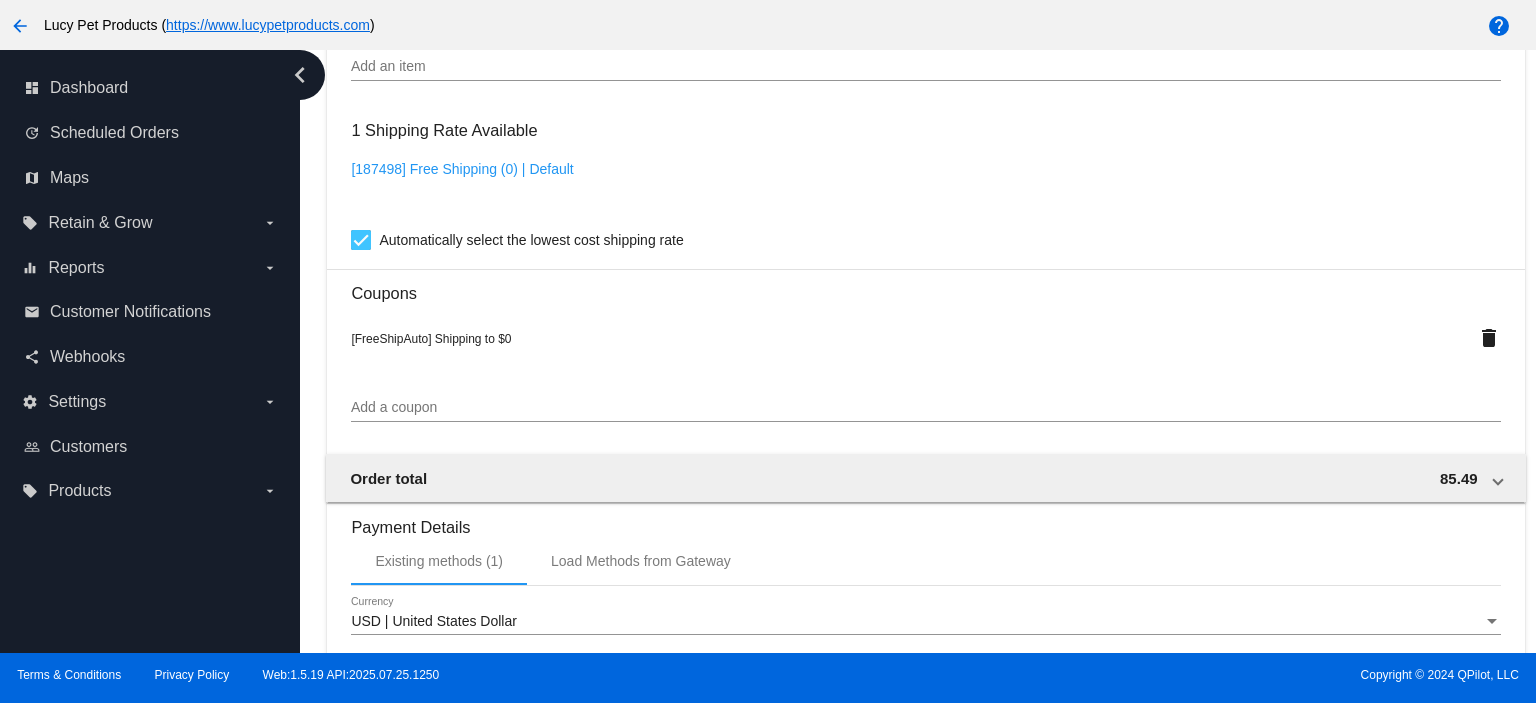 scroll, scrollTop: 1600, scrollLeft: 0, axis: vertical 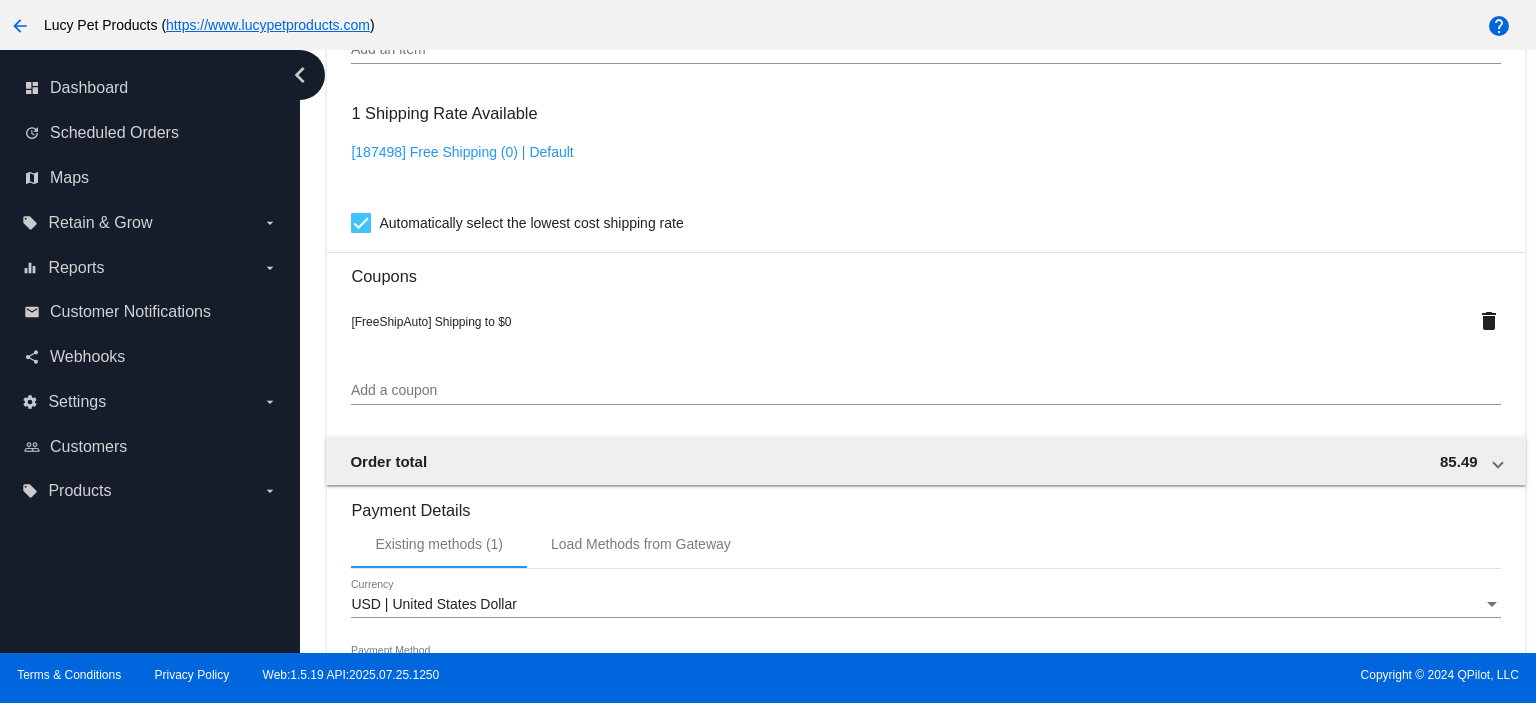 click on "Add a coupon" at bounding box center (925, 391) 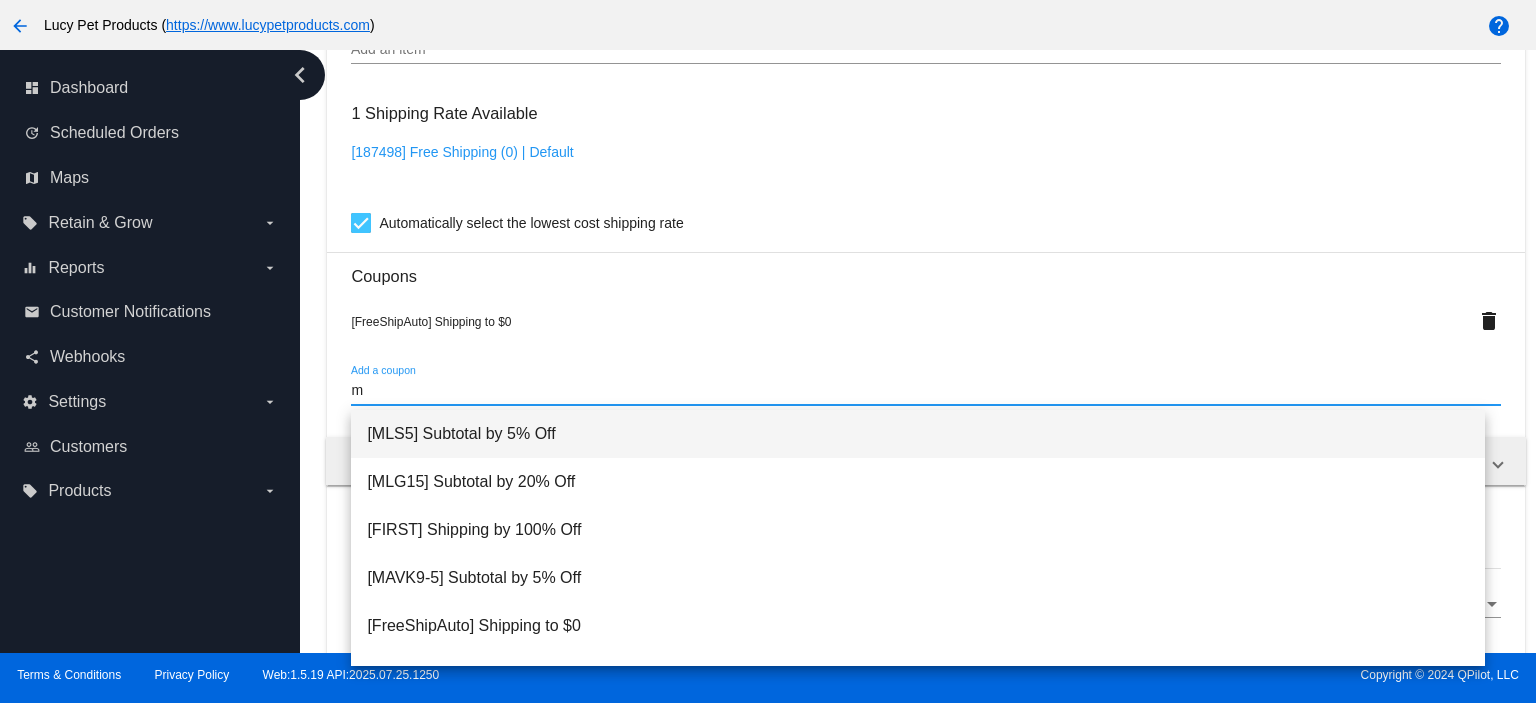 type on "m" 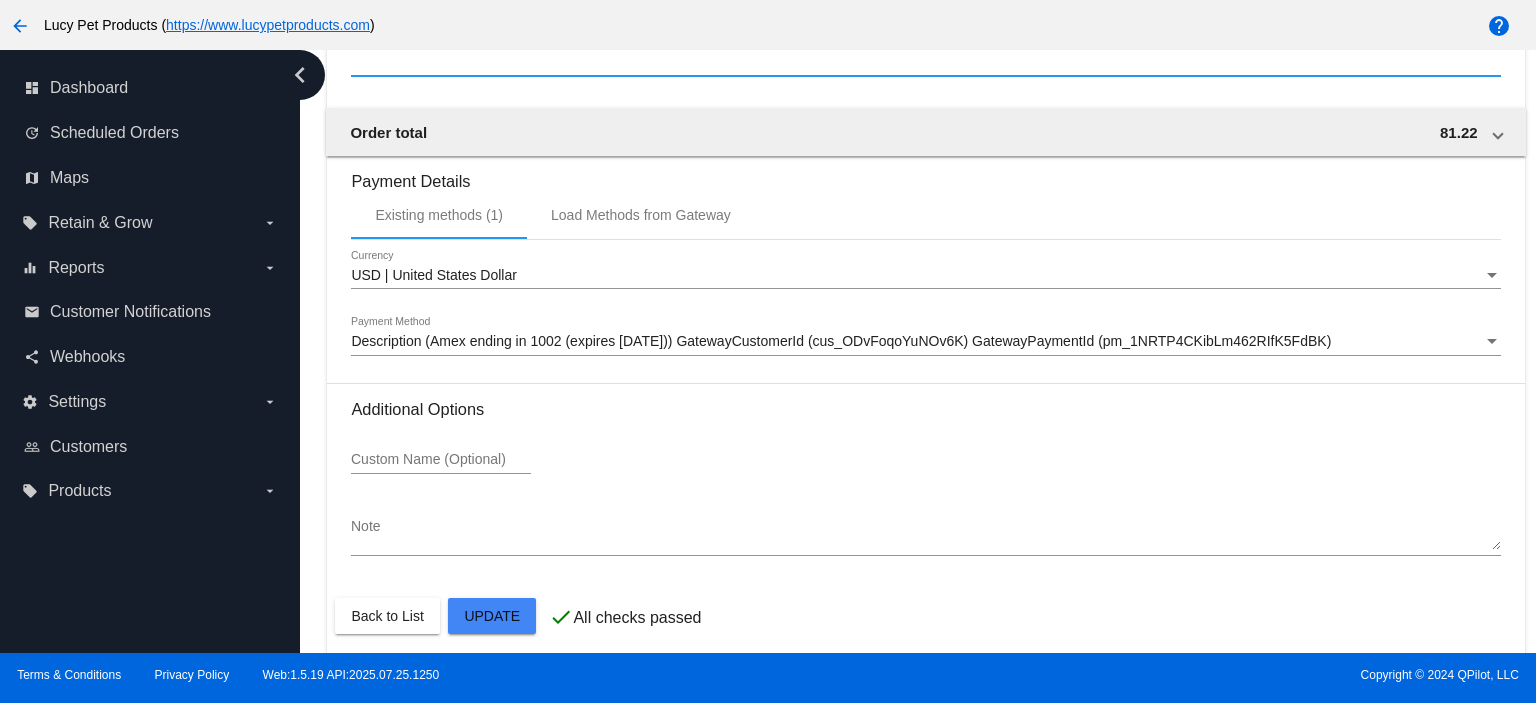 scroll, scrollTop: 1988, scrollLeft: 0, axis: vertical 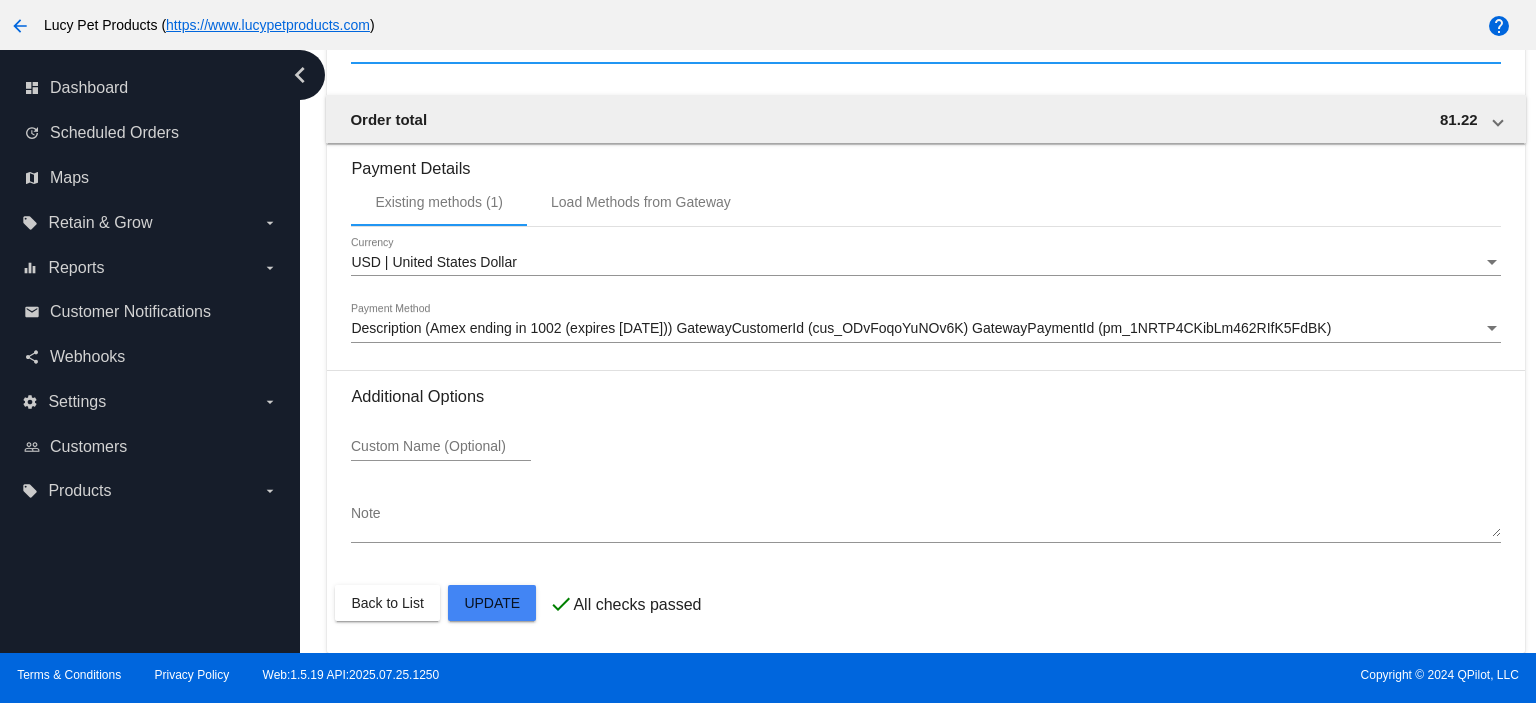 click on "Customer
3032564: [FIRST] [LAST]
[EMAIL]
Customer Shipping
Enter Shipping Address Select A Saved Address (0)
[FIRST]
Shipping First Name
[LAST]
Shipping Last Name
US | USA
Shipping Country
[NUMBER] [STREET]
Shipping Street 1
Shipping Street 2
[CITY]
Shipping City
CA | California
Shipping State
[POSTAL_CODE]
Shipping Postcode
Scheduled Order Details
Frequency:
Every 4 weeks
Active
Status 1" 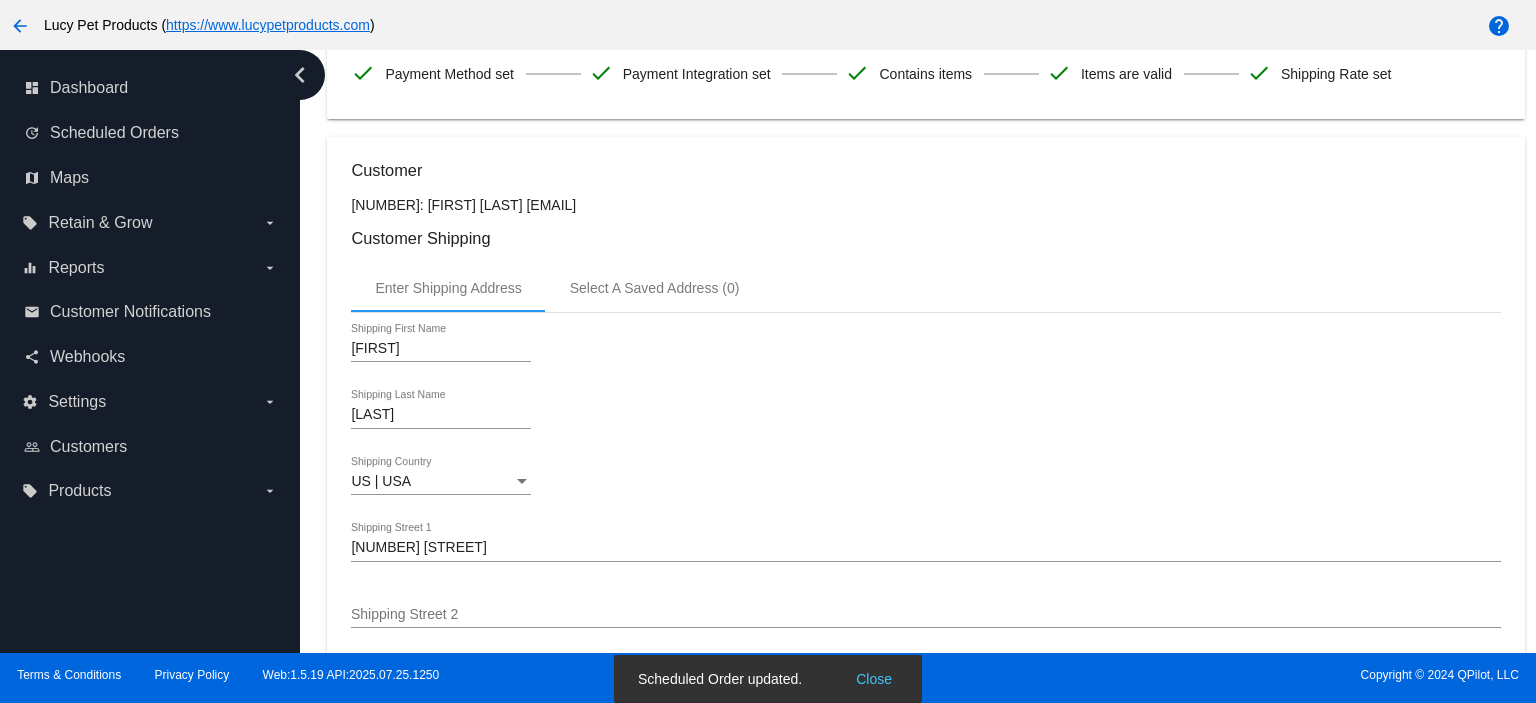 scroll, scrollTop: 0, scrollLeft: 0, axis: both 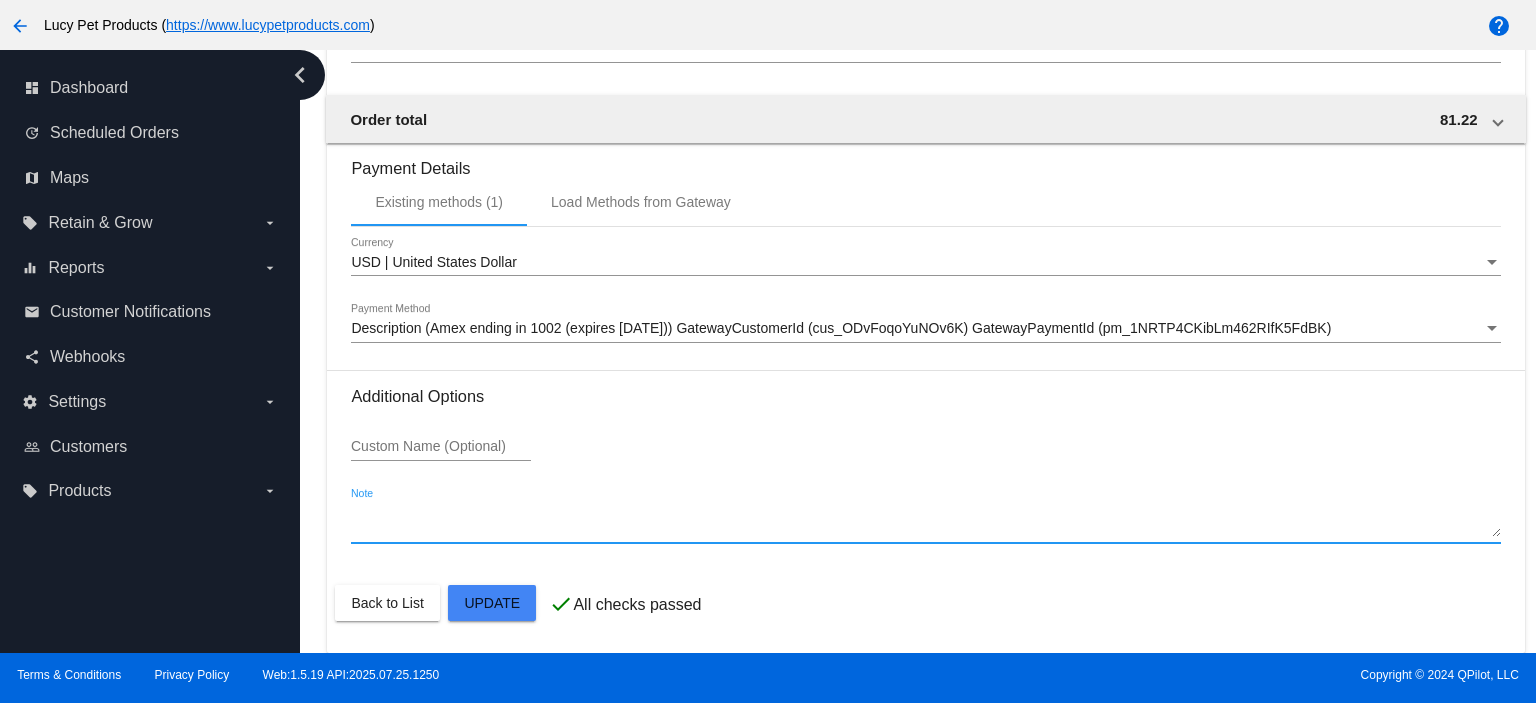 click on "Note" at bounding box center (925, 522) 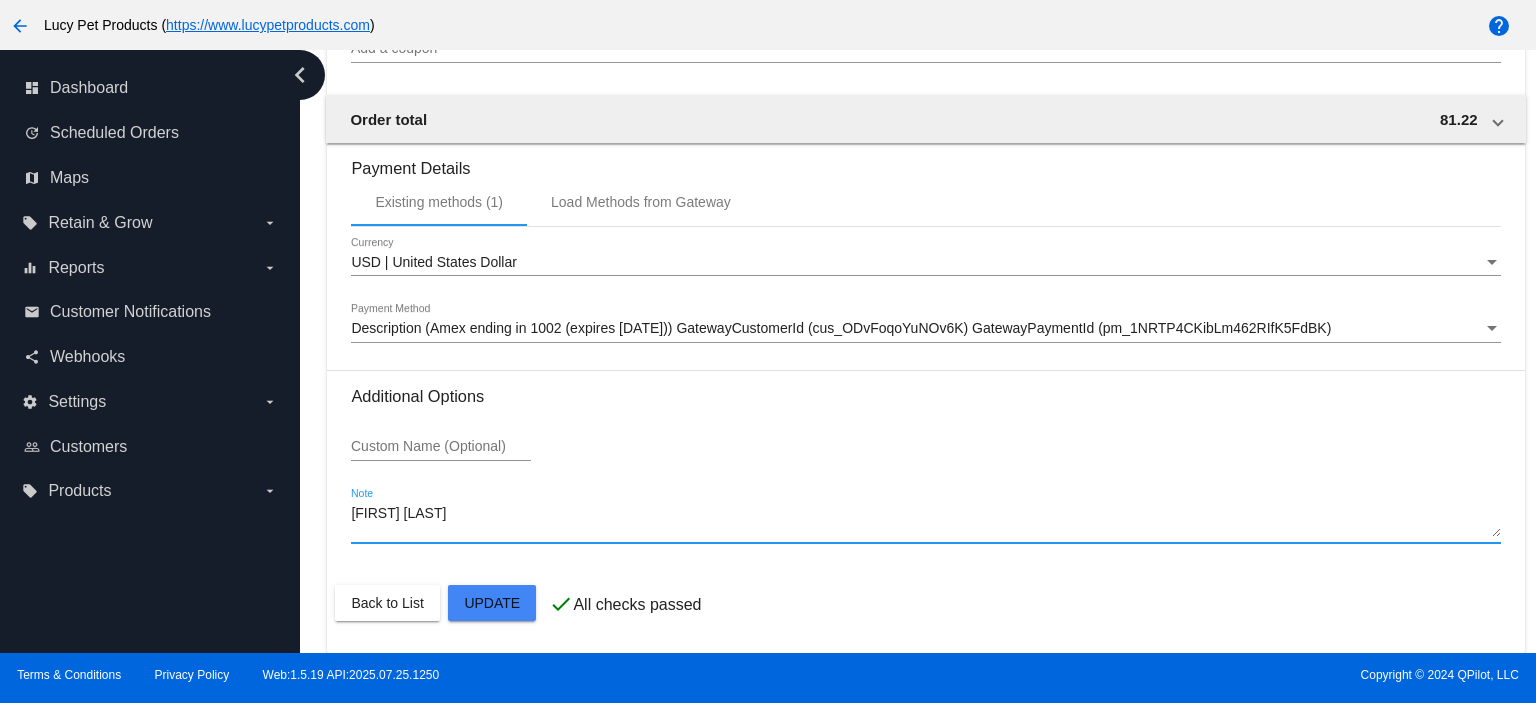 click on "Custom Name (Optional)" at bounding box center (441, 447) 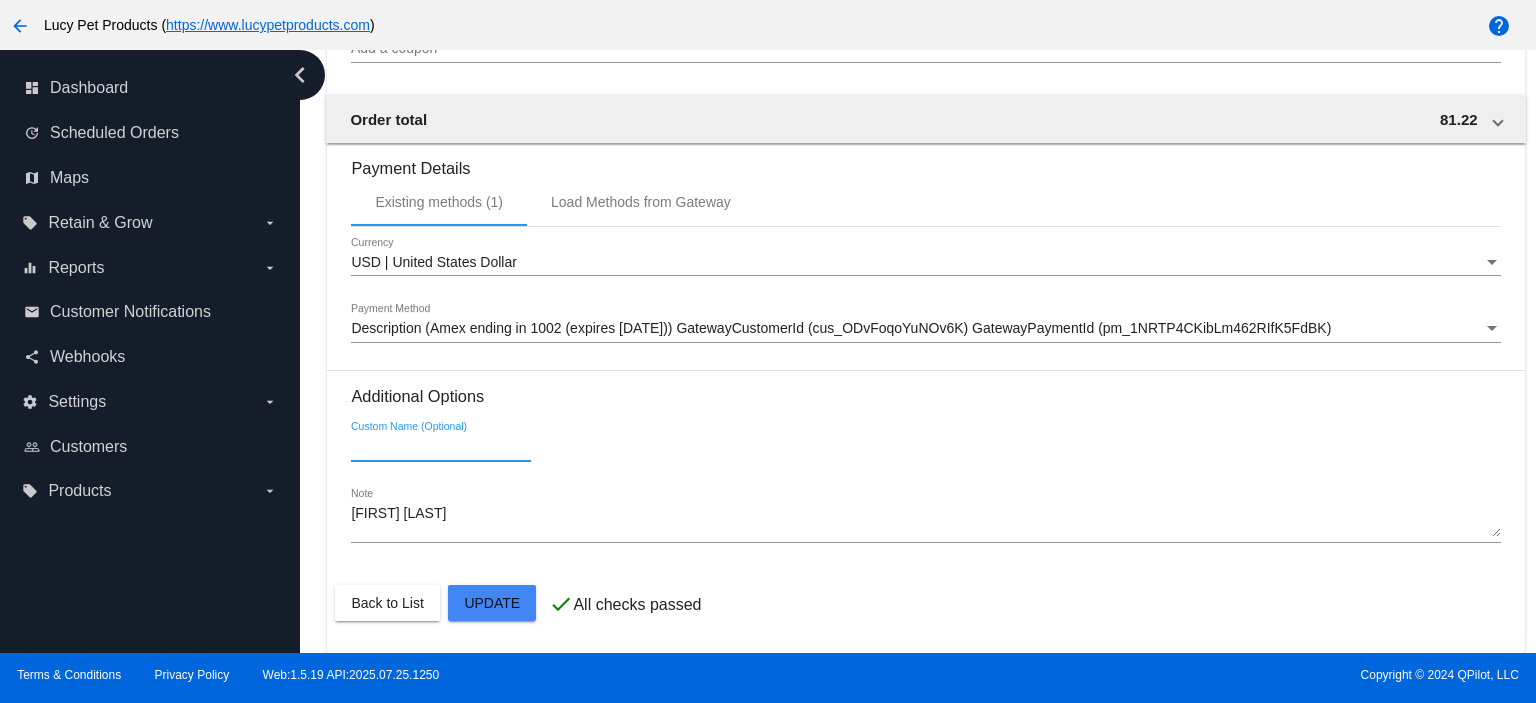 click on "[FIRST] [LAST]" at bounding box center (925, 522) 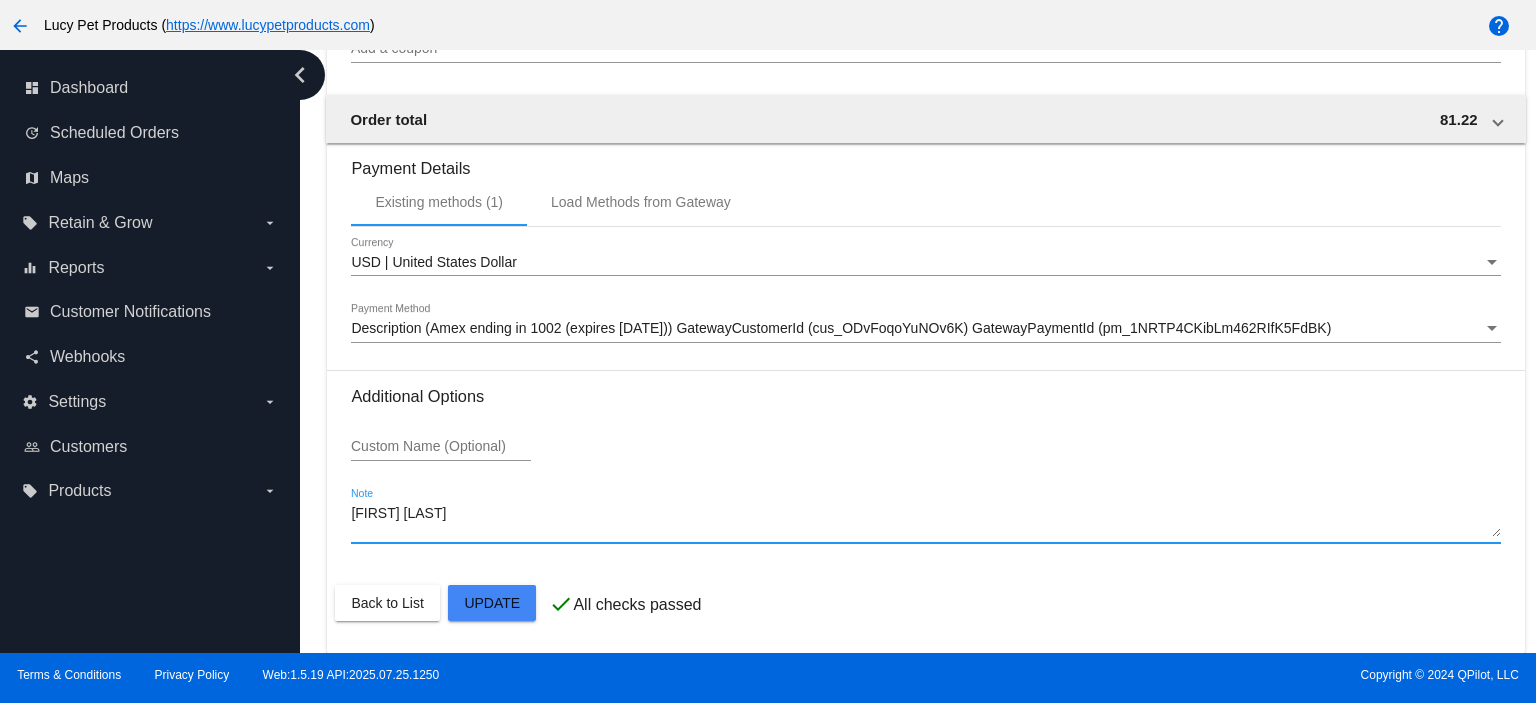 click on "[FIRST] [LAST]" at bounding box center [925, 522] 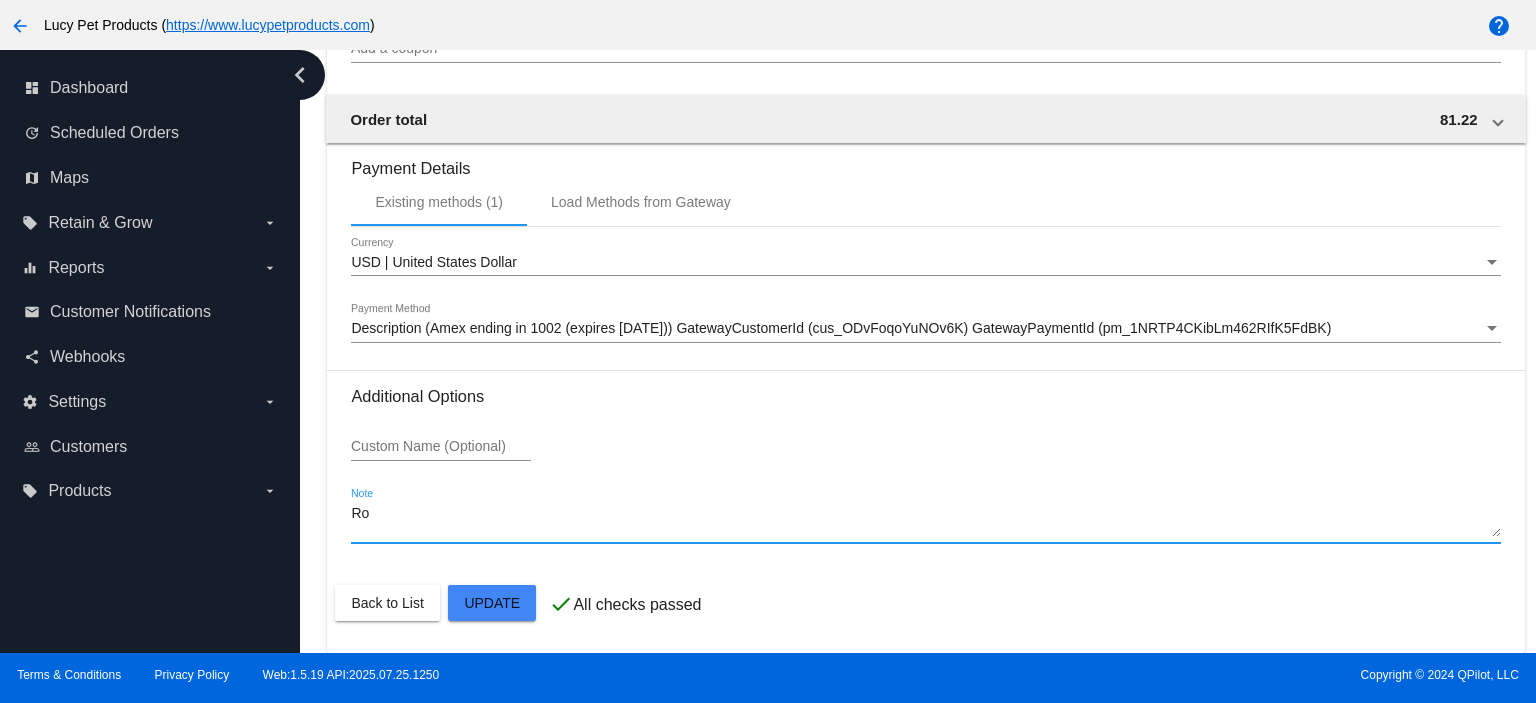 type on "R" 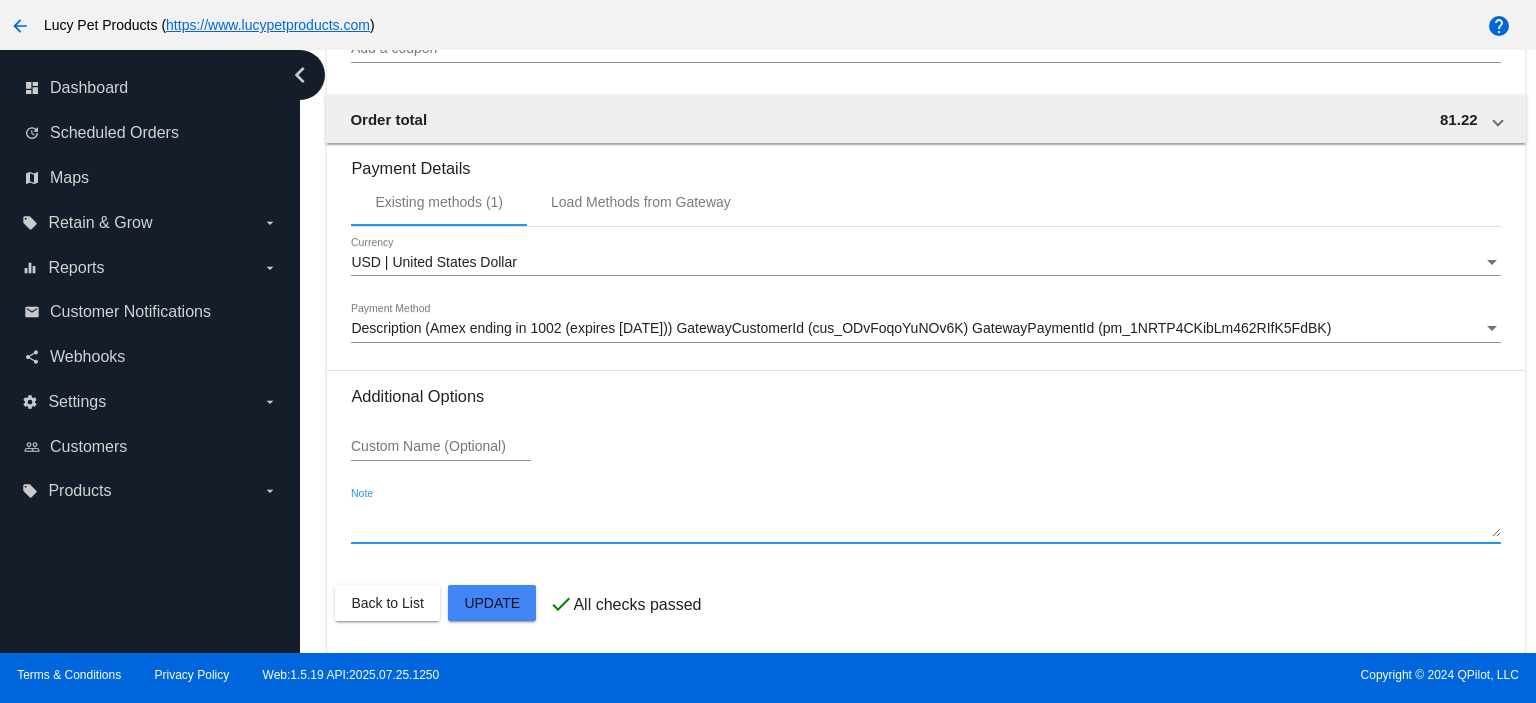 type 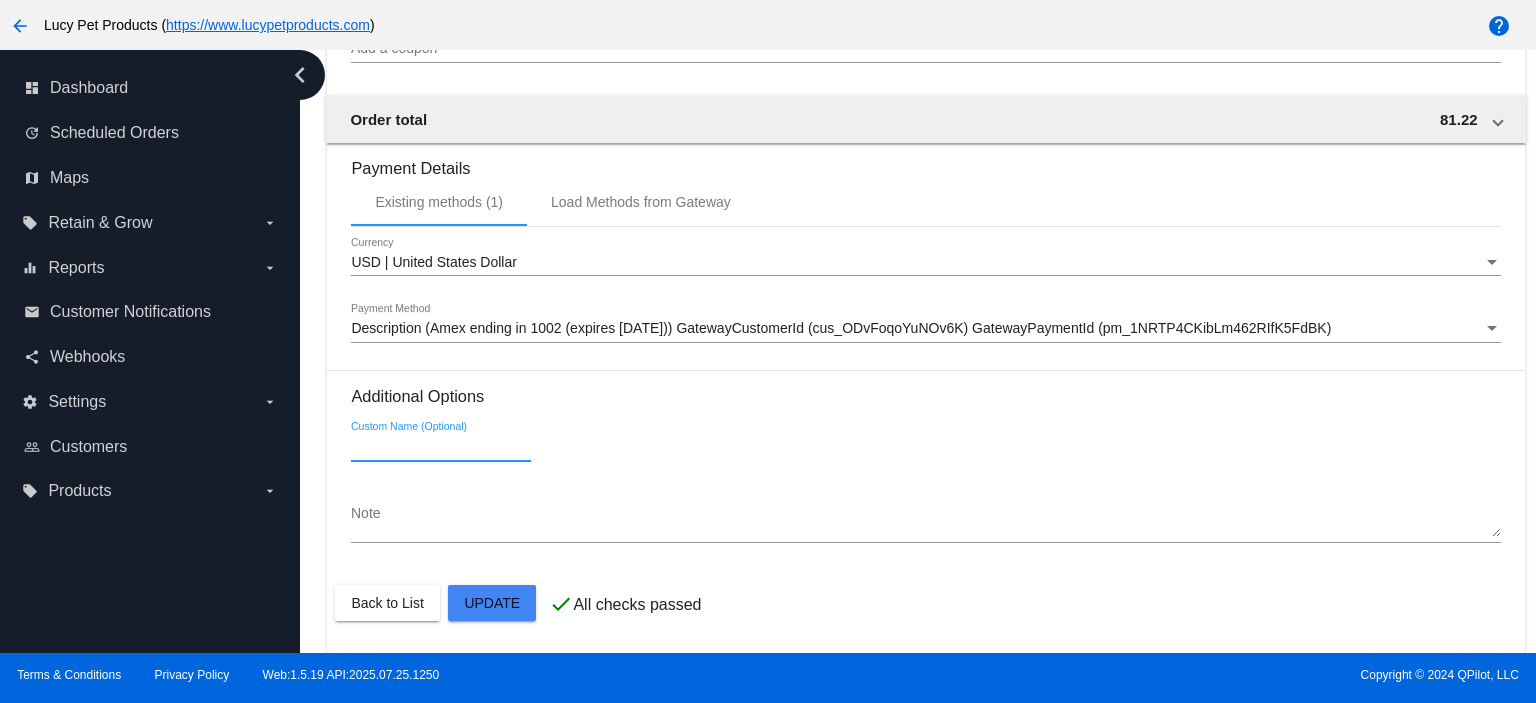 click on "Custom Name (Optional)" at bounding box center (441, 447) 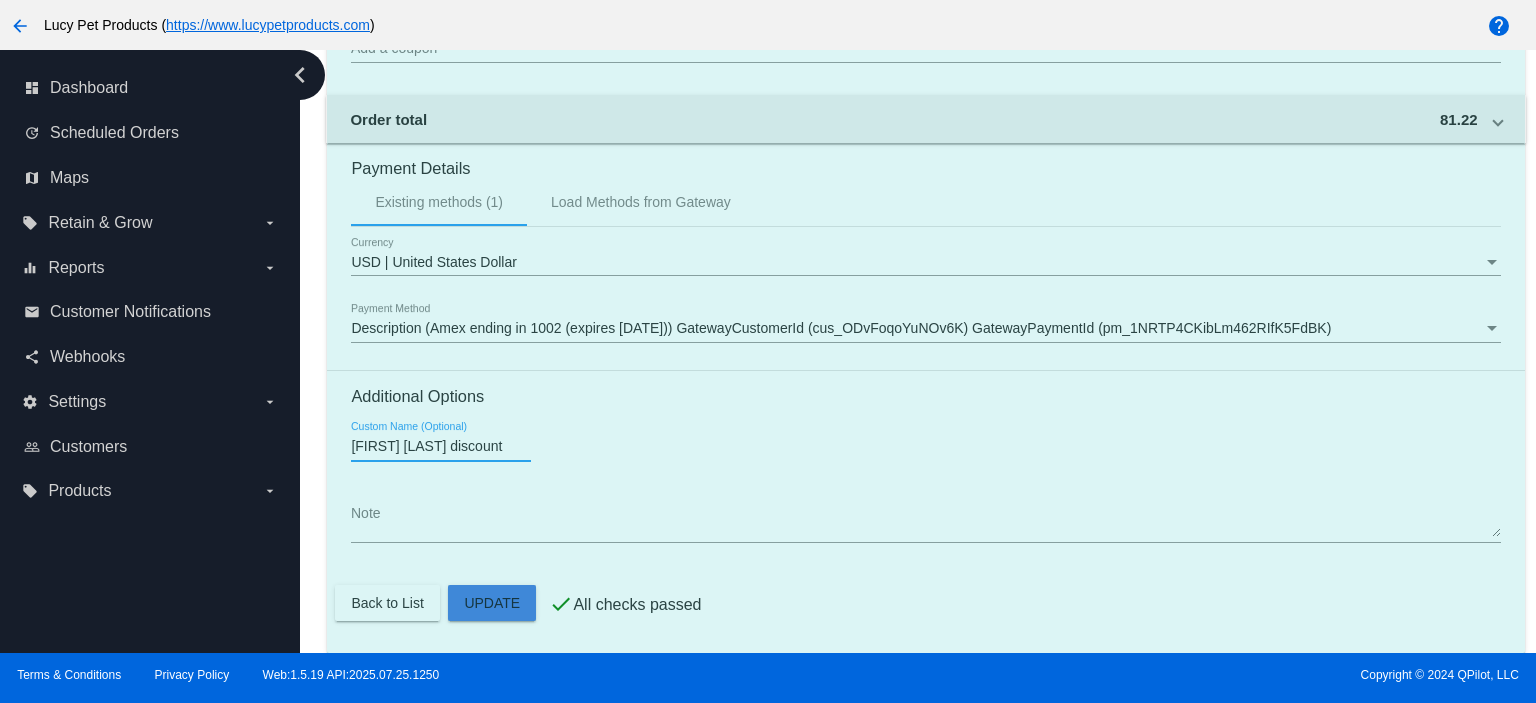 click on "Customer
3032564: [FIRST] [LAST]
[EMAIL]
Customer Shipping
Enter Shipping Address Select A Saved Address (0)
[FIRST]
Shipping First Name
[LAST]
Shipping Last Name
US | USA
Shipping Country
[NUMBER] [STREET]
Shipping Street 1
Shipping Street 2
[CITY]
Shipping City
CA | California
Shipping State
[POSTAL_CODE]
Shipping Postcode
Scheduled Order Details
Frequency:
Every 4 weeks
Active
Status 1" 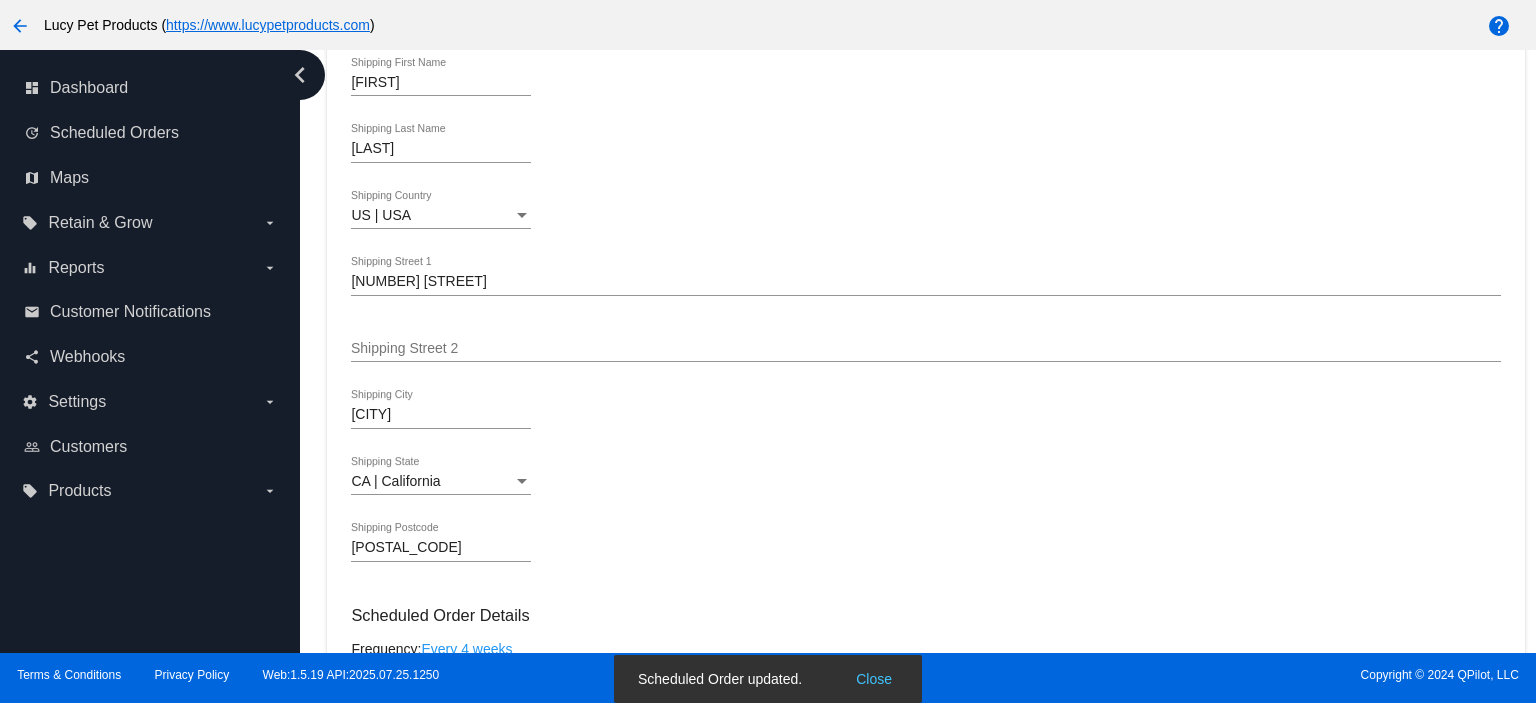 scroll, scrollTop: 0, scrollLeft: 0, axis: both 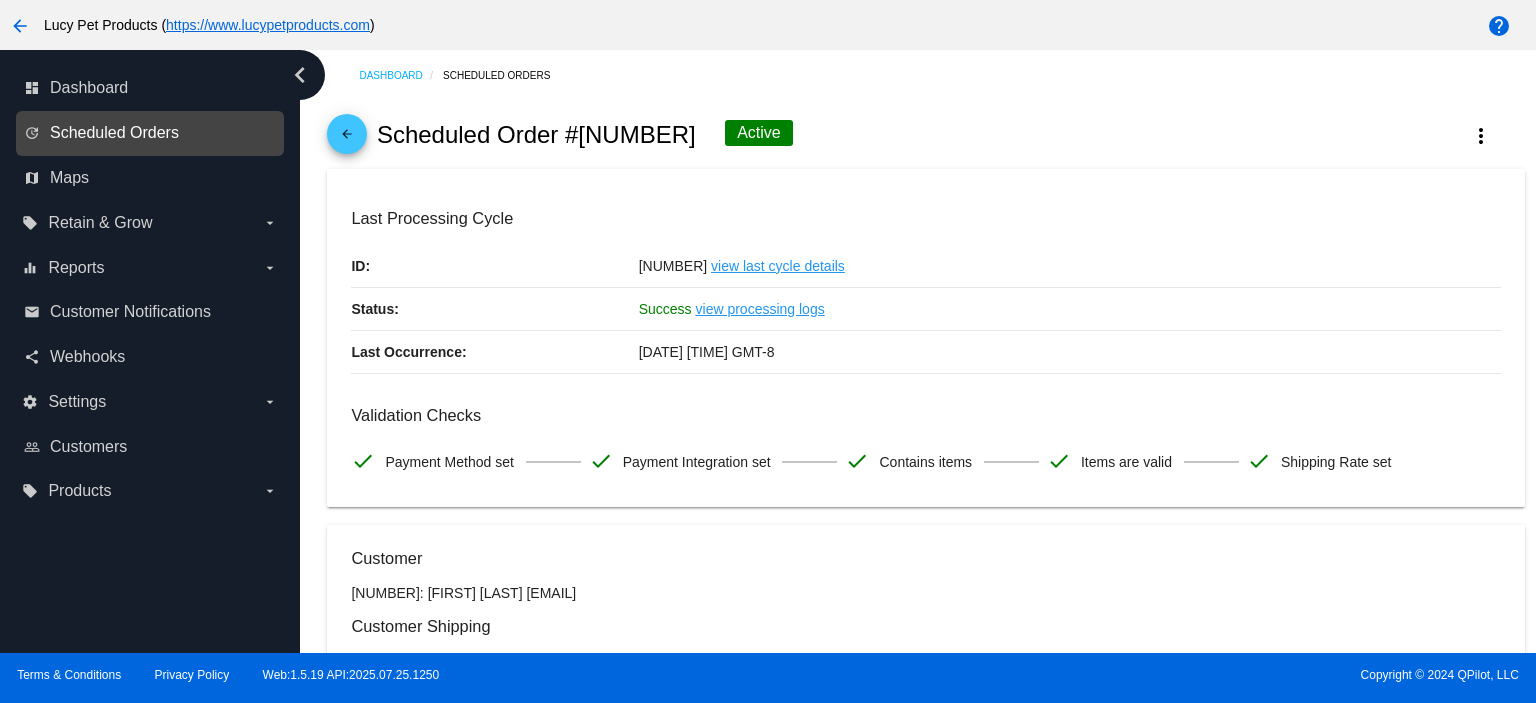 type on "[FIRST] [LAST] discount" 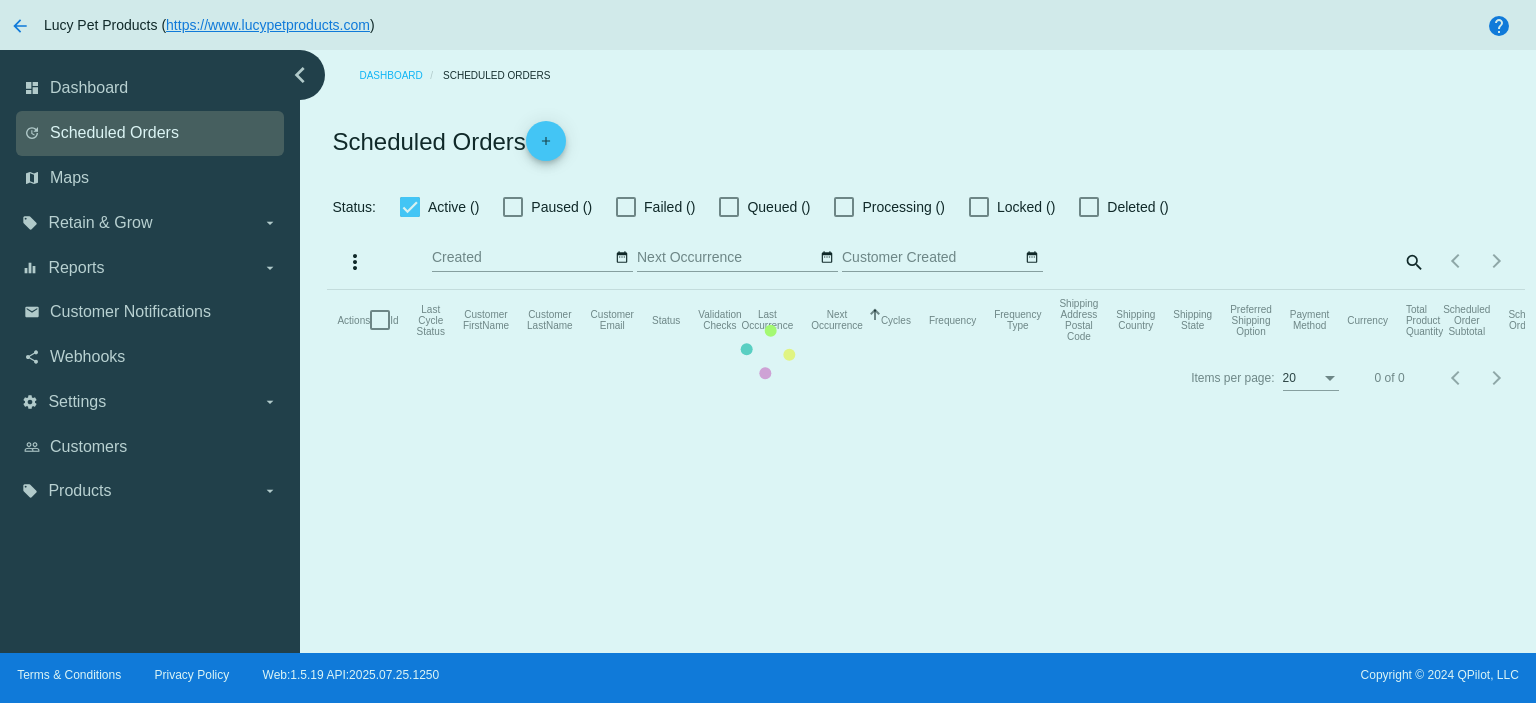 checkbox on "true" 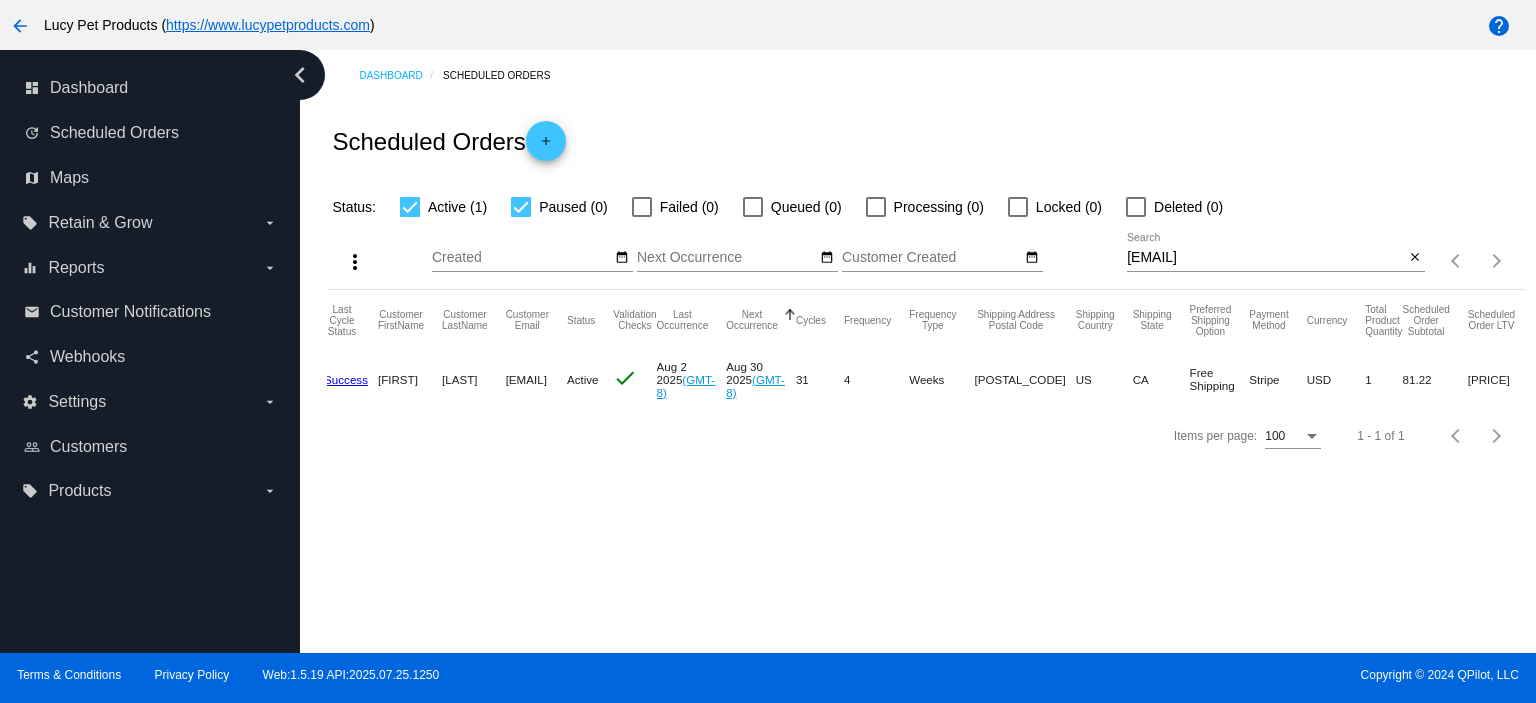 scroll, scrollTop: 0, scrollLeft: 166, axis: horizontal 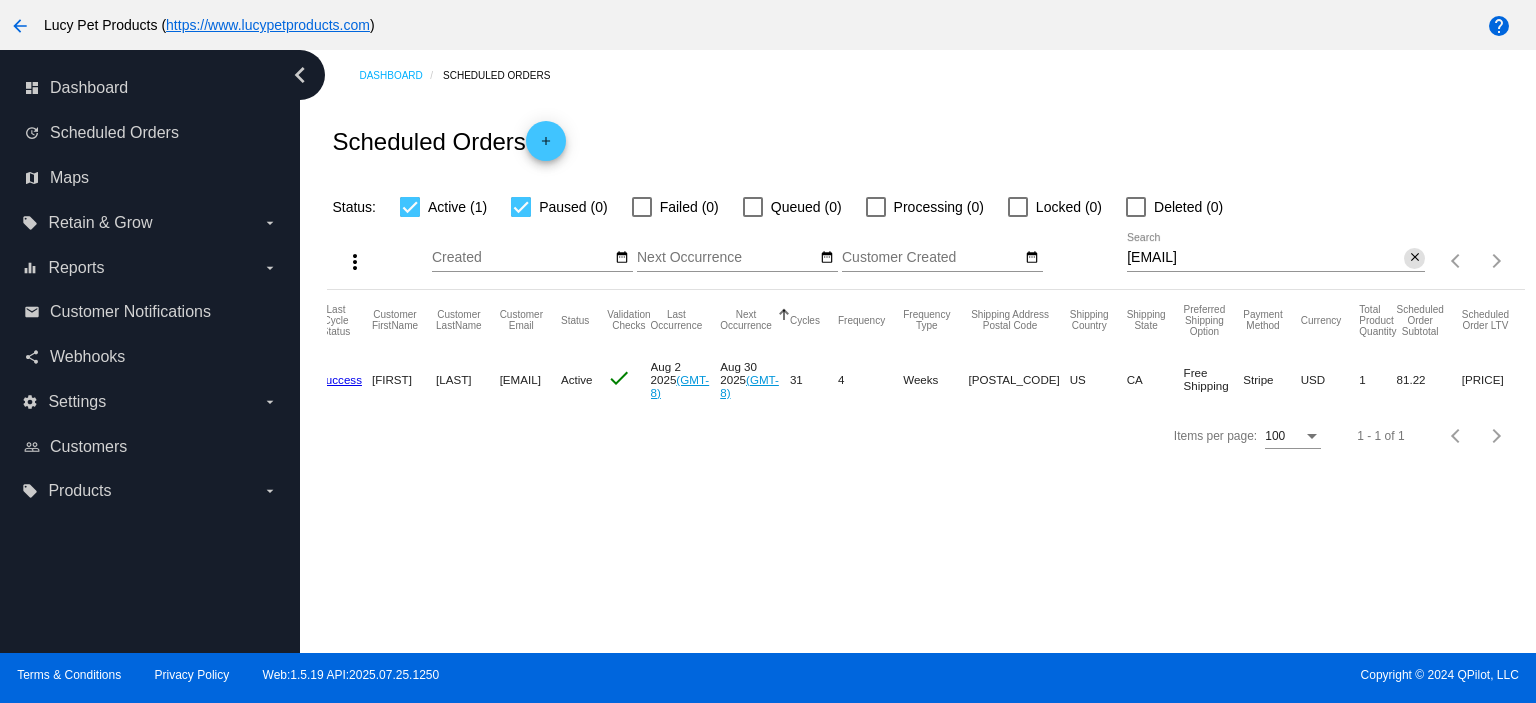click on "close" 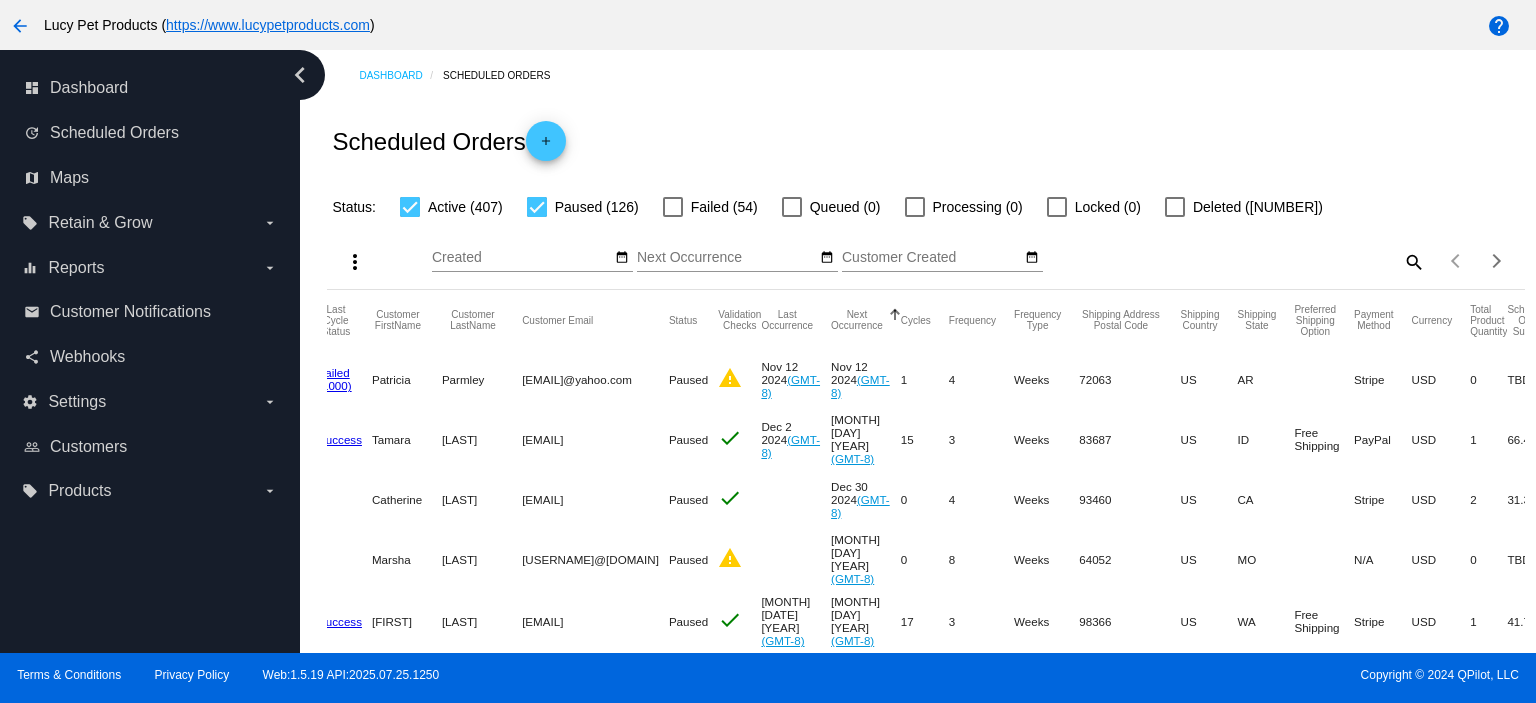 click on "add" 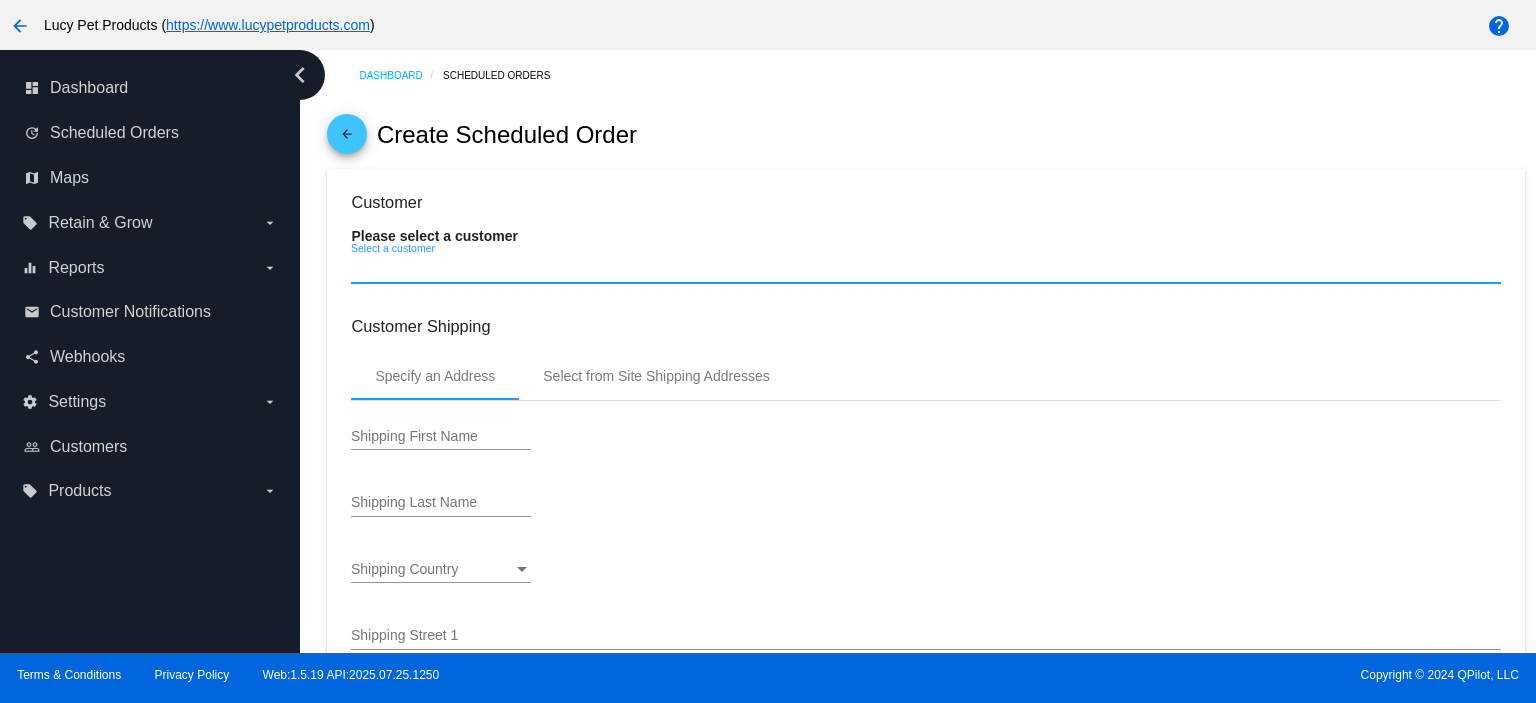 click on "Select a customer" at bounding box center [925, 269] 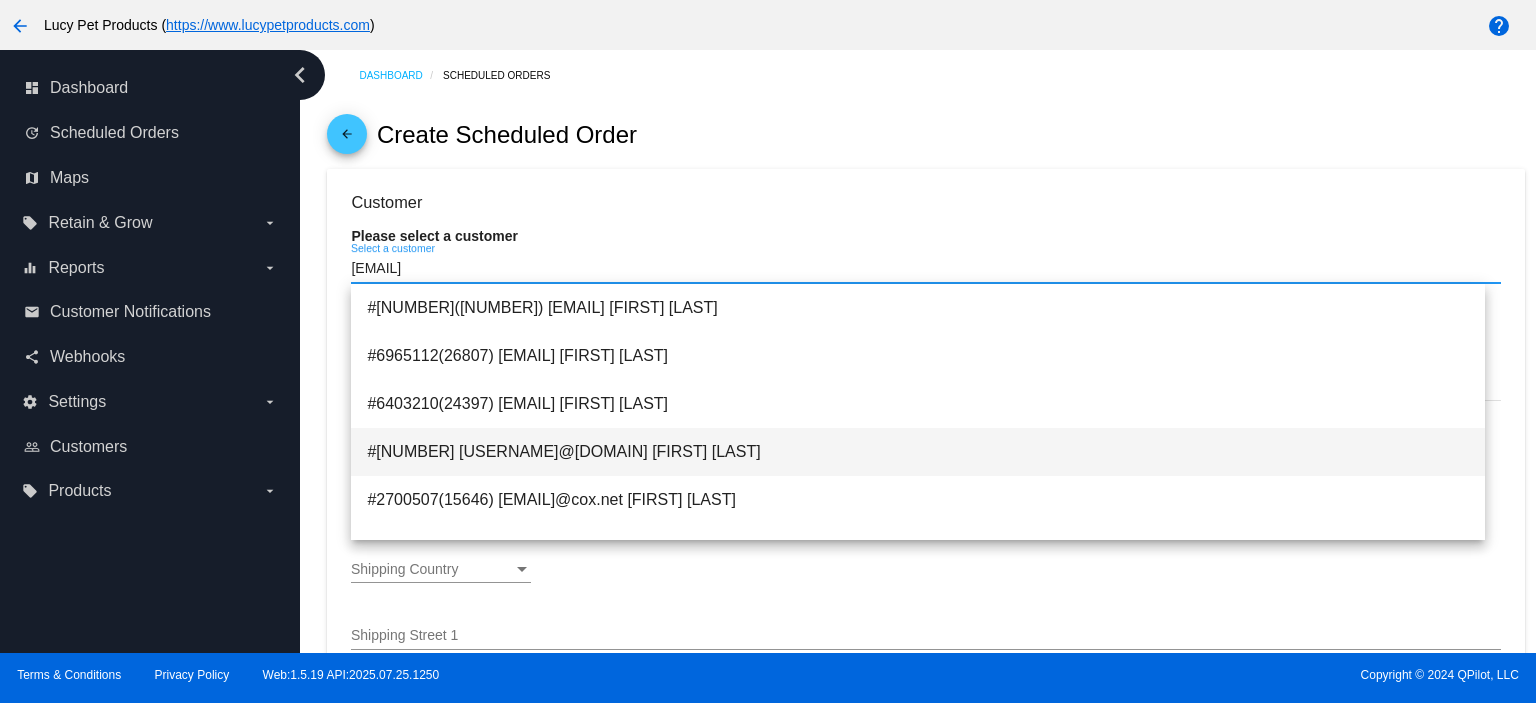 type on "[EMAIL]" 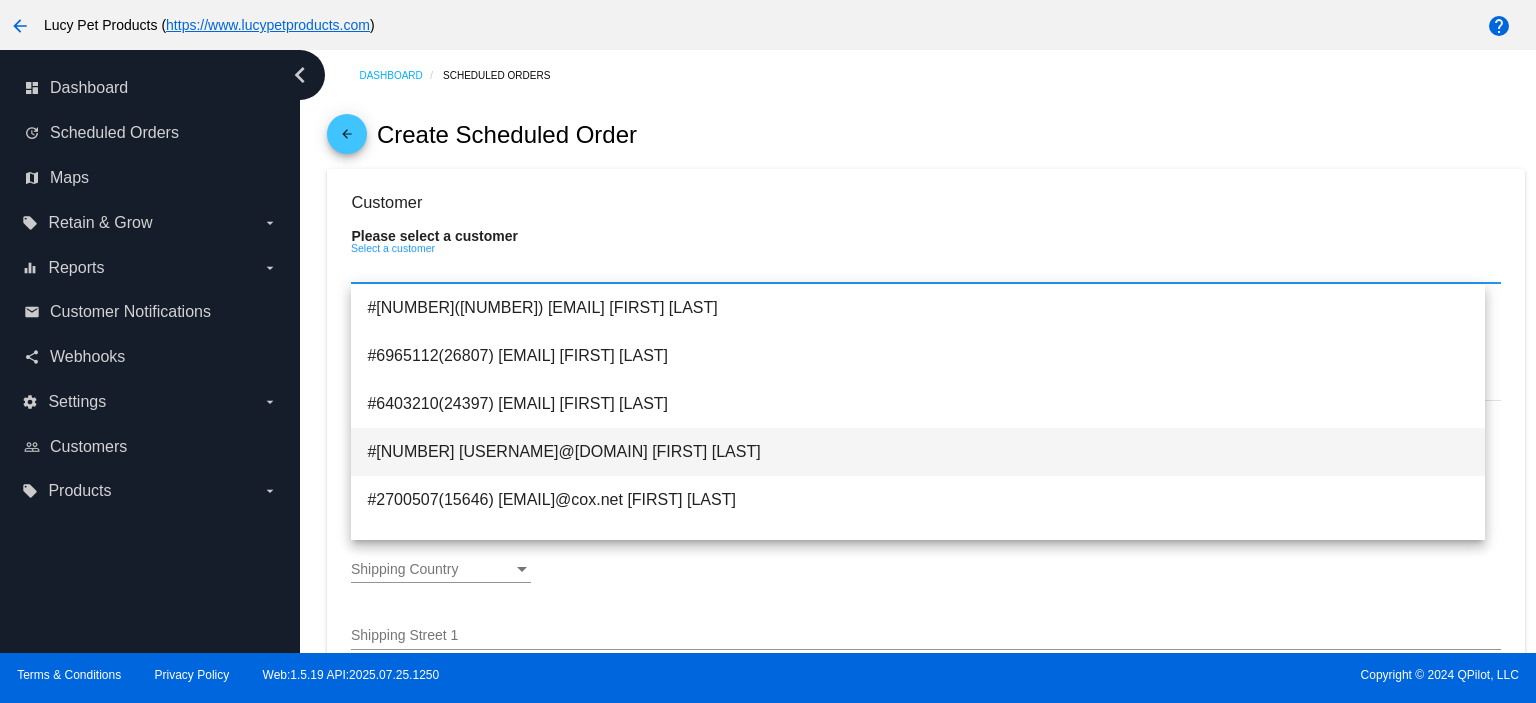 type on "[NUMBER] [STREET]" 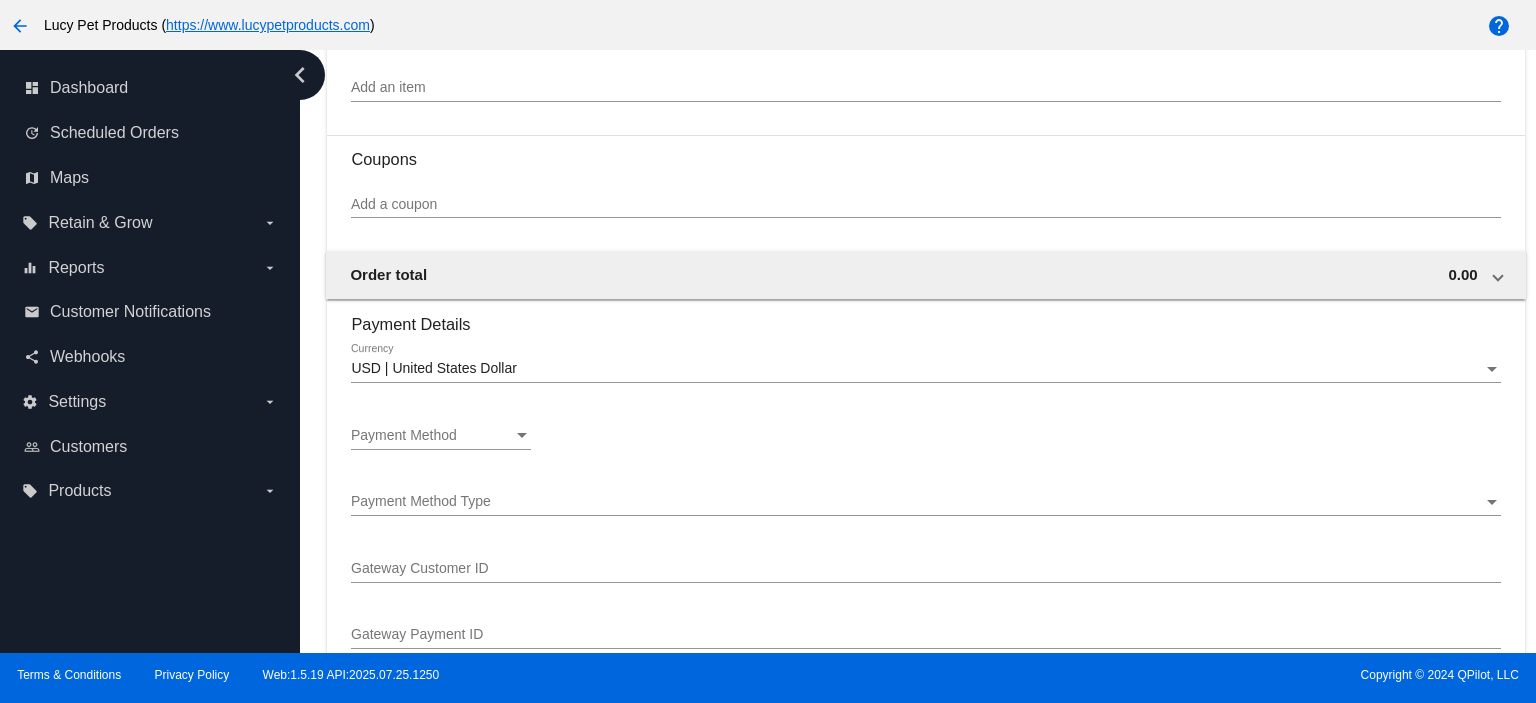 scroll, scrollTop: 1200, scrollLeft: 0, axis: vertical 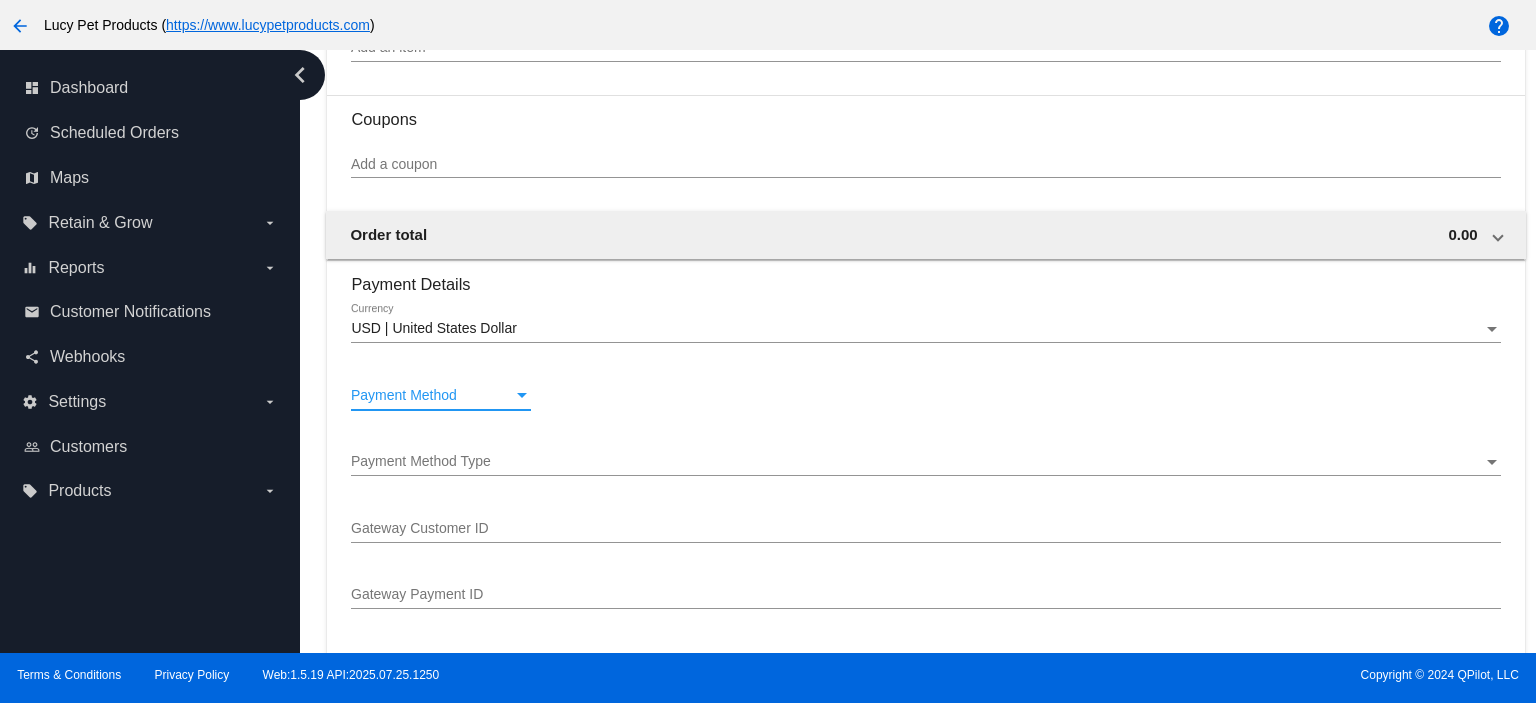 click on "Payment Method" at bounding box center [432, 396] 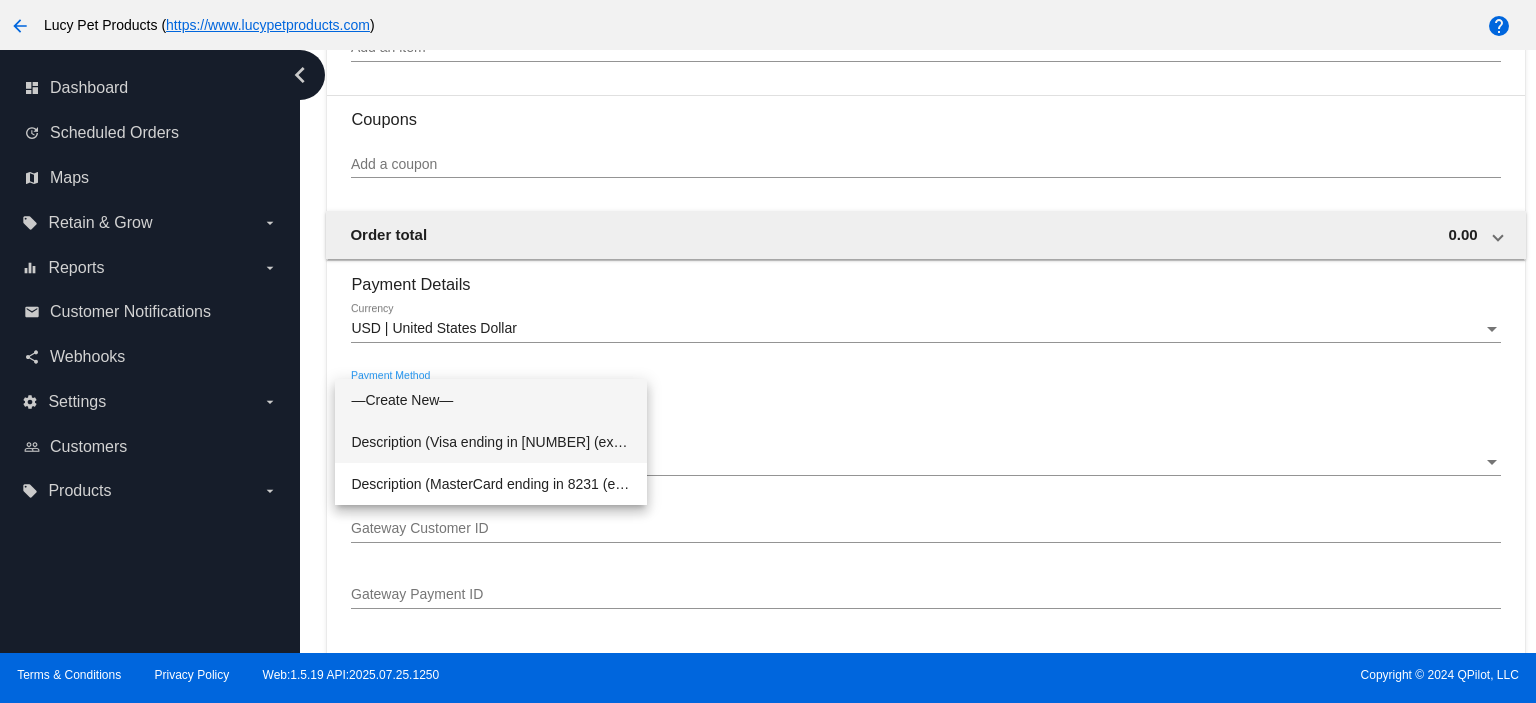click on "Description (Visa ending in [NUMBER] (expires [DATE])) GatewayCustomerId ([CUSTOMER_ID])
GatewayPaymentId ([PAYMENT_ID])" at bounding box center (491, 442) 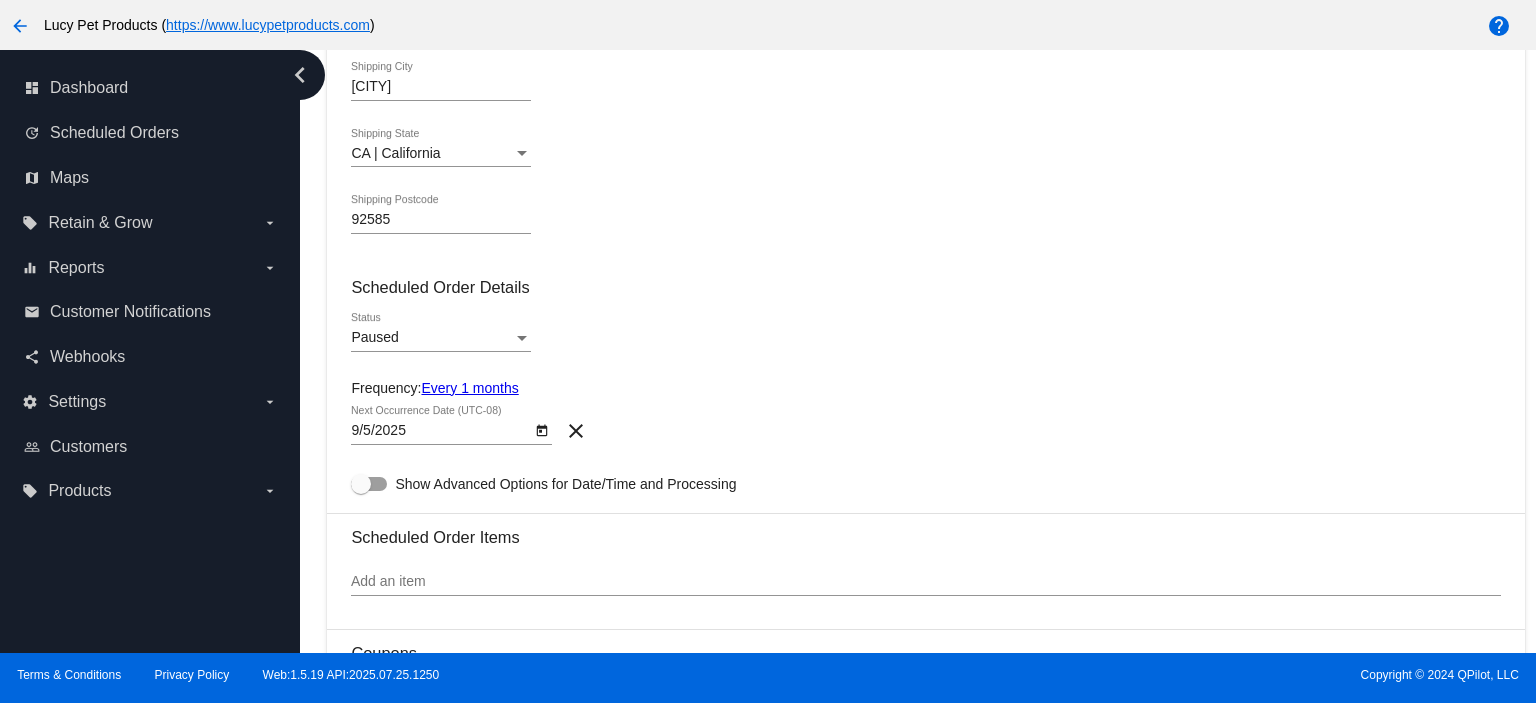 scroll, scrollTop: 800, scrollLeft: 0, axis: vertical 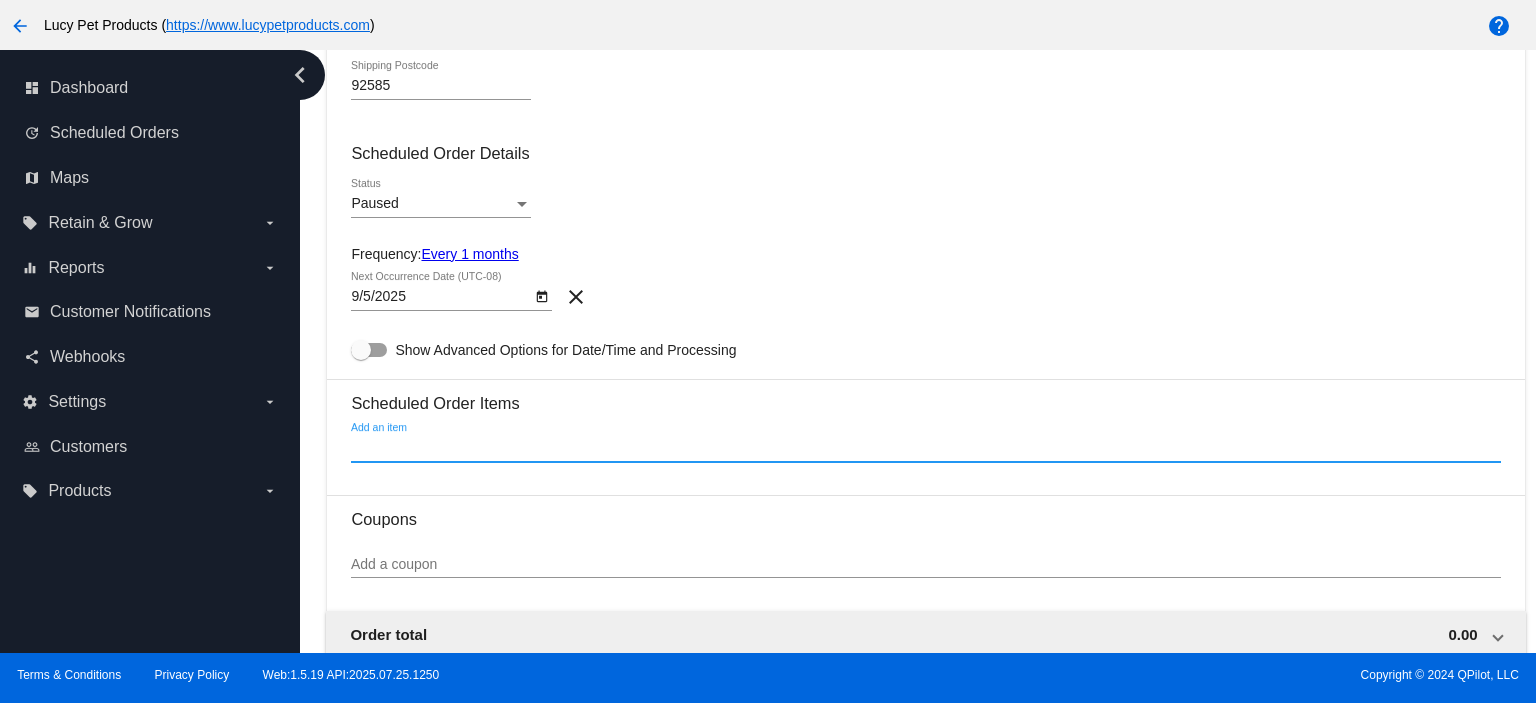 click on "Add an item" at bounding box center (925, 448) 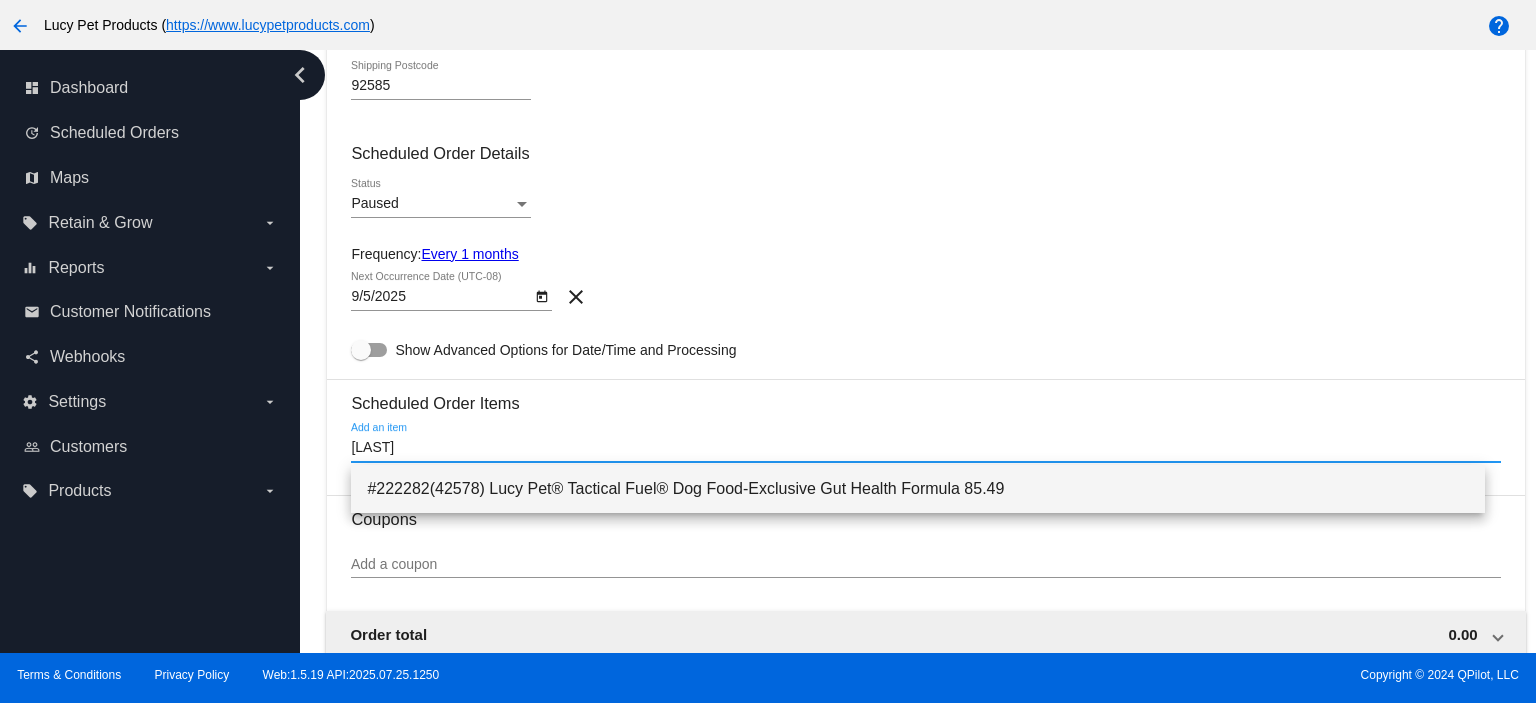 type on "[LAST]" 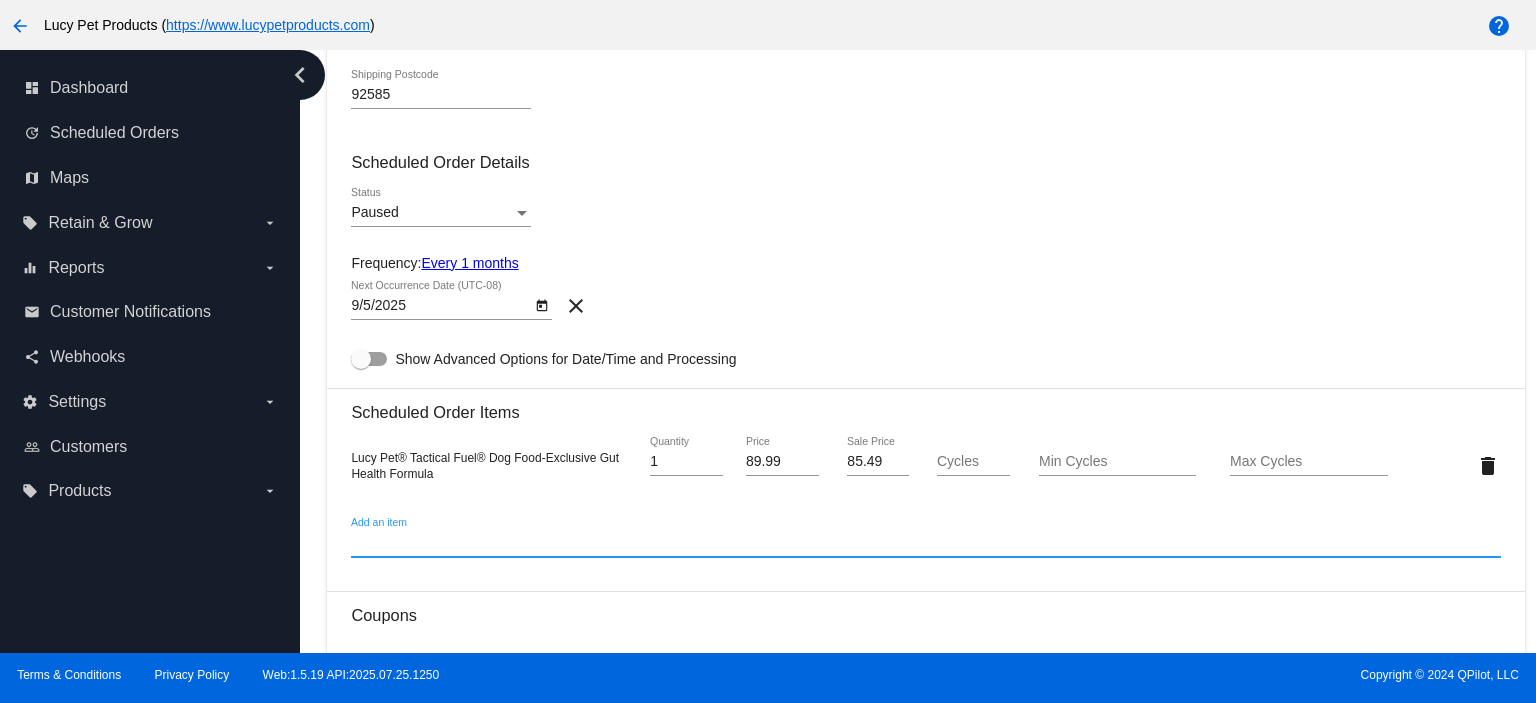 scroll, scrollTop: 790, scrollLeft: 0, axis: vertical 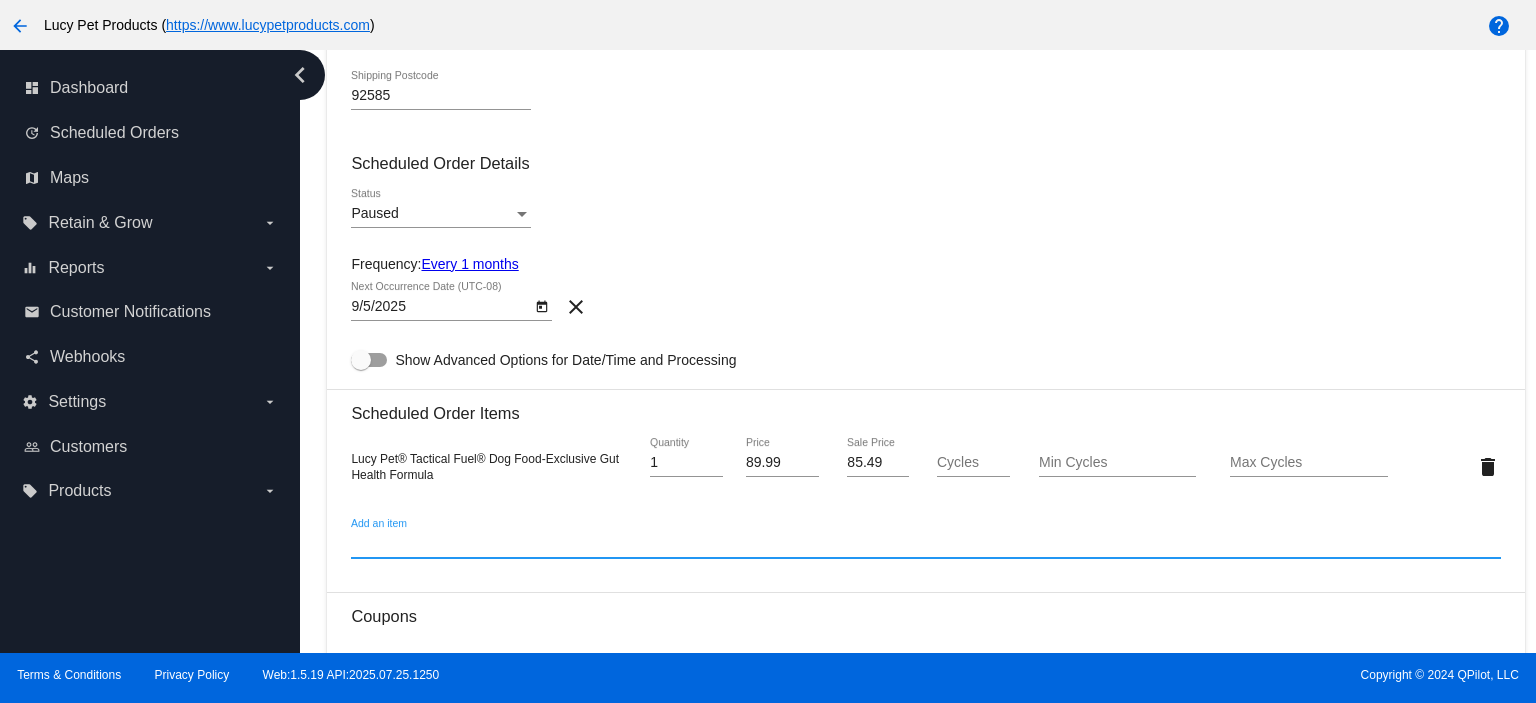 click on "arrow_back
Lucy Pet Products ( https://www.lucypetproducts.com )
help
chevron_left
dashboard
Dashboard
update
Scheduled Orders
map
Maps
local_offer
Retain & Grow
arrow_drop_down
equalizer
Reports
arrow_drop_down" at bounding box center (768, 351) 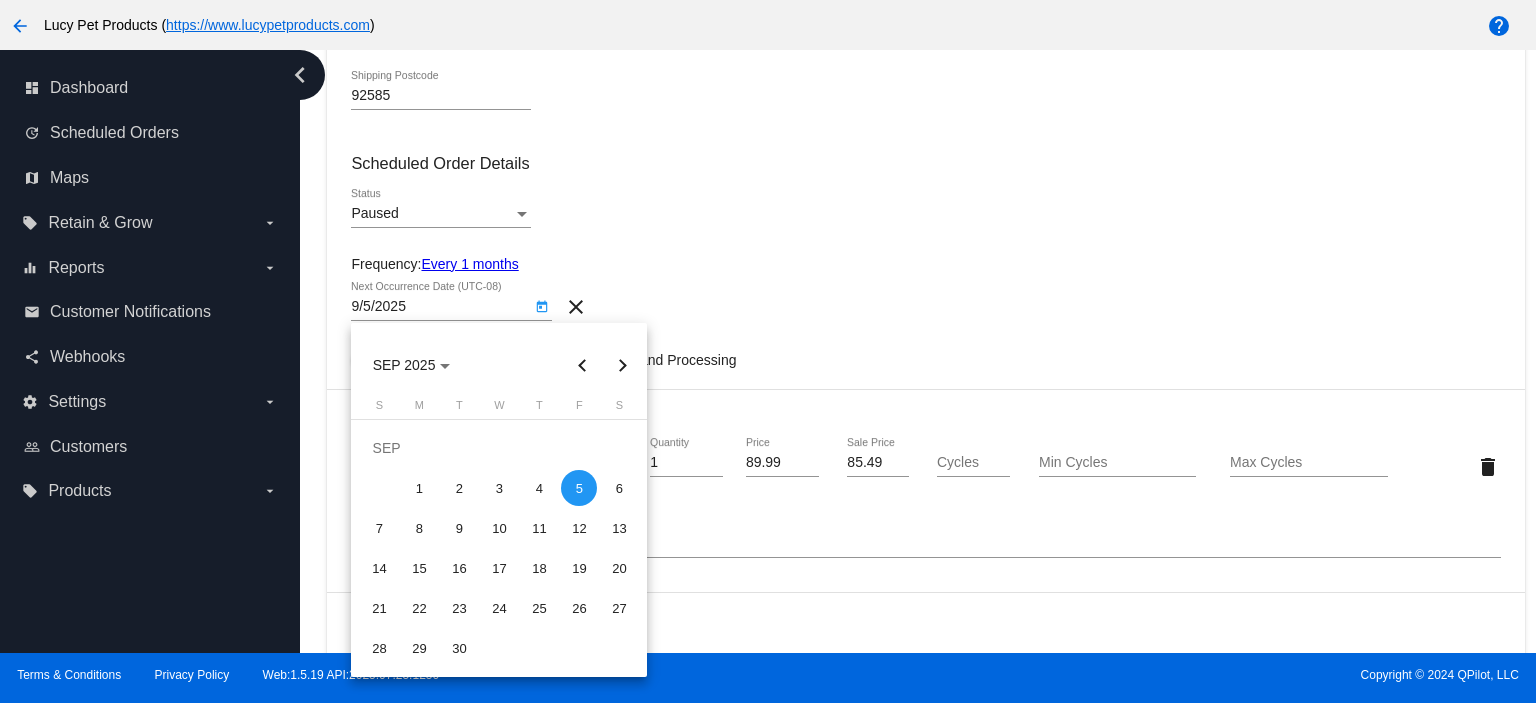 click at bounding box center (582, 365) 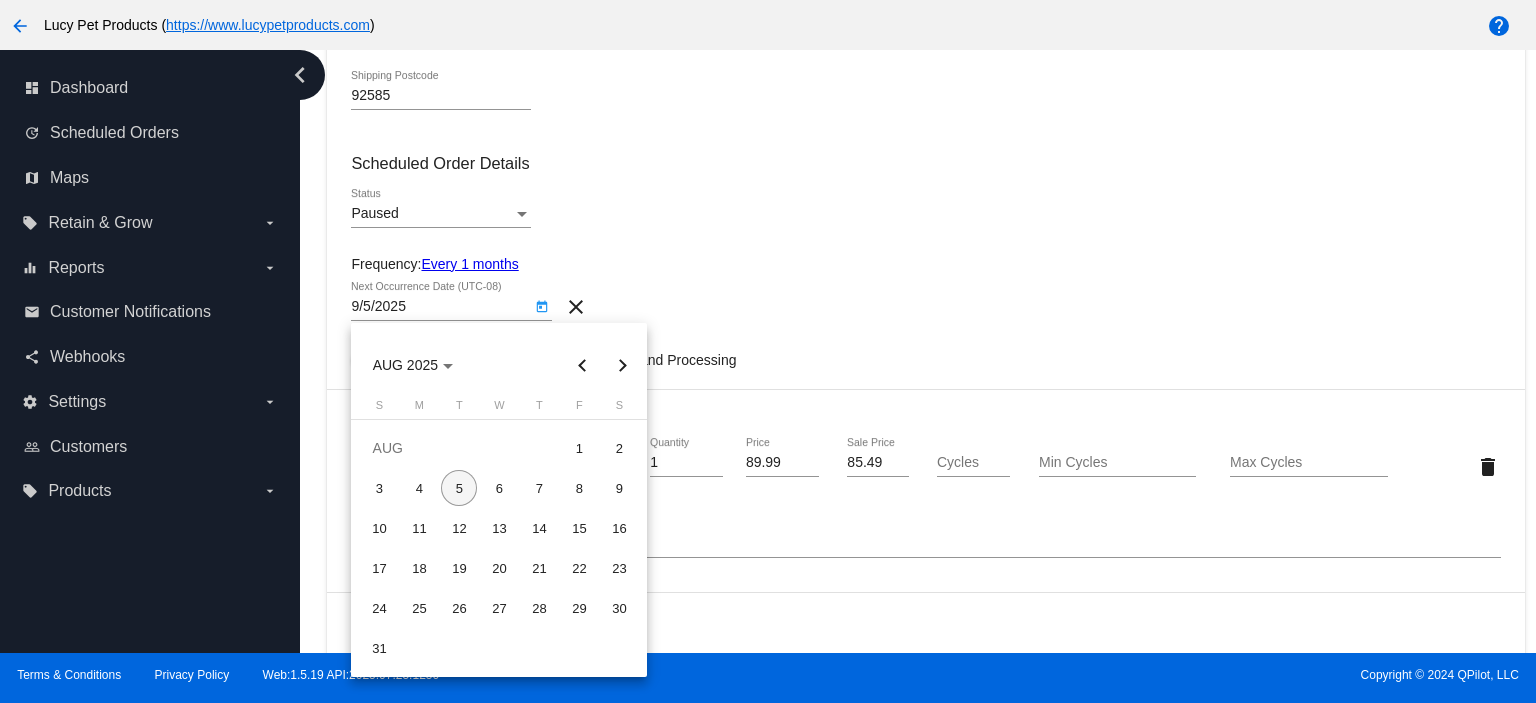 click on "5" at bounding box center (459, 488) 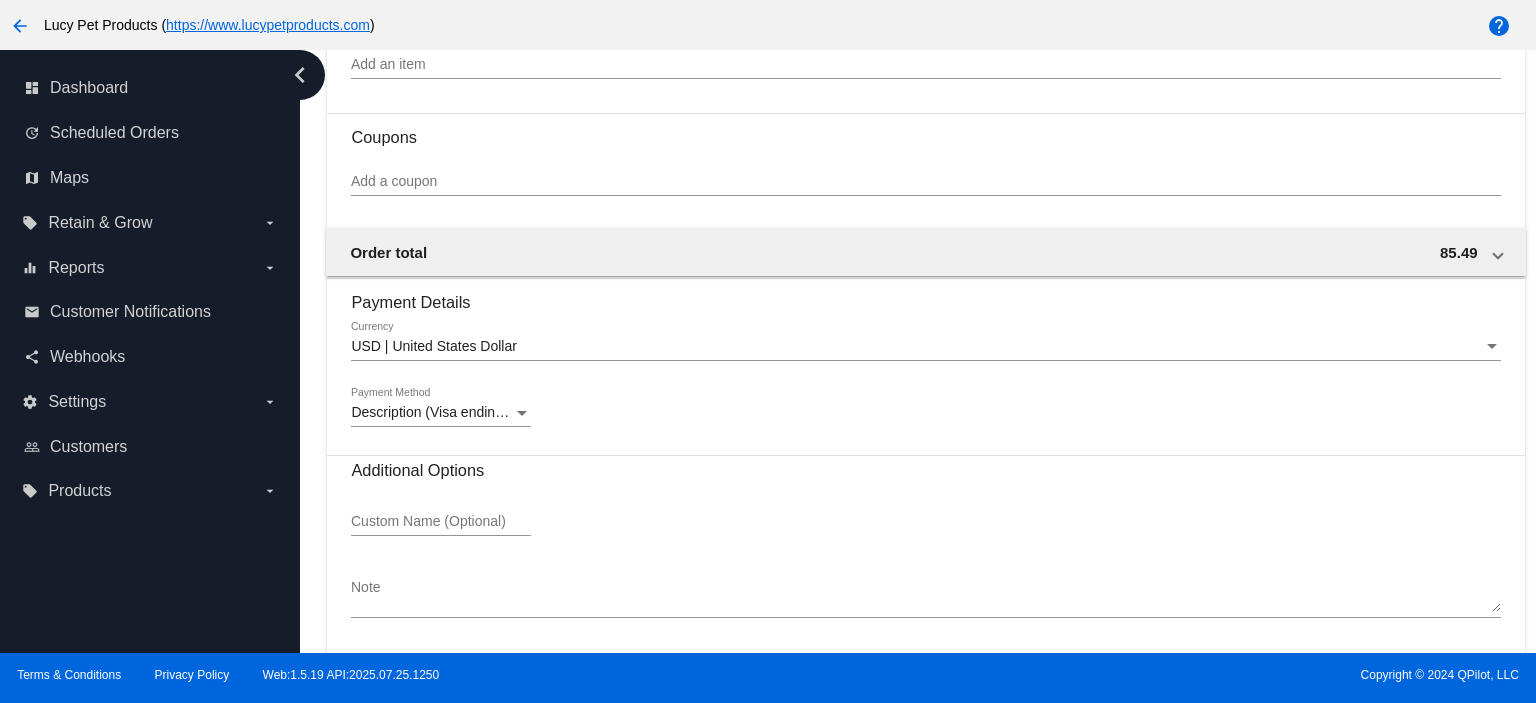 scroll, scrollTop: 1324, scrollLeft: 0, axis: vertical 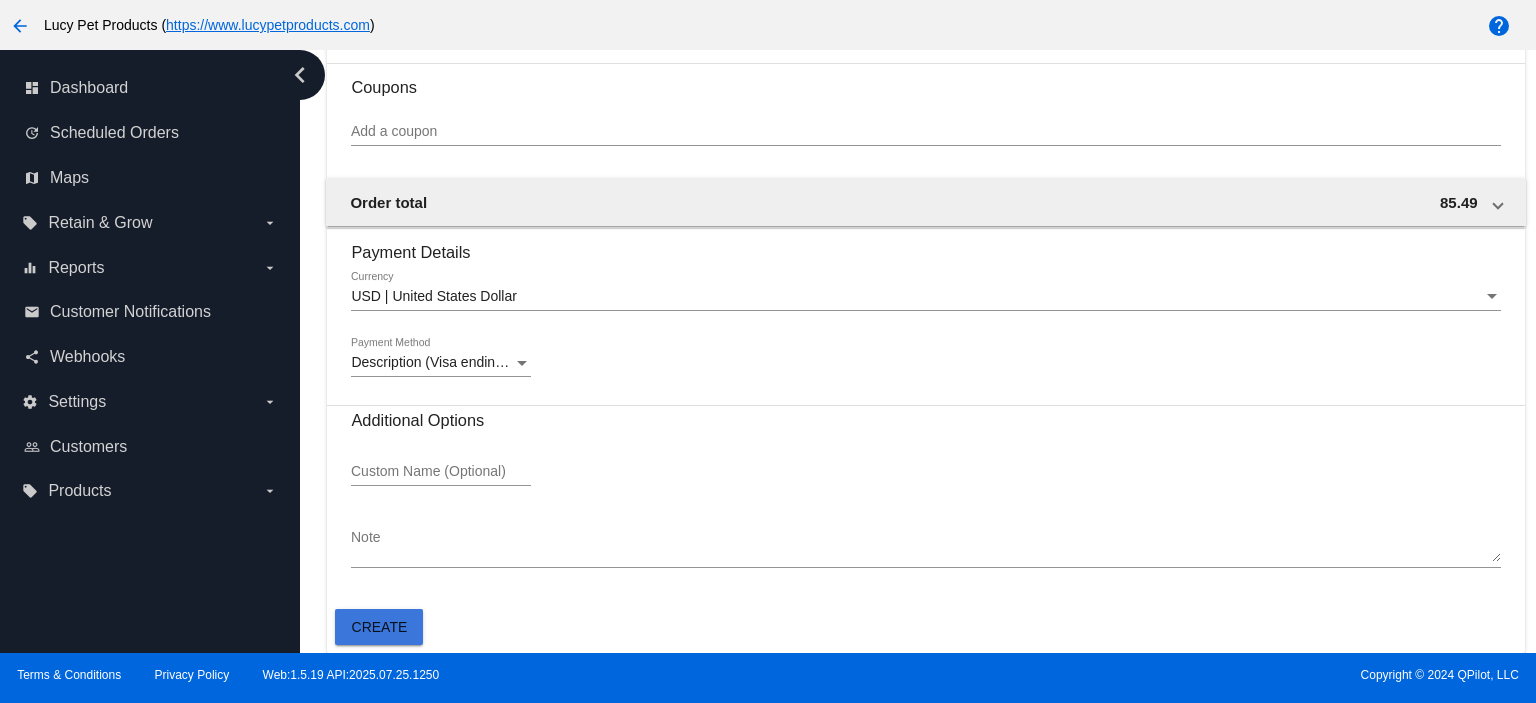 click on "Create" 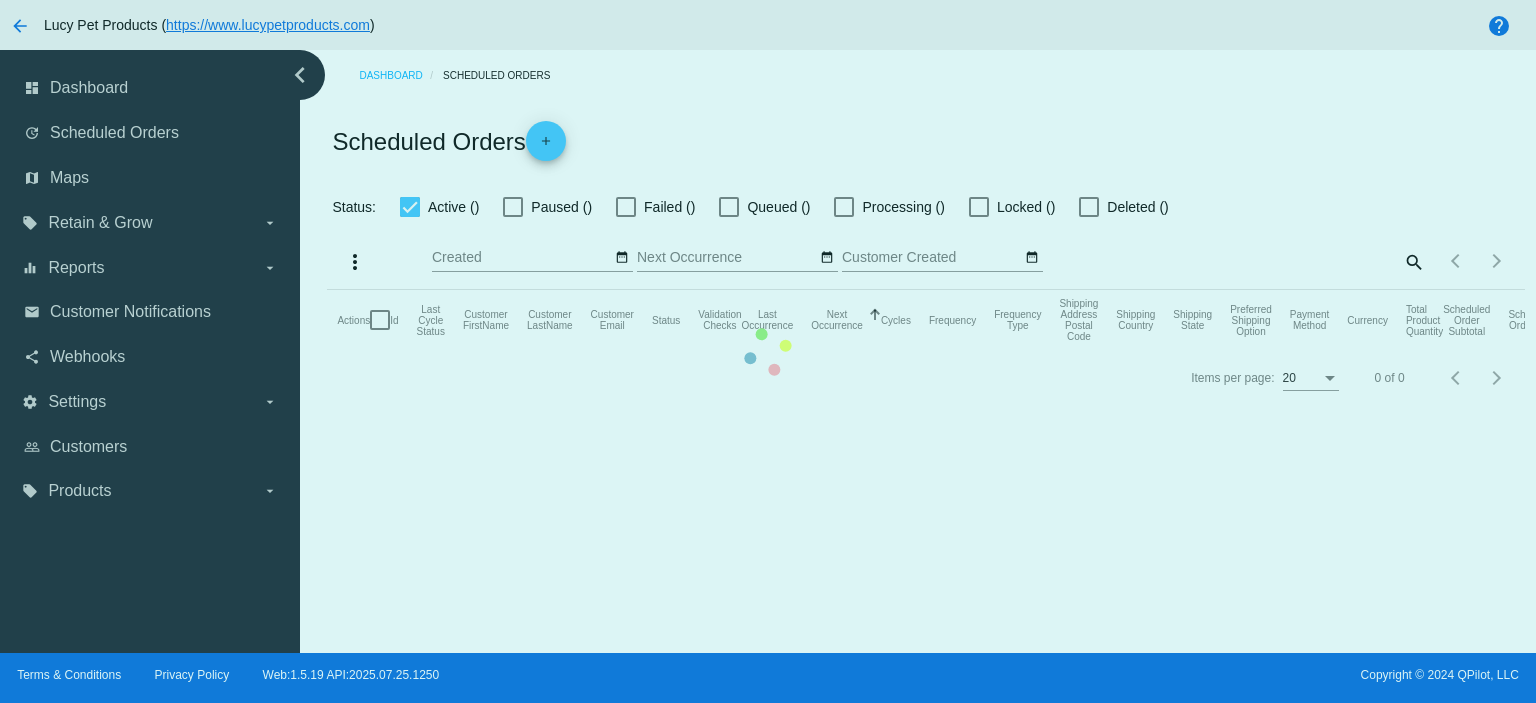 checkbox on "true" 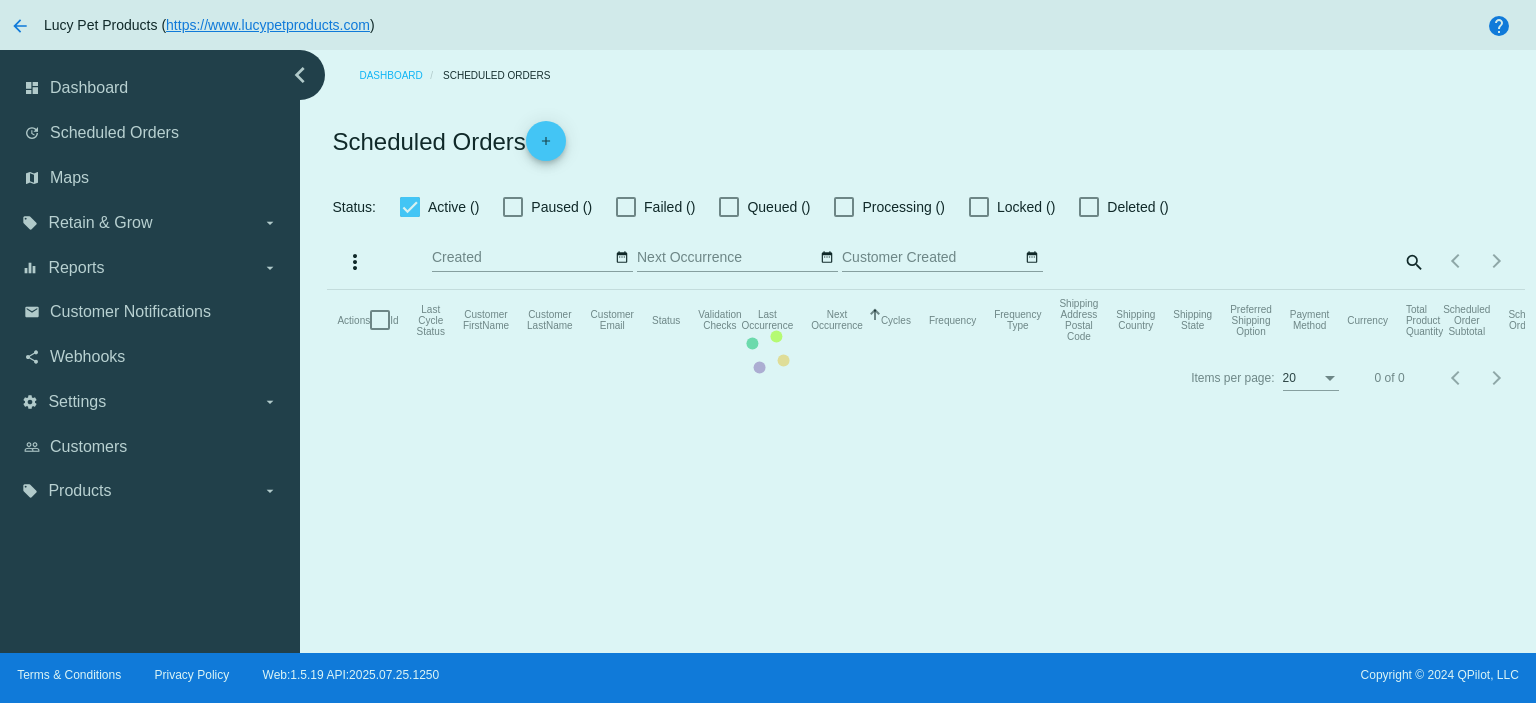 scroll, scrollTop: 0, scrollLeft: 0, axis: both 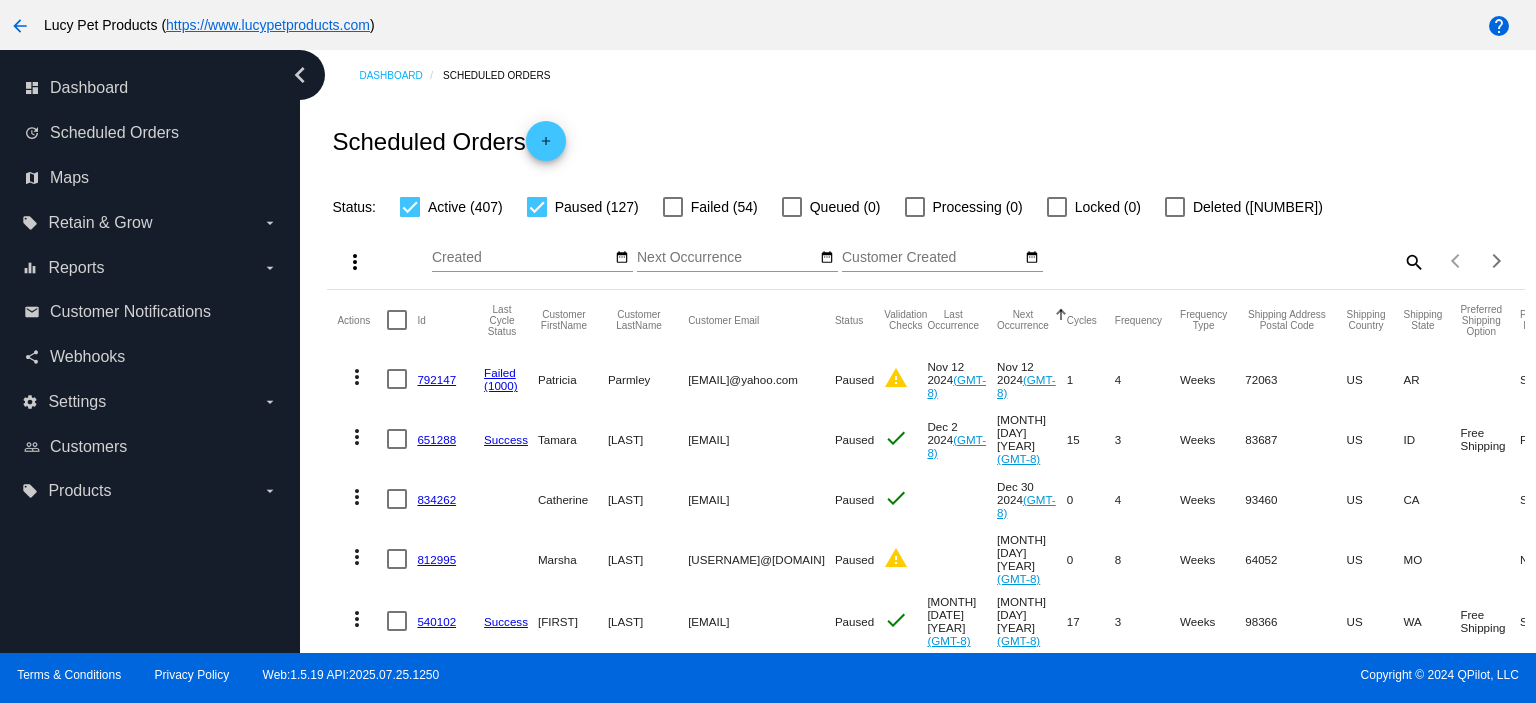click on "search" 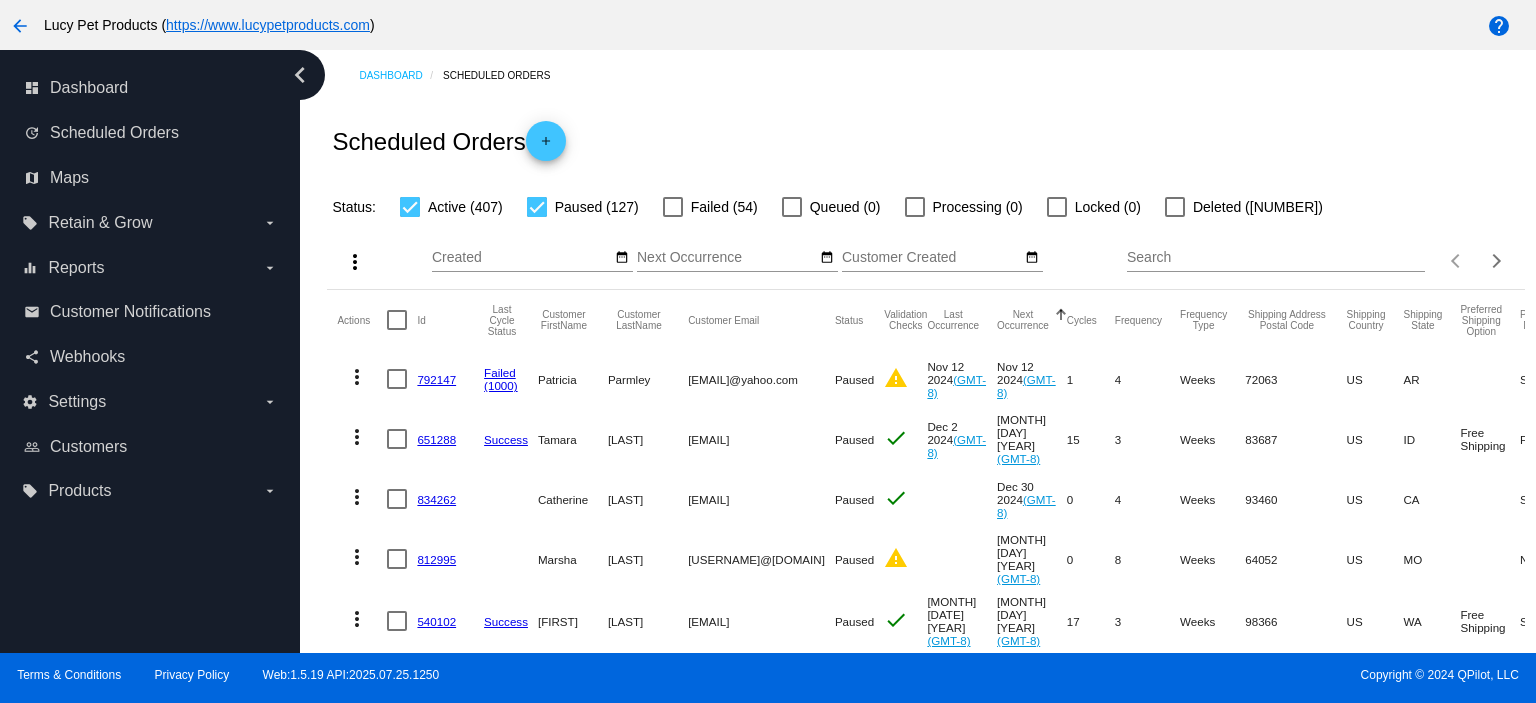 click on "Search" at bounding box center [1276, 258] 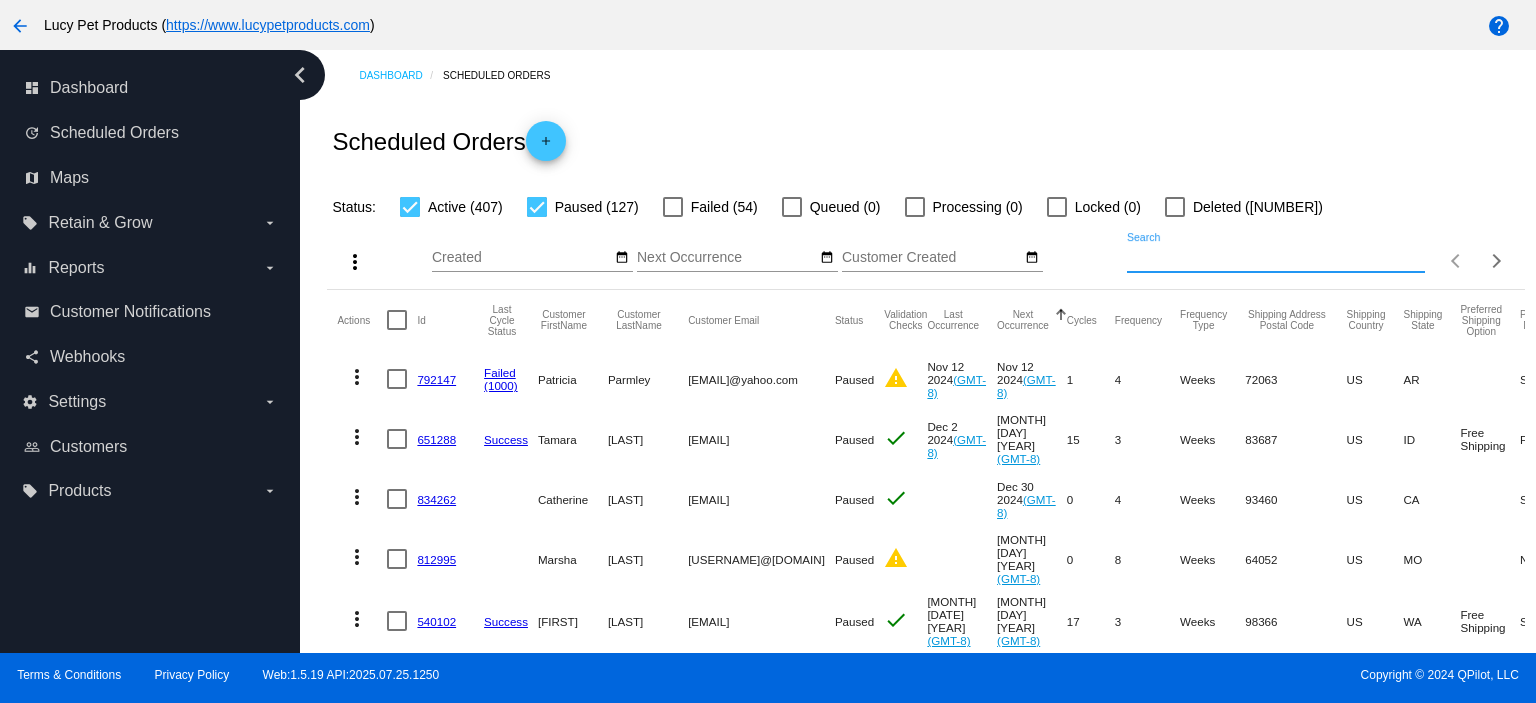 paste on "[EMAIL]" 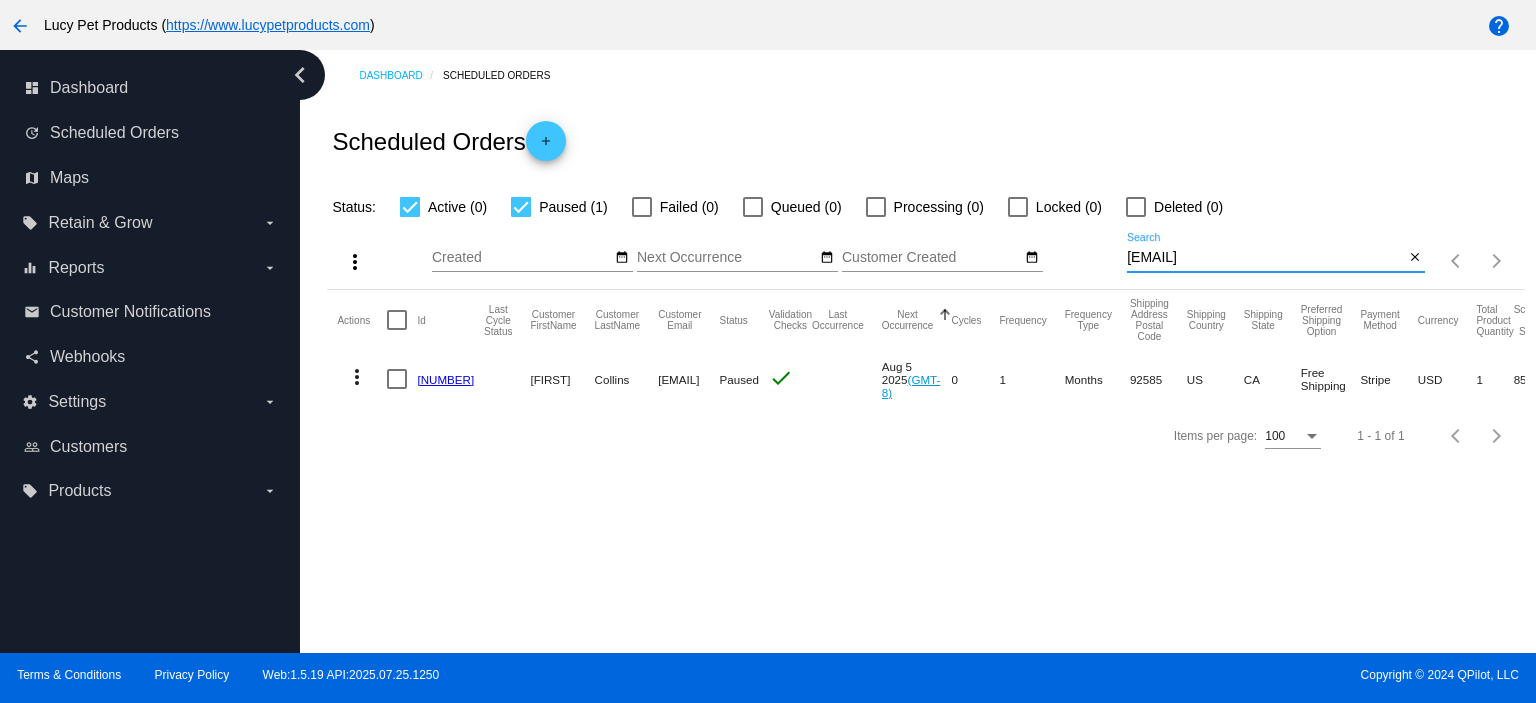 type on "[EMAIL]" 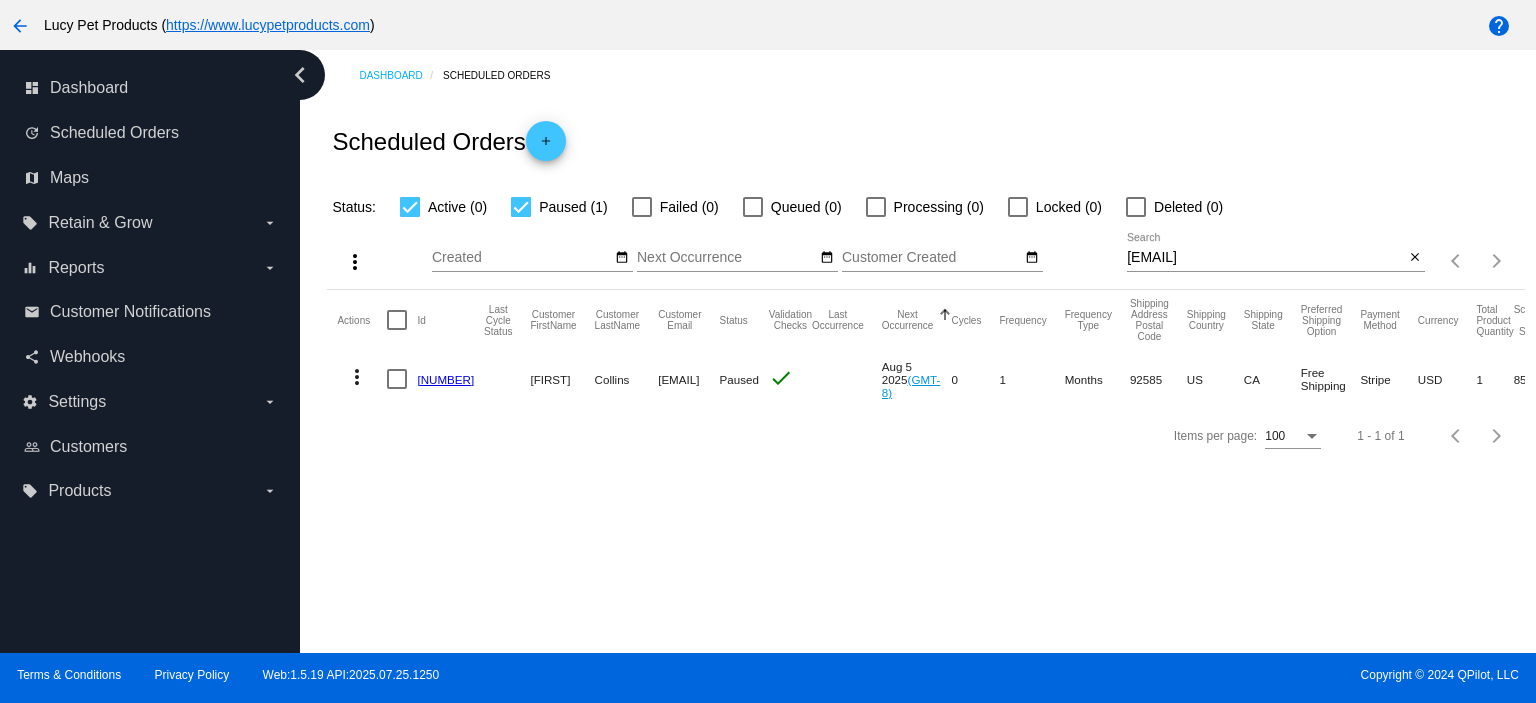 click on "[NUMBER]" 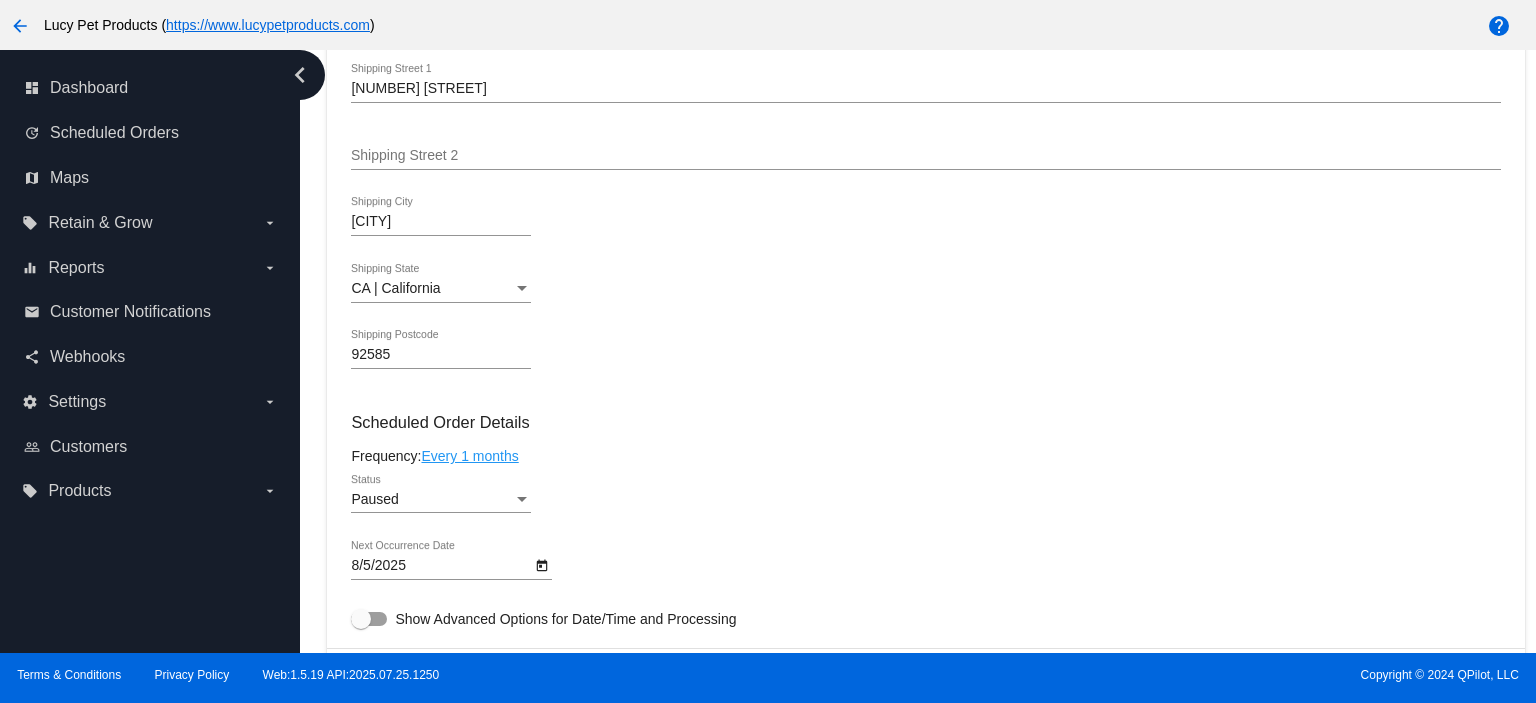 scroll, scrollTop: 800, scrollLeft: 0, axis: vertical 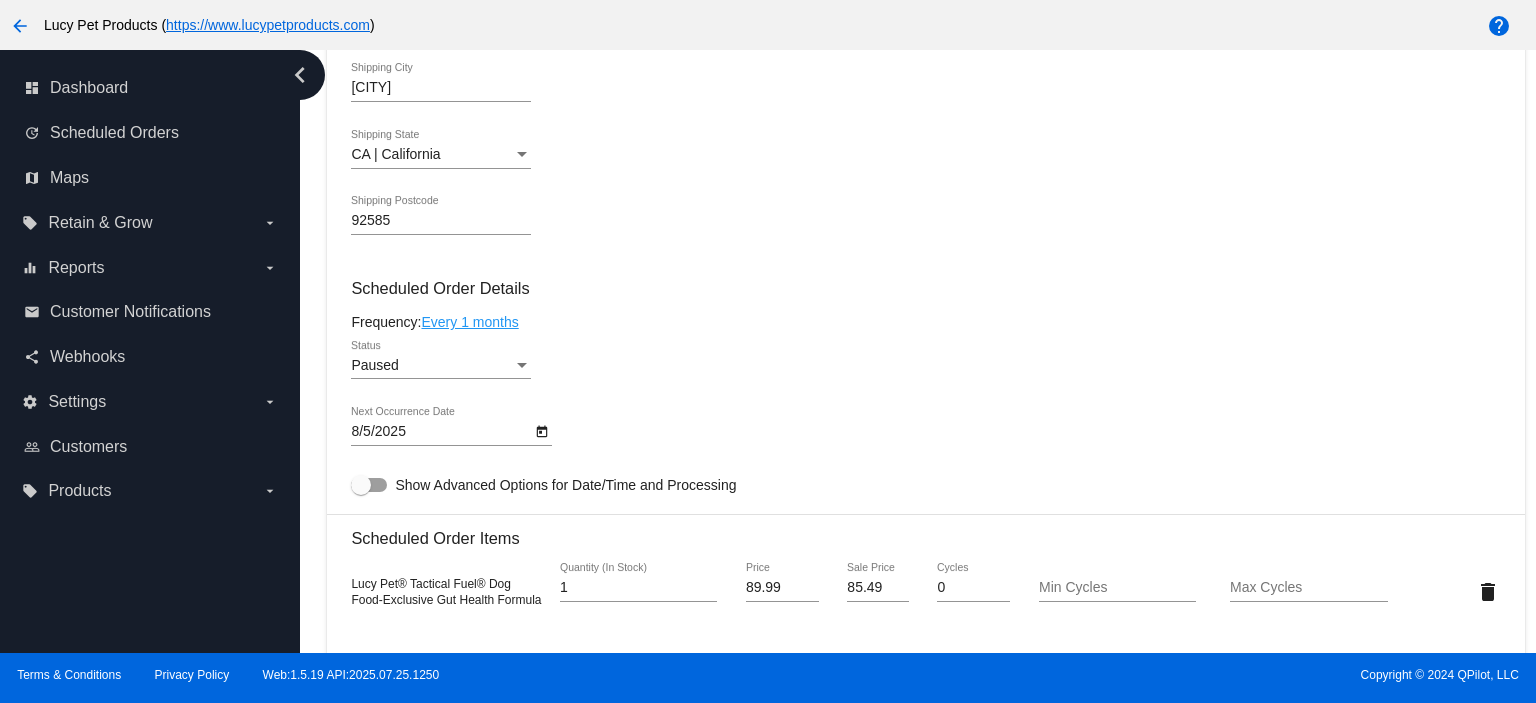 click on "Paused" at bounding box center (432, 366) 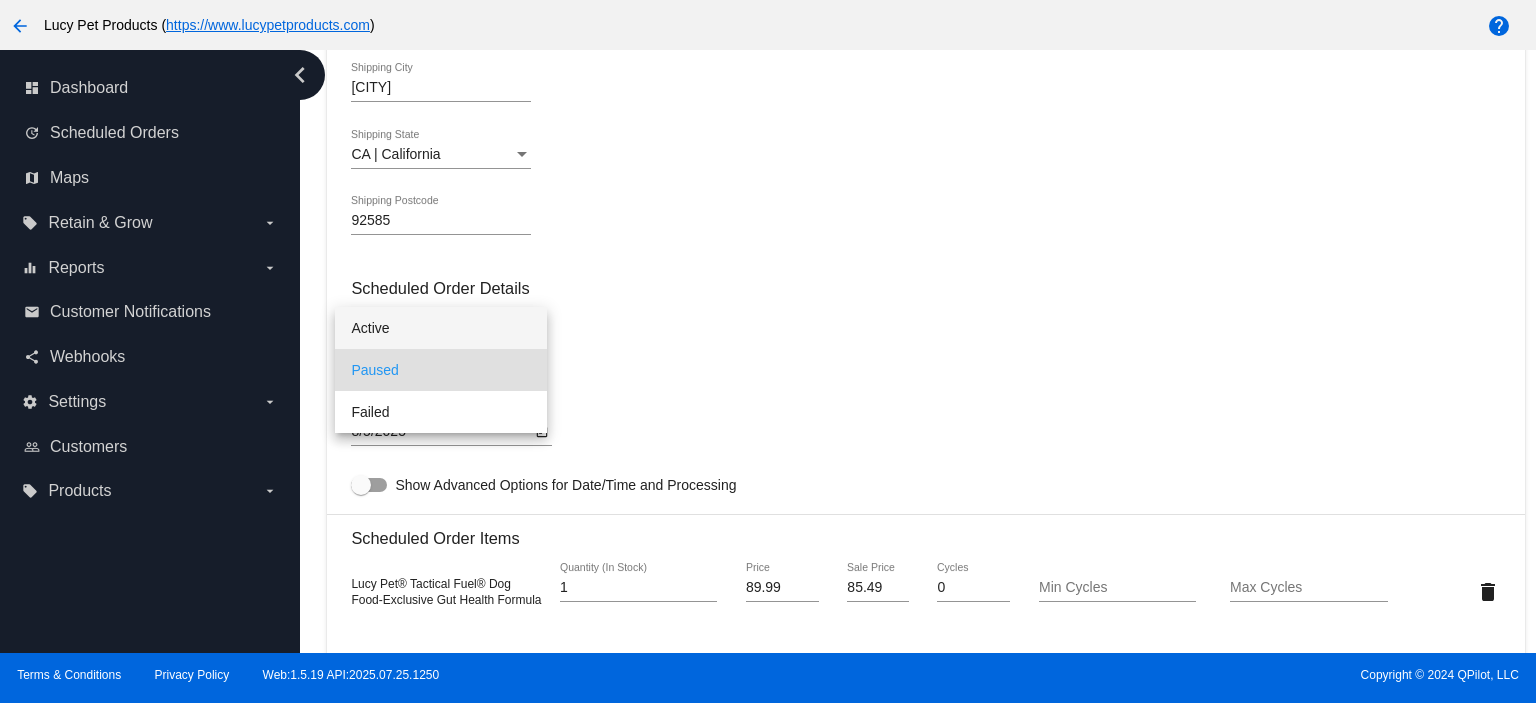 click on "Active" at bounding box center [441, 328] 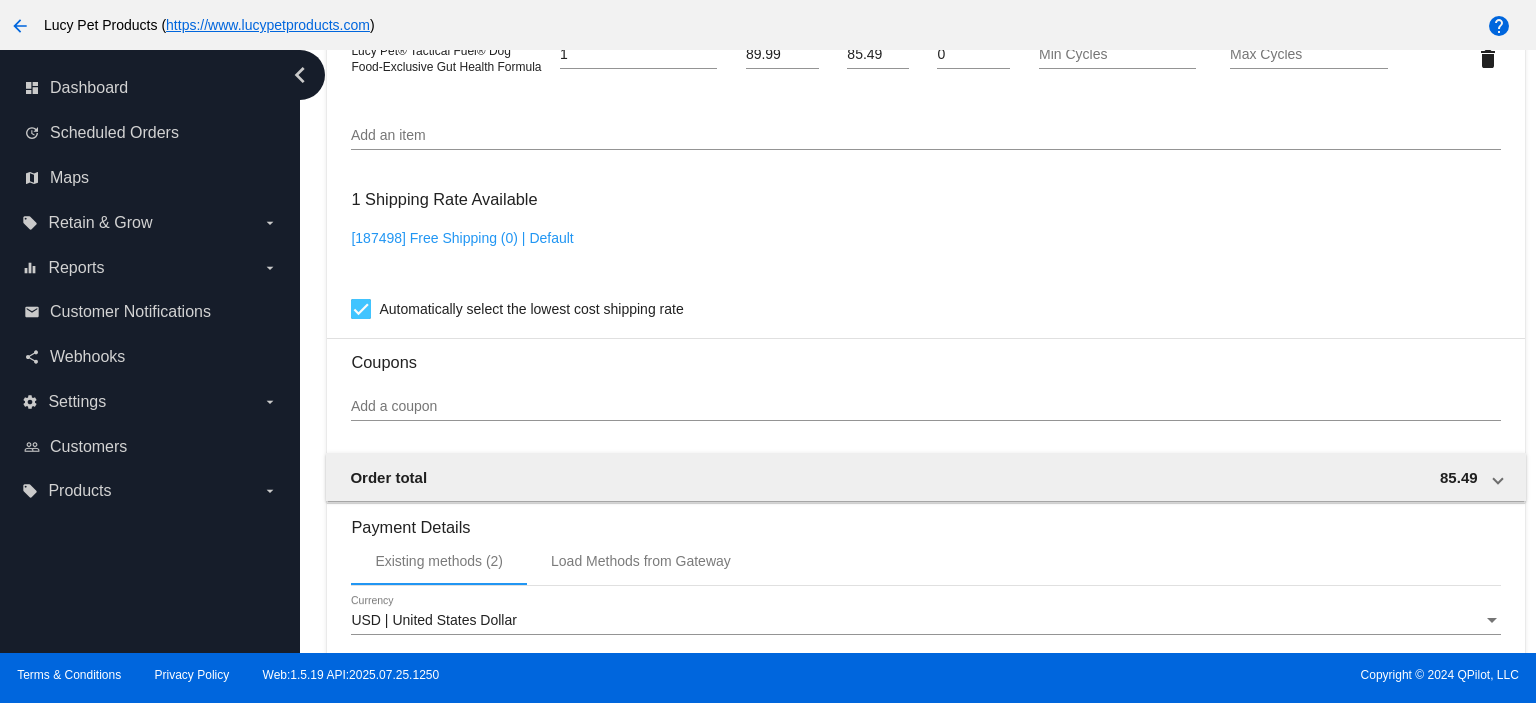 scroll, scrollTop: 1697, scrollLeft: 0, axis: vertical 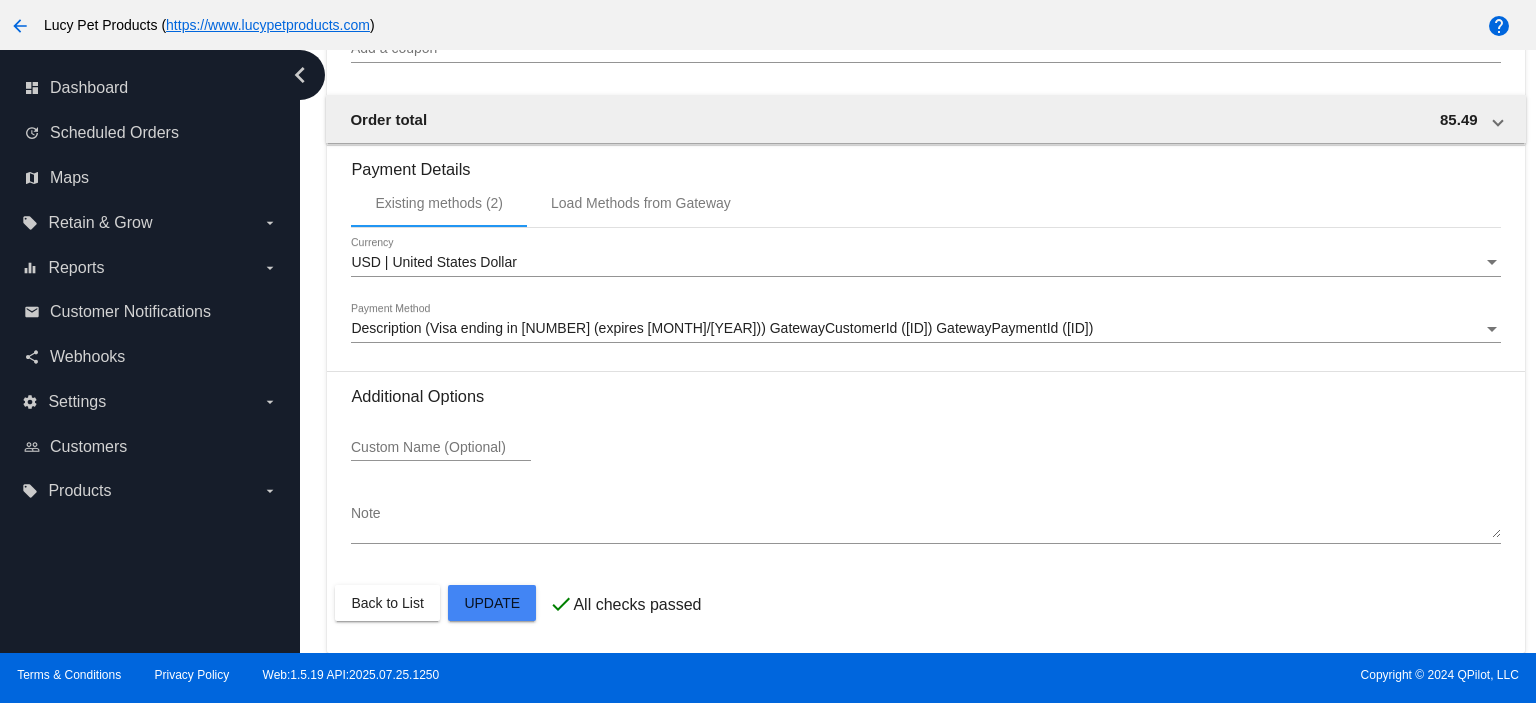 click on "Customer
[NUMBER]: [FIRST] [LAST]
[USERNAME]@[DOMAIN]
Customer Shipping
Enter Shipping Address Select A Saved Address (0)
[FIRST]
Shipping First Name
[LAST]
Shipping Last Name
US | USA
Shipping Country
[NUMBER] [STREET]
Shipping Street 1
Shipping Street 2
[CITY]
Shipping City
CA | California
Shipping State
[POSTAL_CODE]
Shipping Postcode
Scheduled Order Details
Frequency:
Every 1 months
Active
Status" 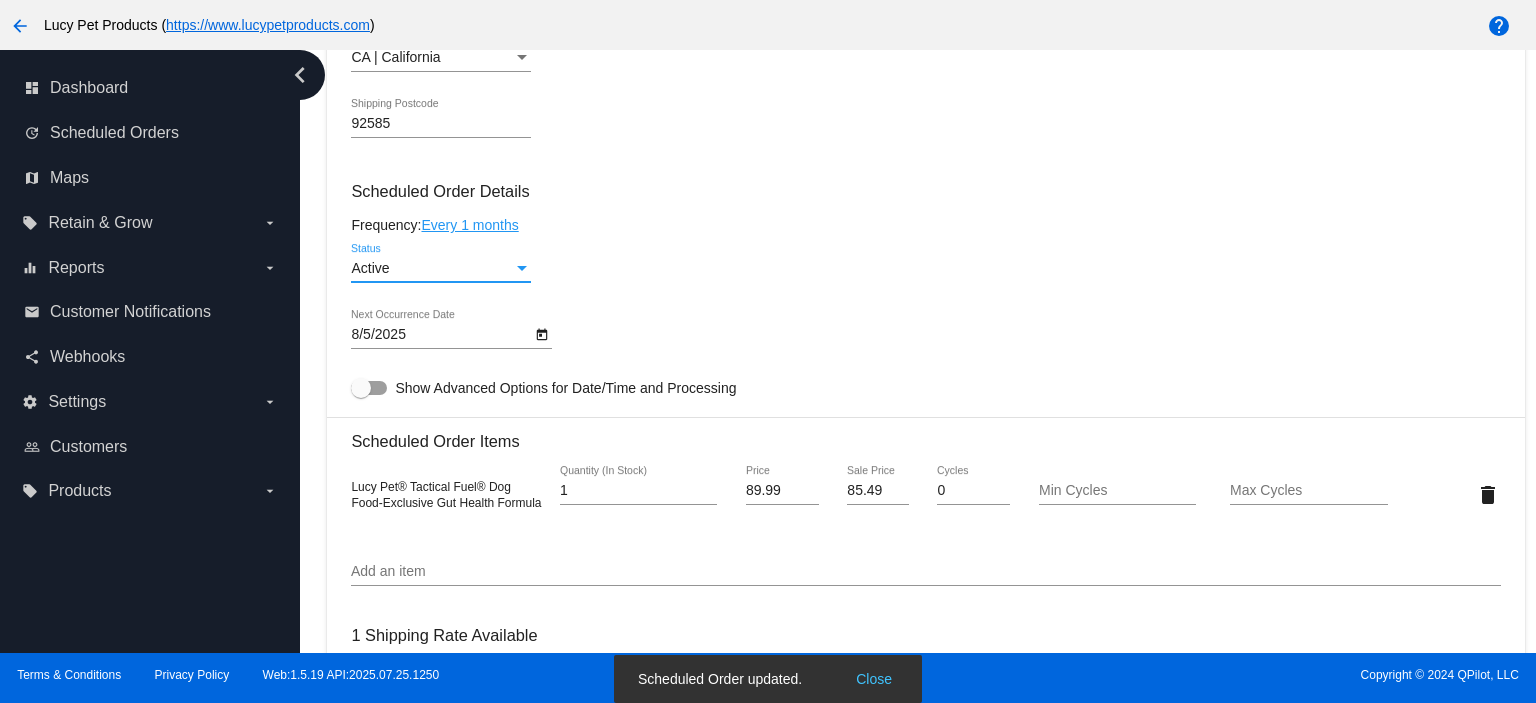 scroll, scrollTop: 0, scrollLeft: 0, axis: both 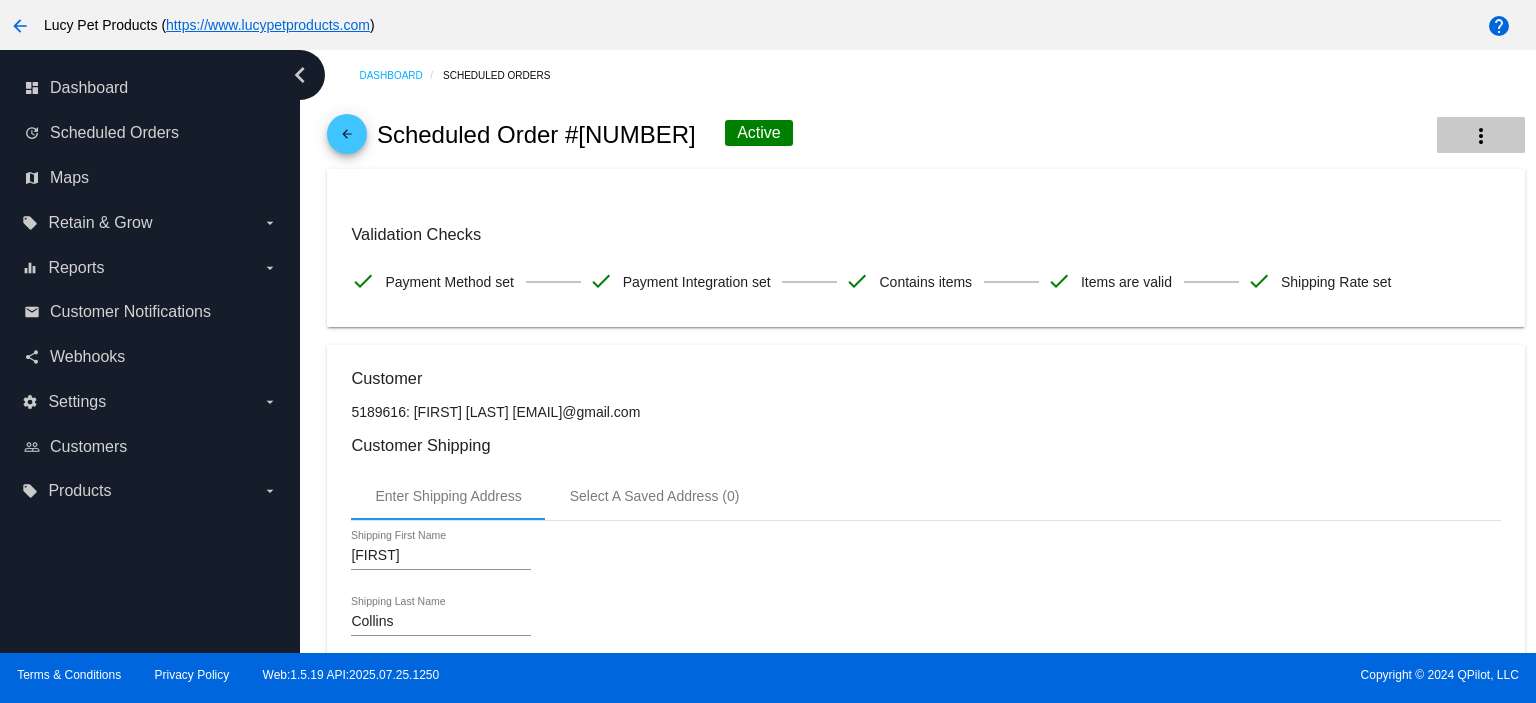 click on "more_vert" 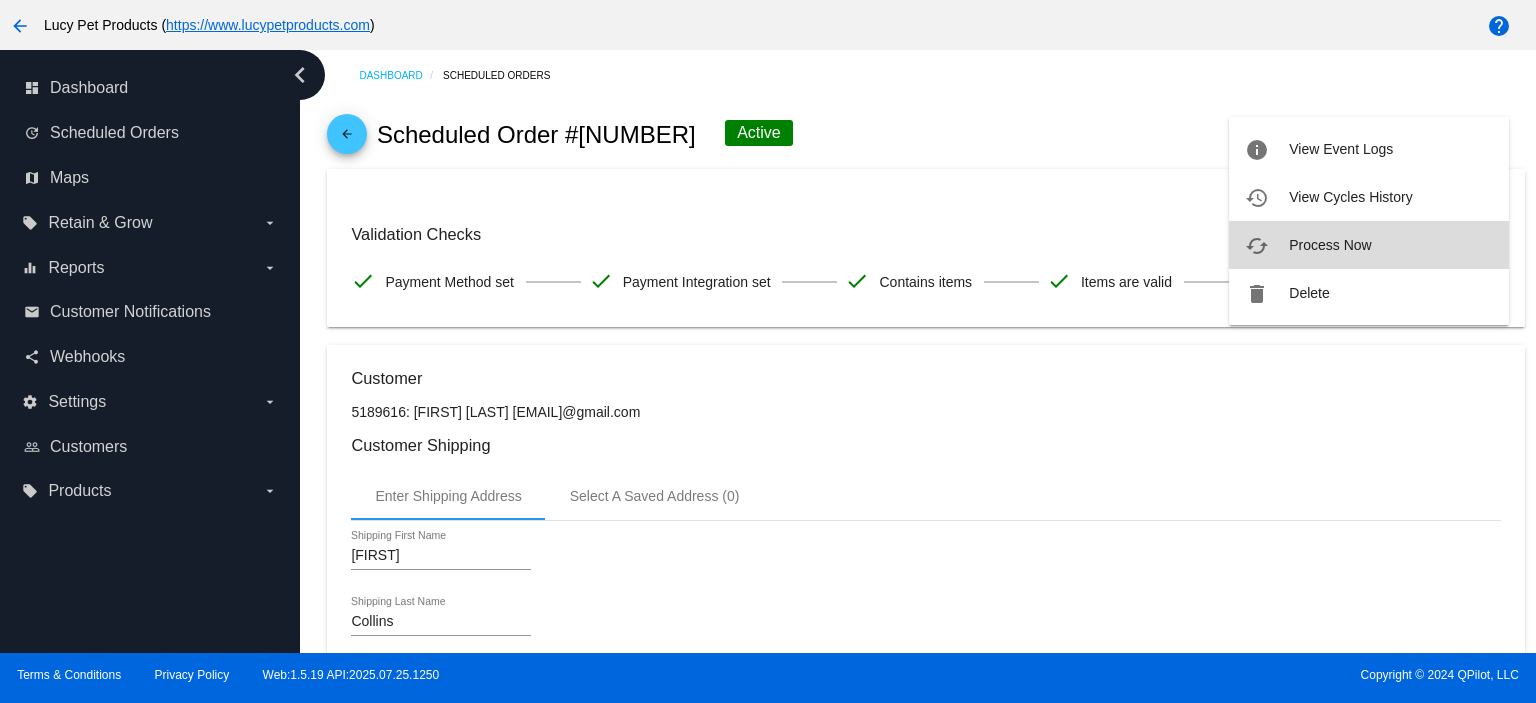 click on "cached
Process Now" at bounding box center [1369, 245] 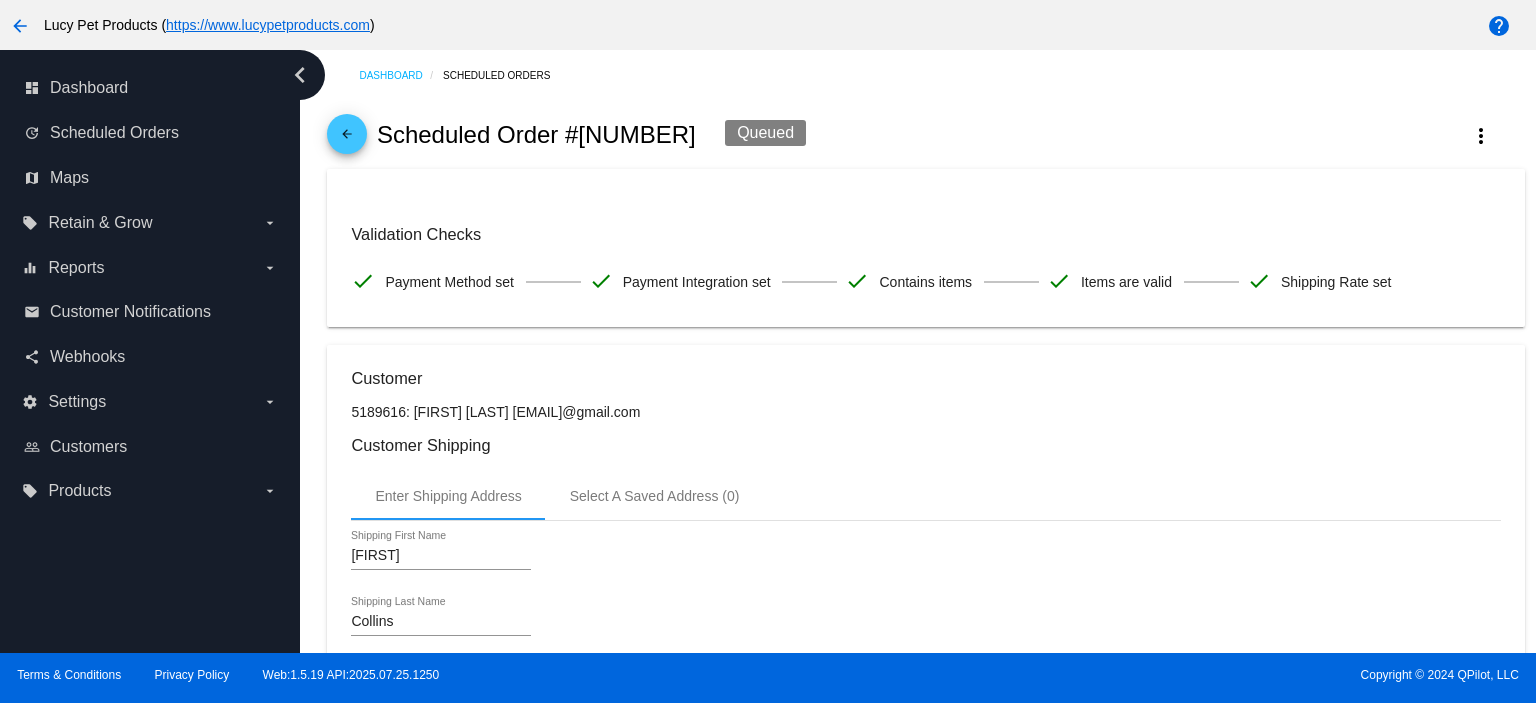 click on "arrow_back" 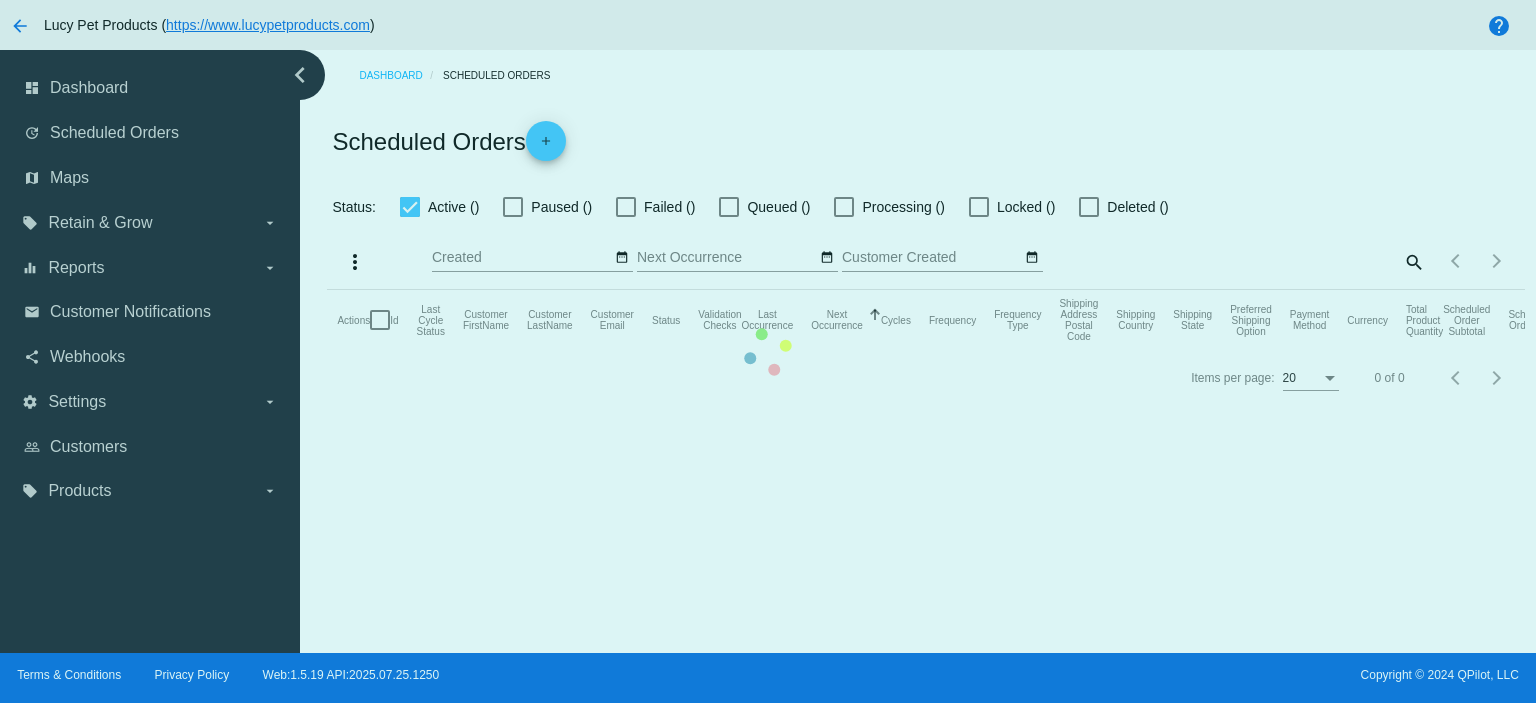 checkbox on "true" 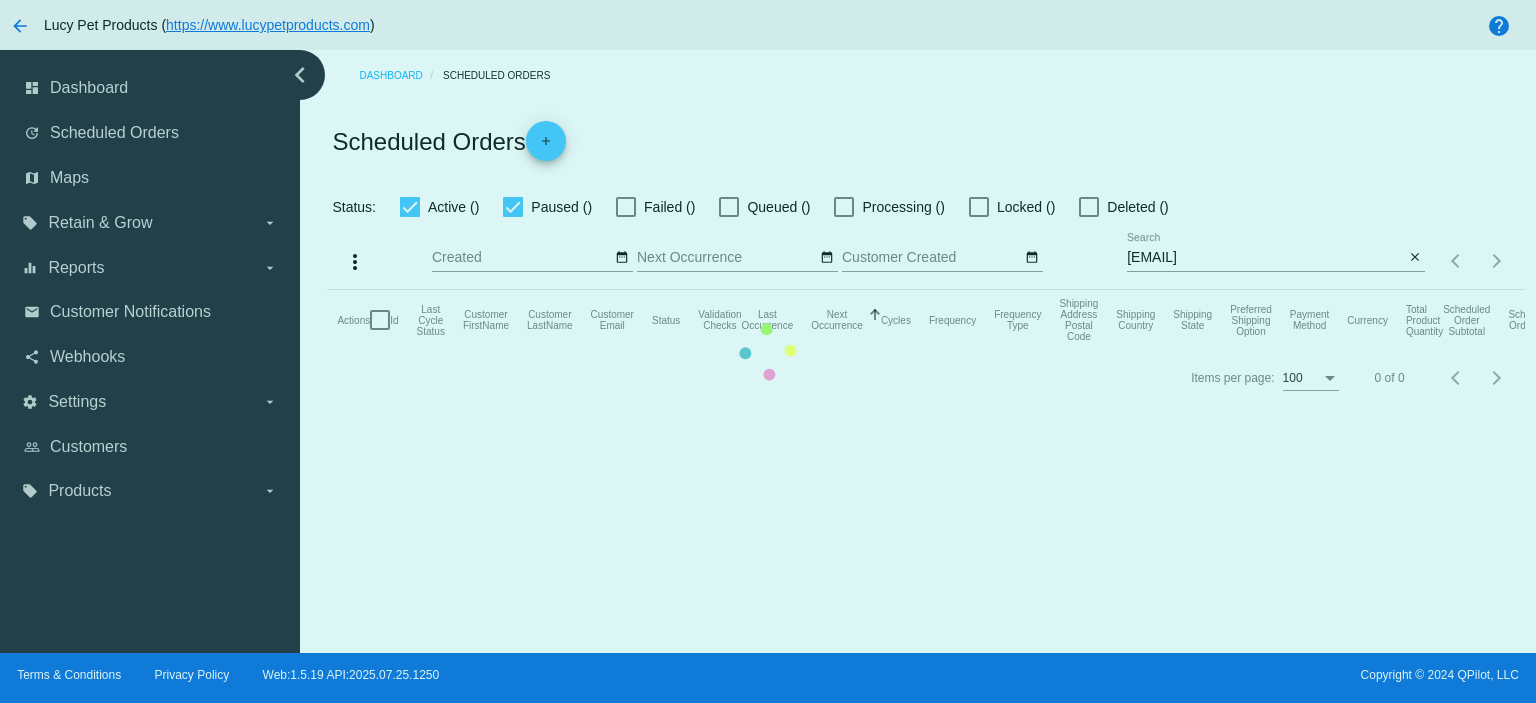 click on "Actions
Id   Last Cycle Status   Customer FirstName   Customer LastName   Customer Email   Status   Validation Checks   Last Occurrence   Next Occurrence   Sorted by NextOccurrenceUtc ascending  Cycles   Frequency   Frequency Type   Shipping Address Postal Code
Shipping Country
Shipping State
Preferred Shipping Option
Payment Method   Currency   Total Product Quantity   Scheduled Order Subtotal
Scheduled Order LTV" 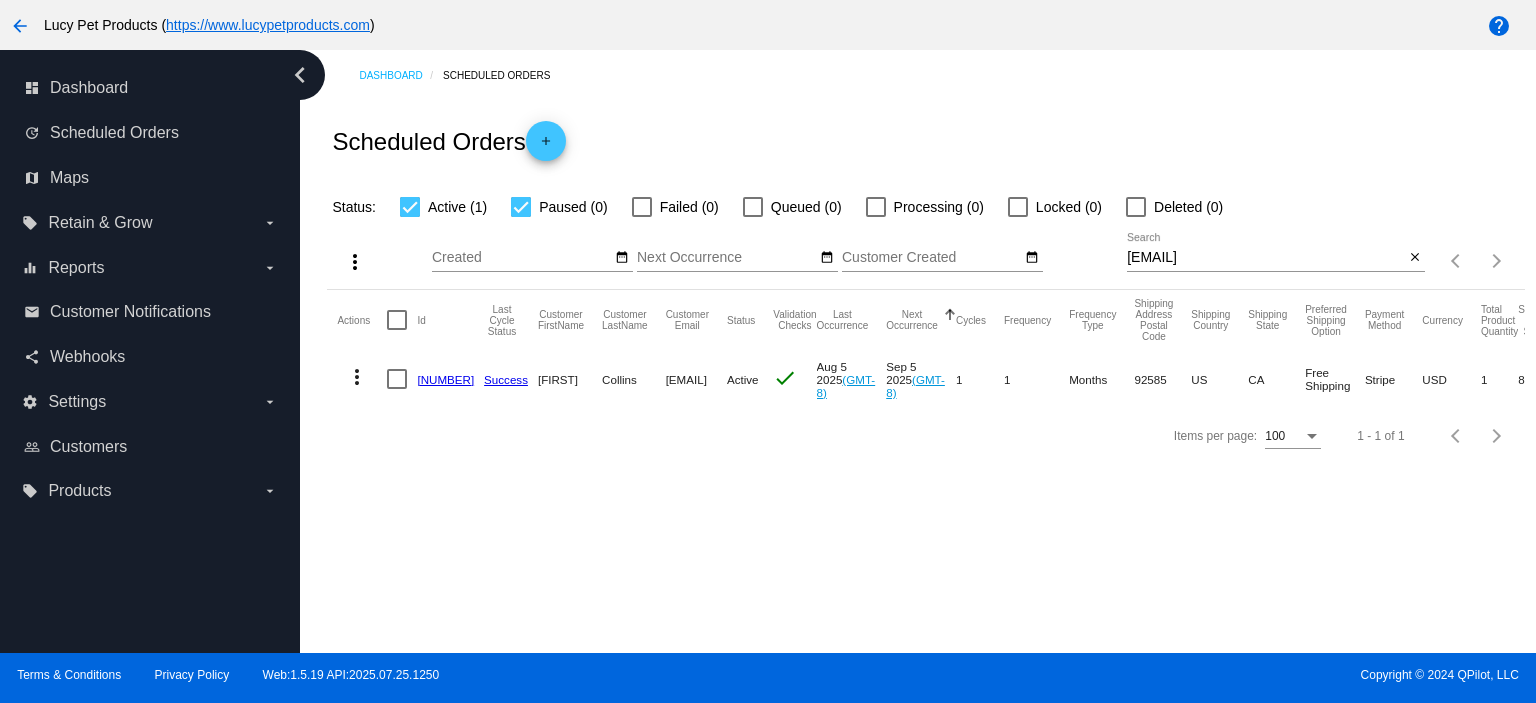 click on "[EMAIL]
Search" 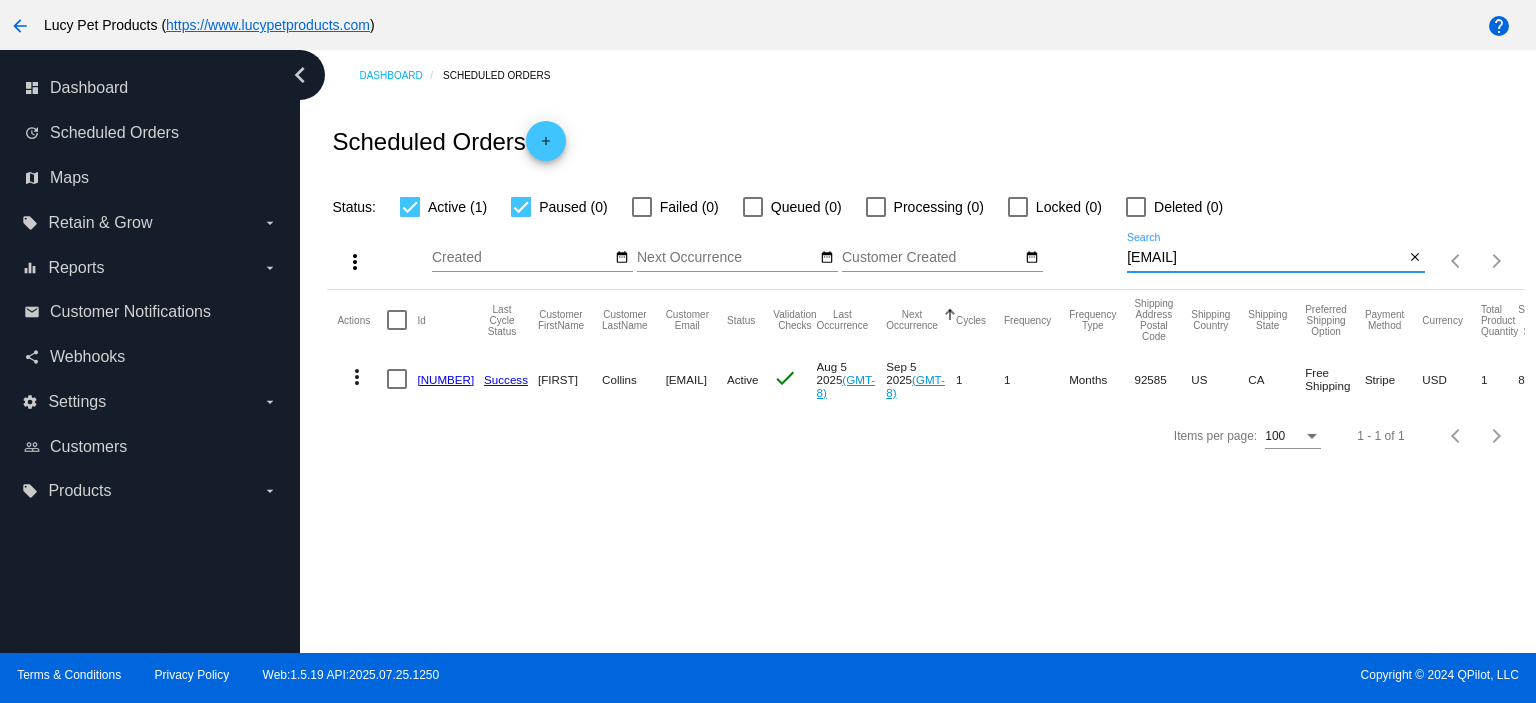drag, startPoint x: 1267, startPoint y: 260, endPoint x: 1068, endPoint y: 262, distance: 199.01006 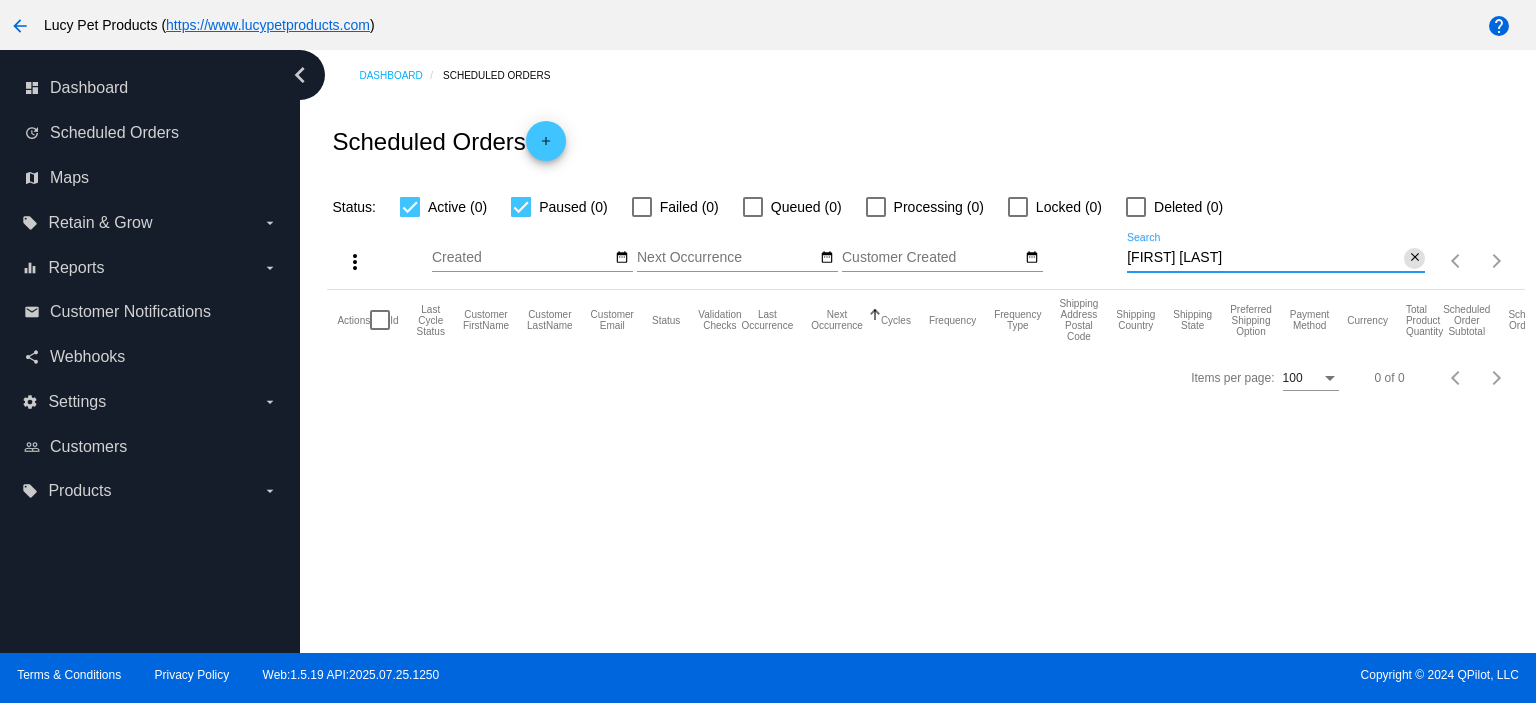 type on "[FIRST] [LAST]" 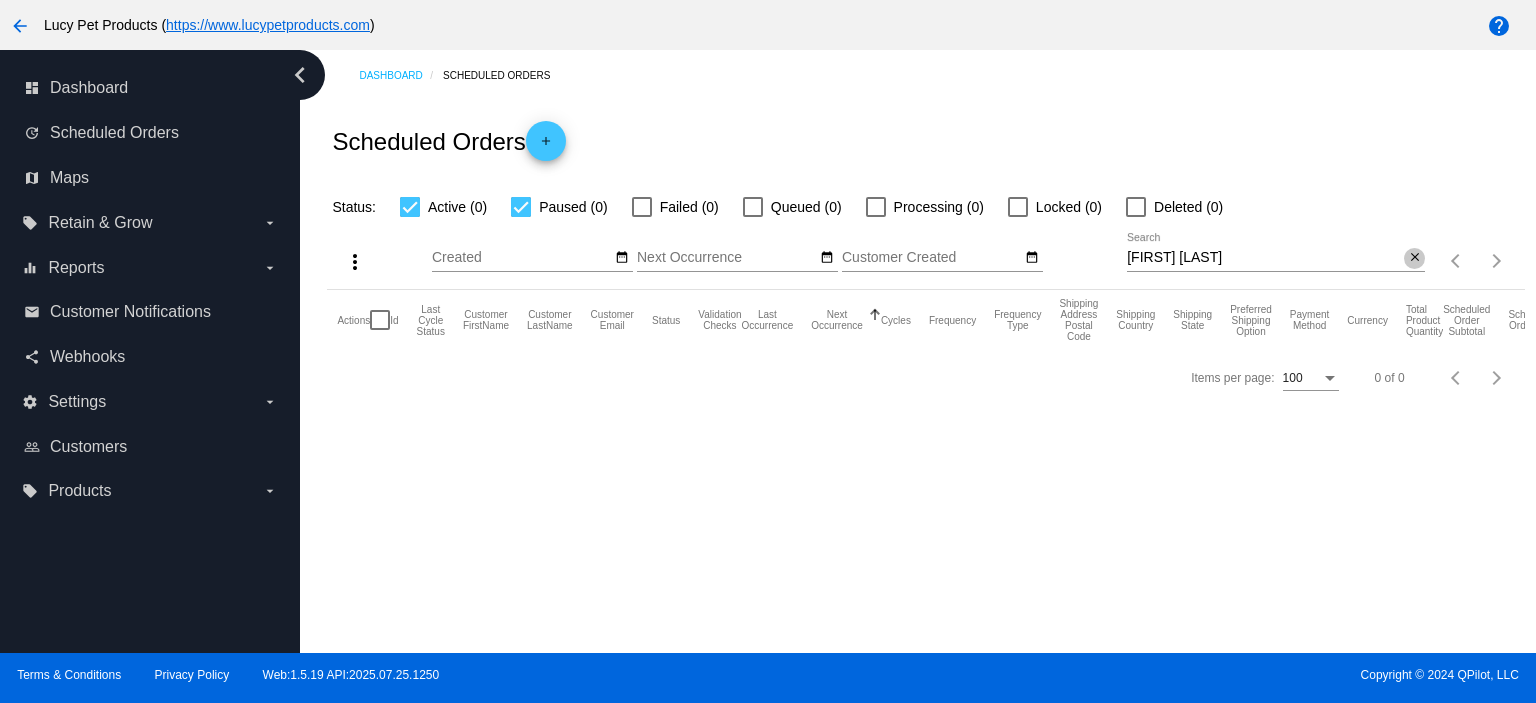 click on "close" 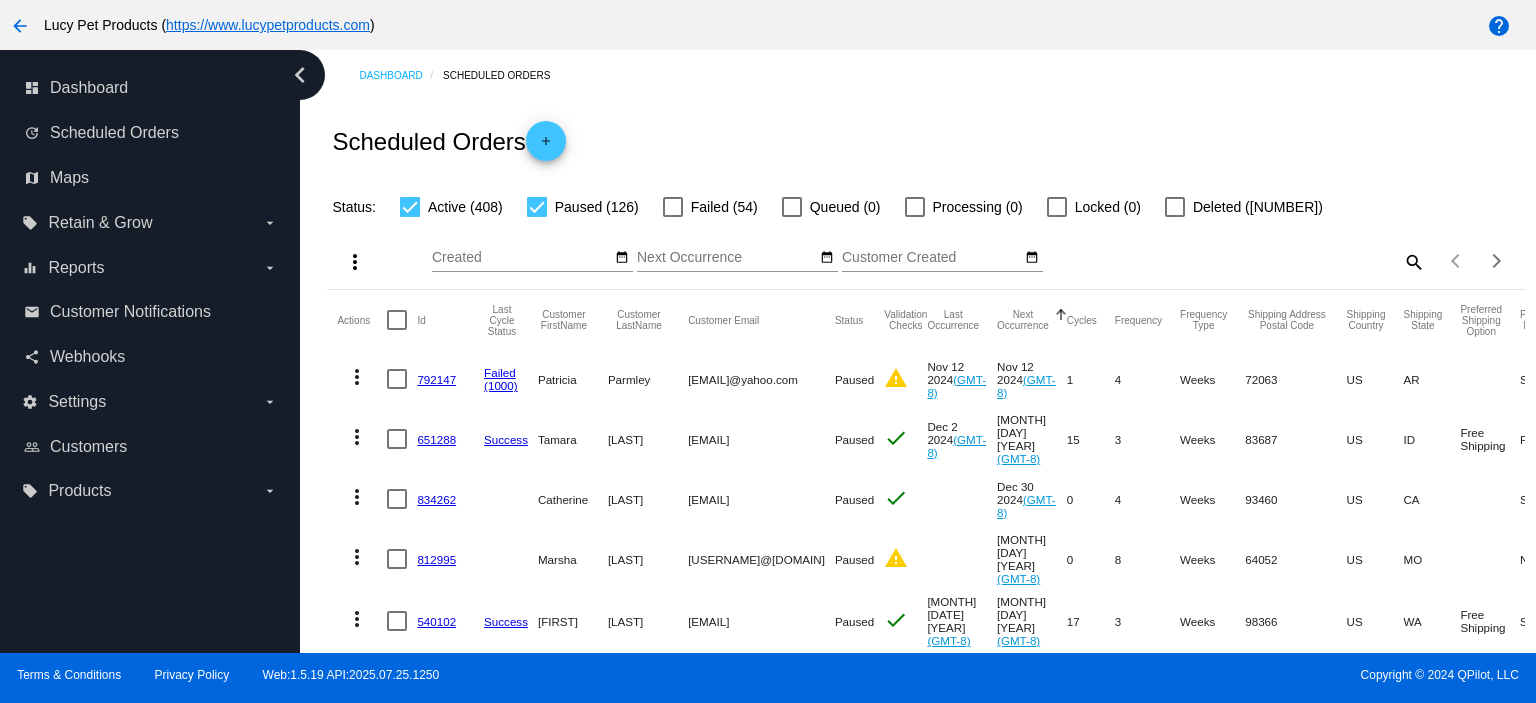 click on "search" 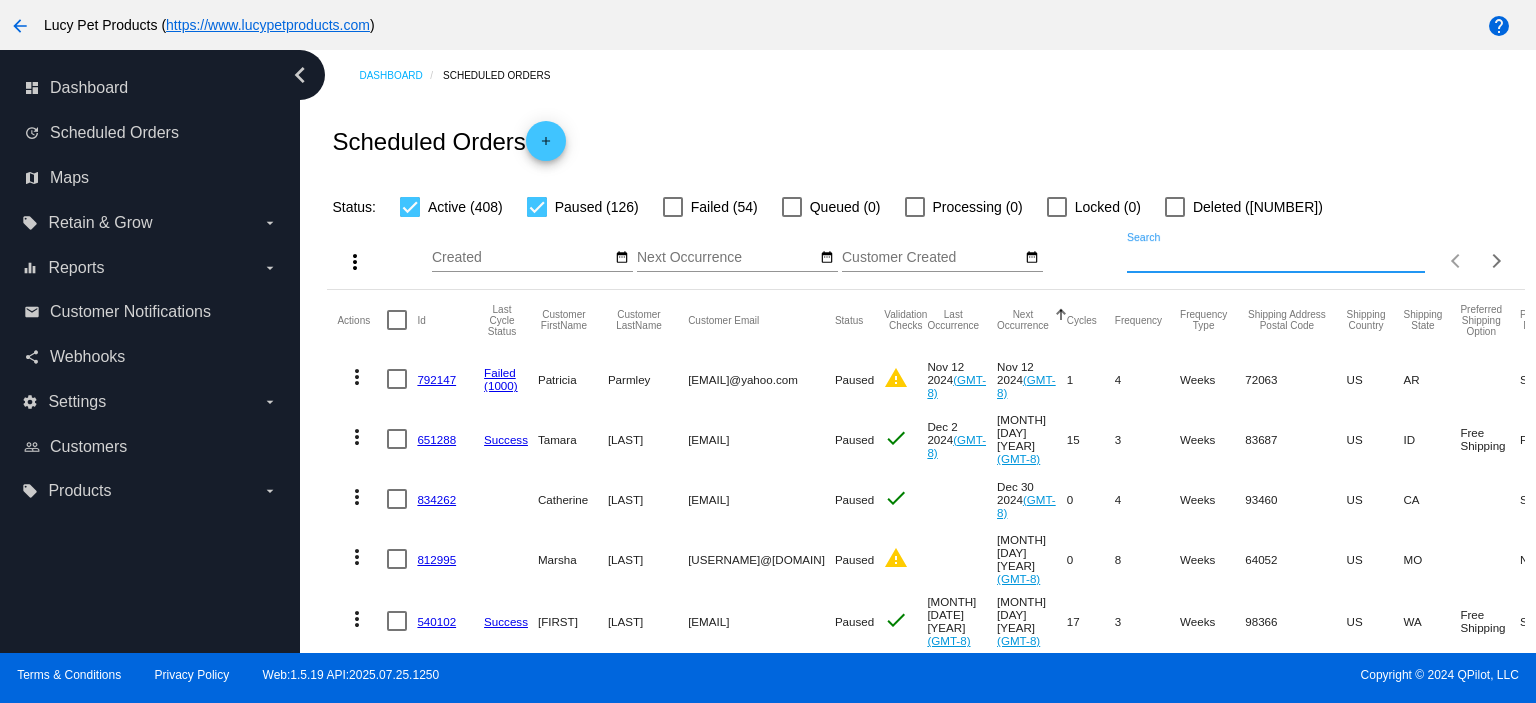 click on "Search" at bounding box center (1276, 258) 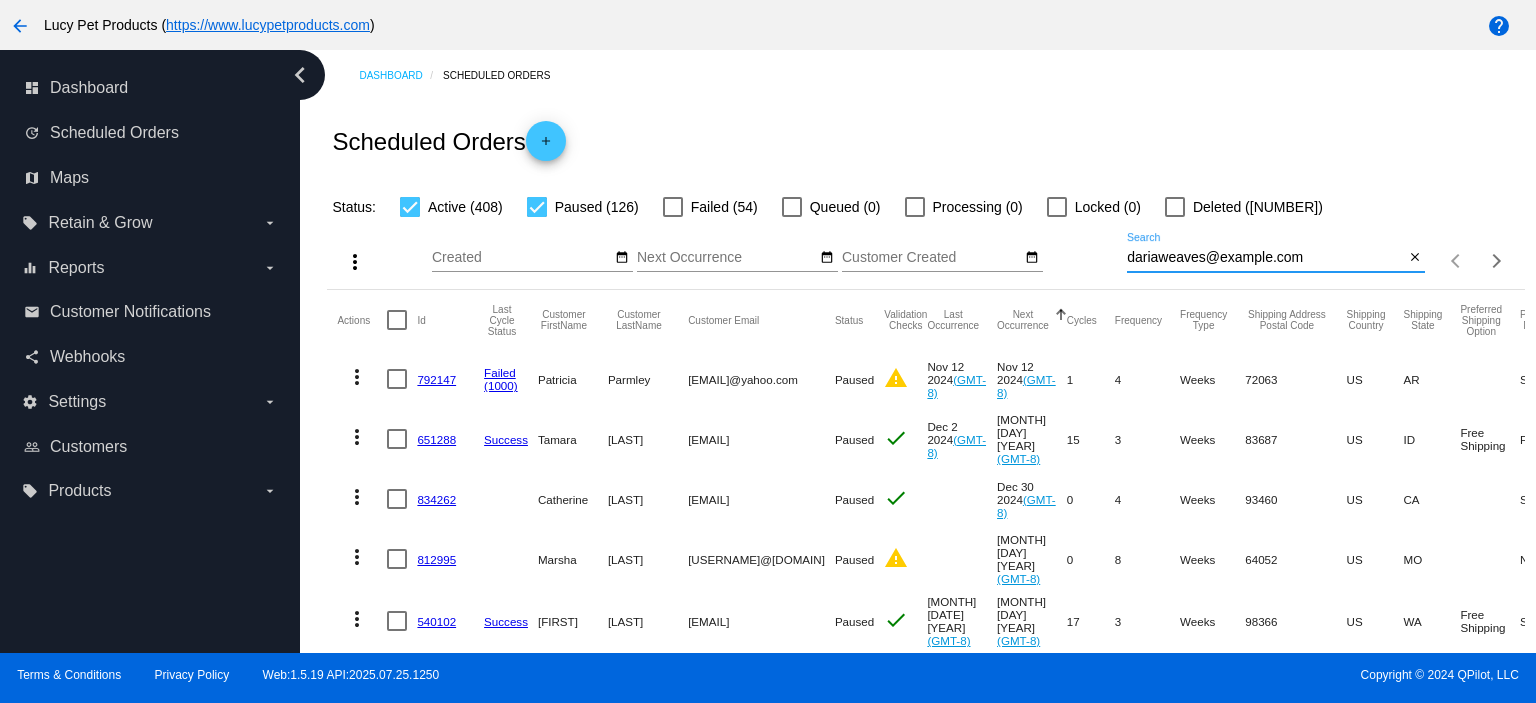 type on "dariaweaves@example.com" 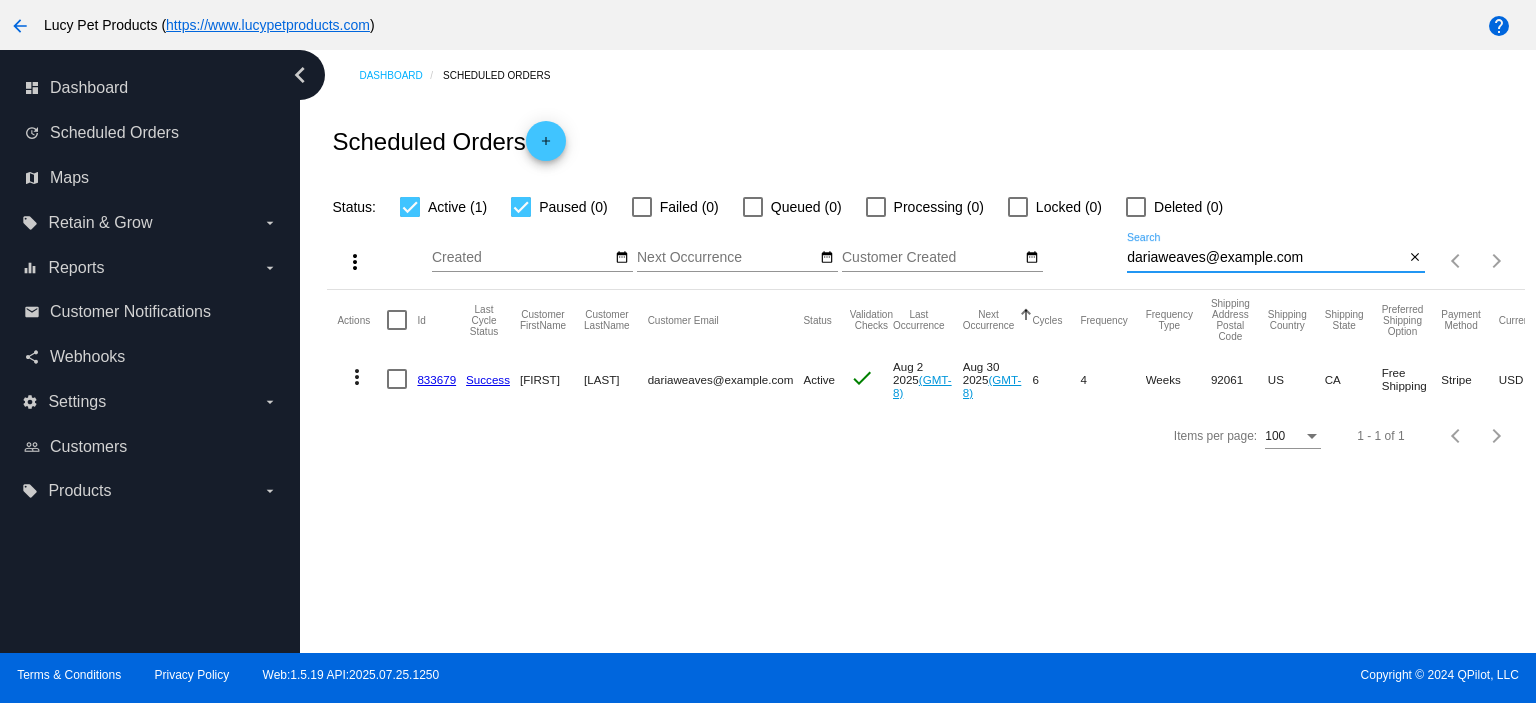click on "833679" 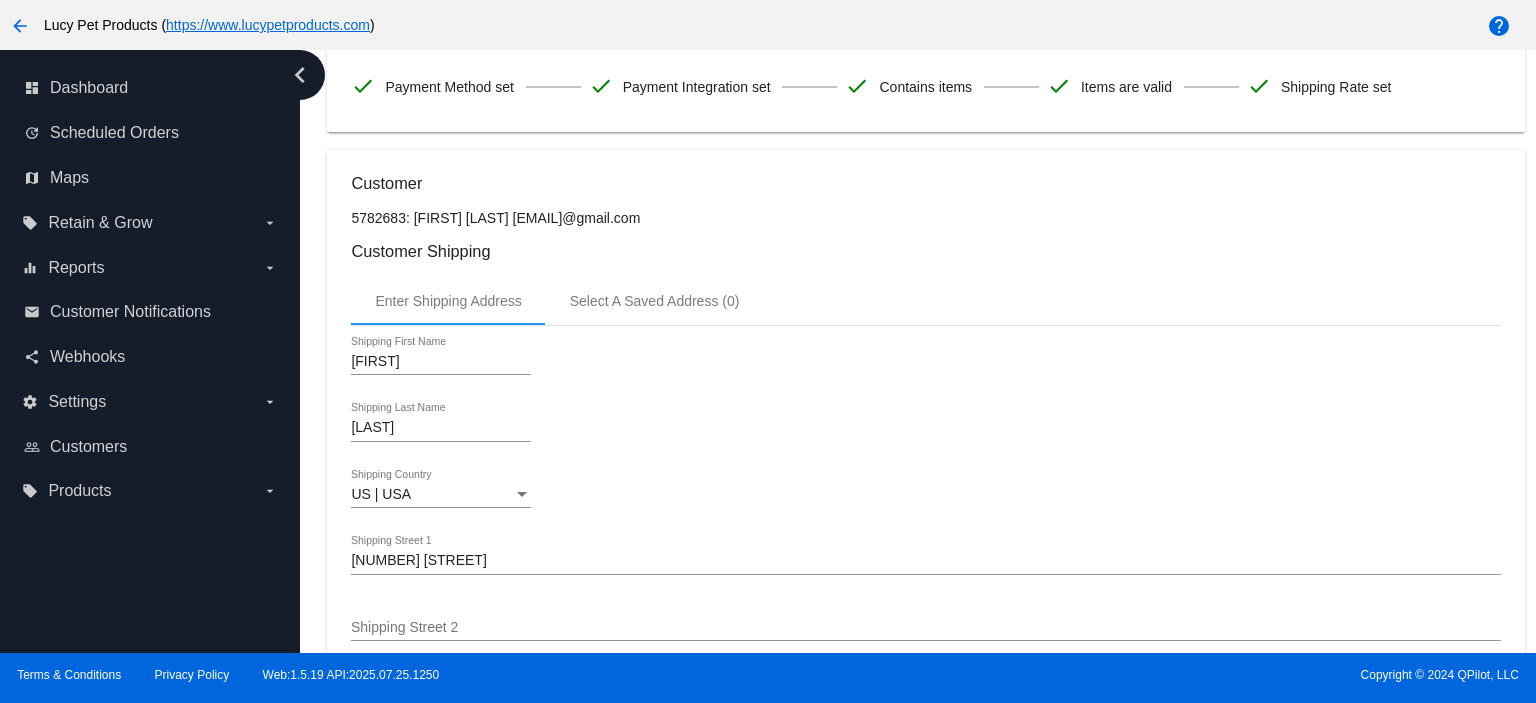 scroll, scrollTop: 0, scrollLeft: 0, axis: both 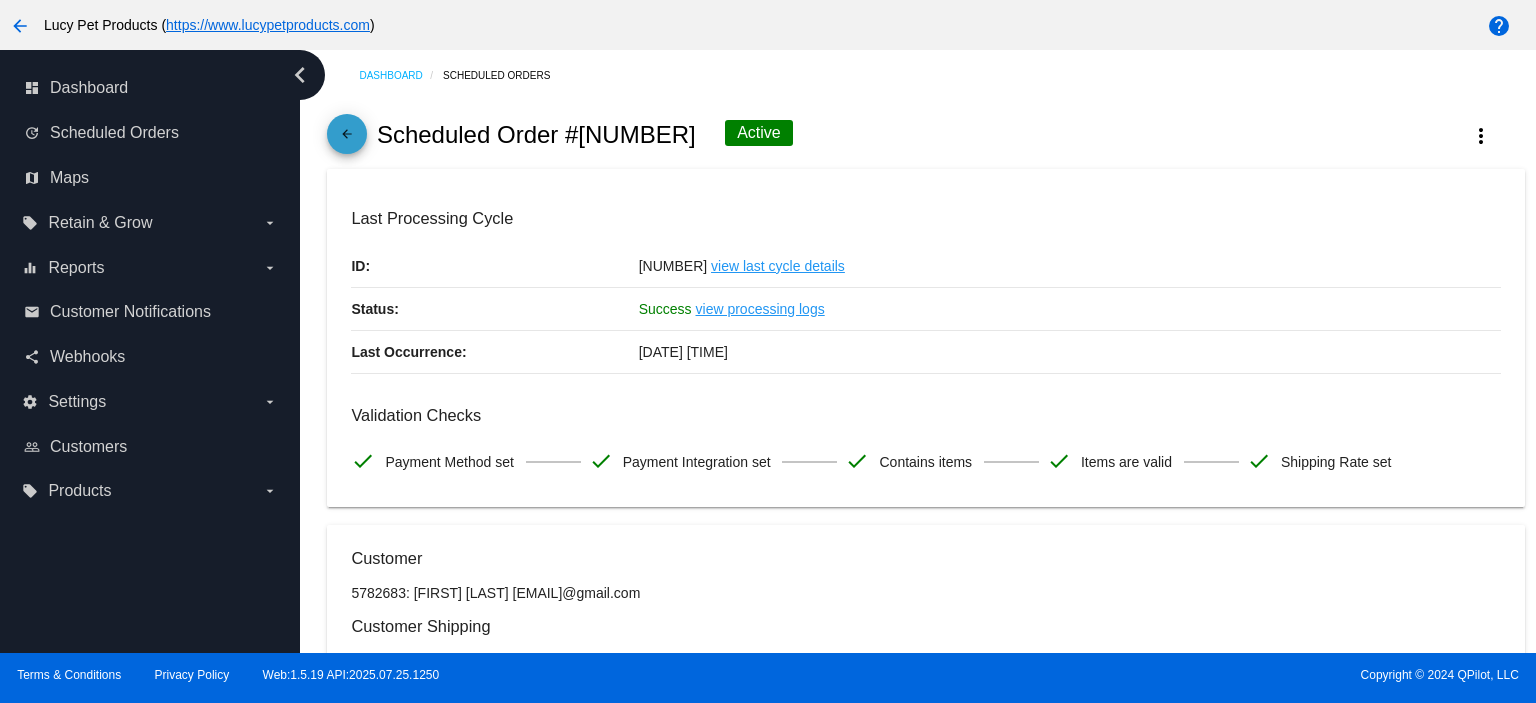 click on "arrow_back" 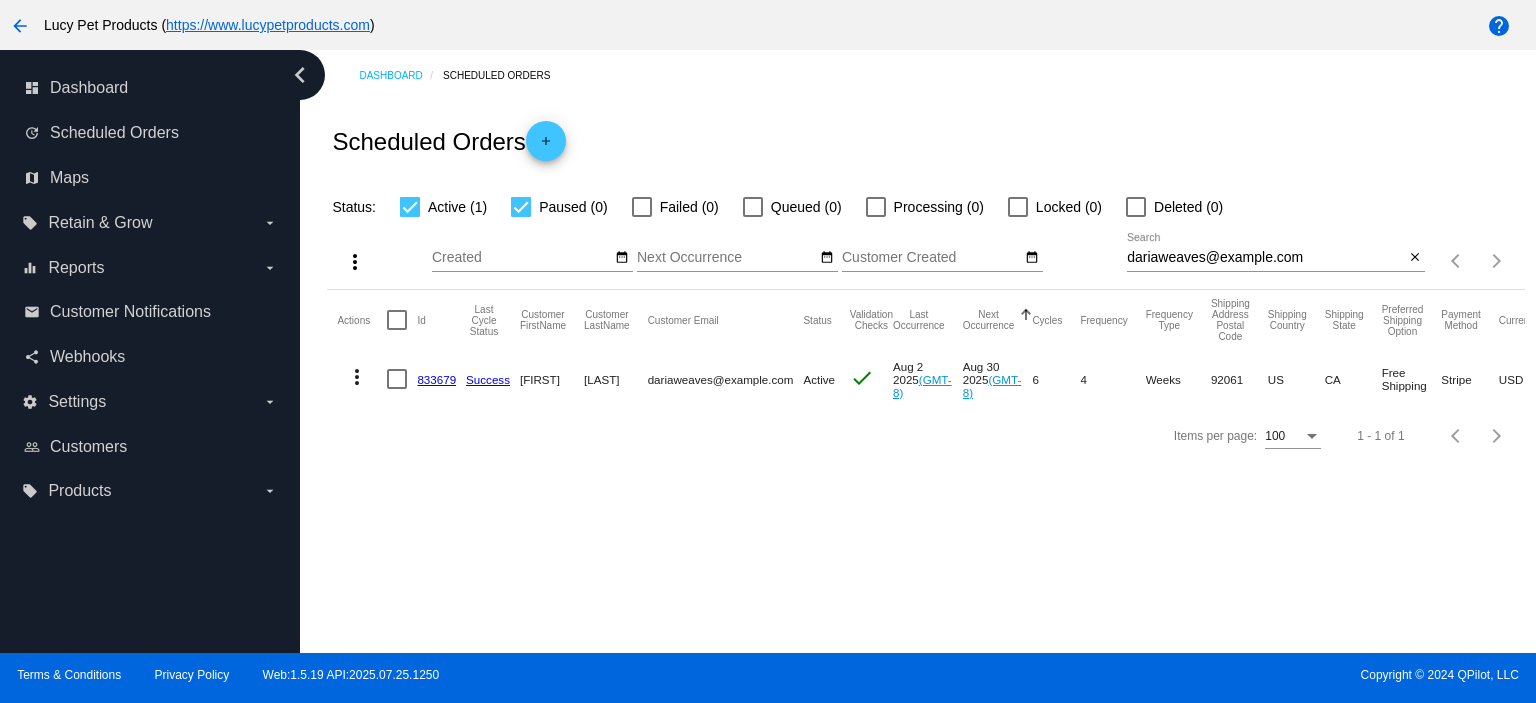 click on "833679" 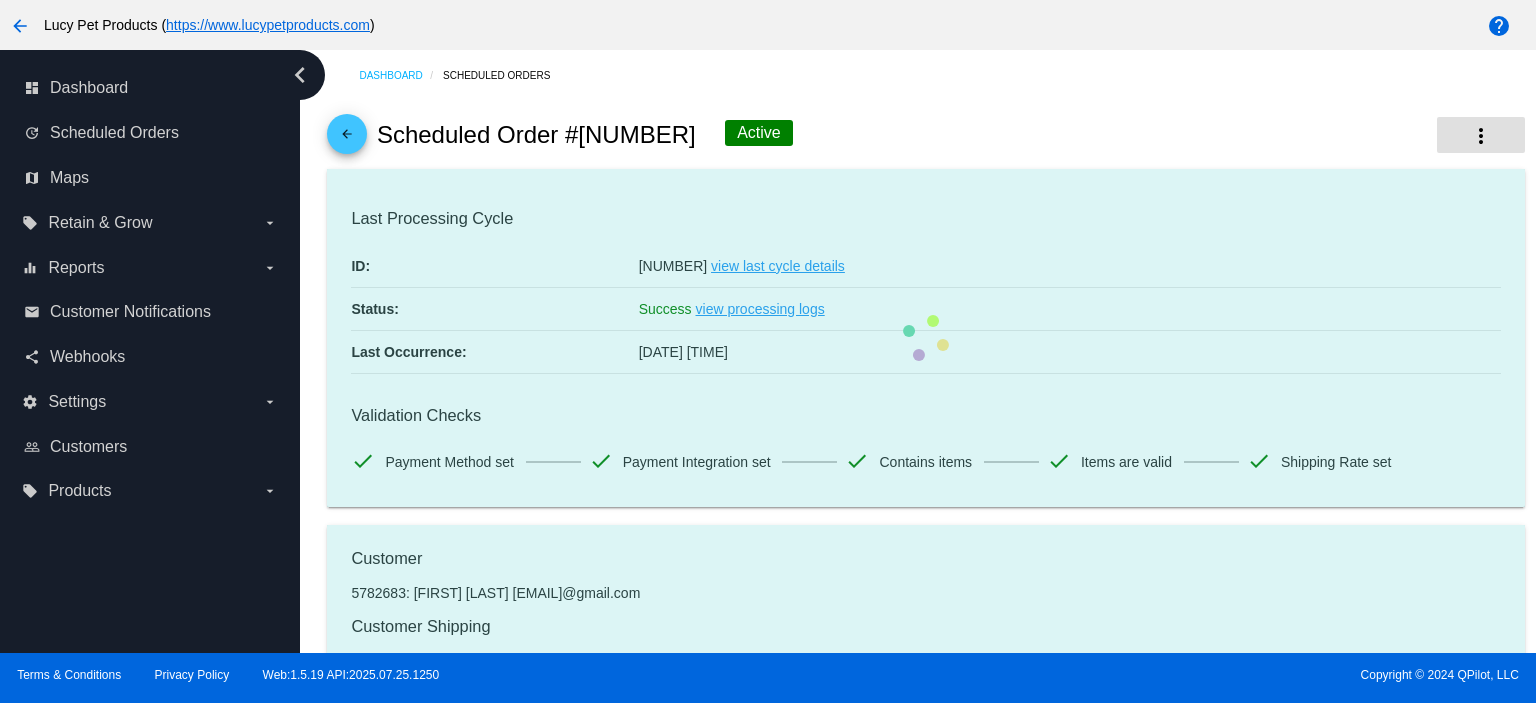 click on "more_vert" 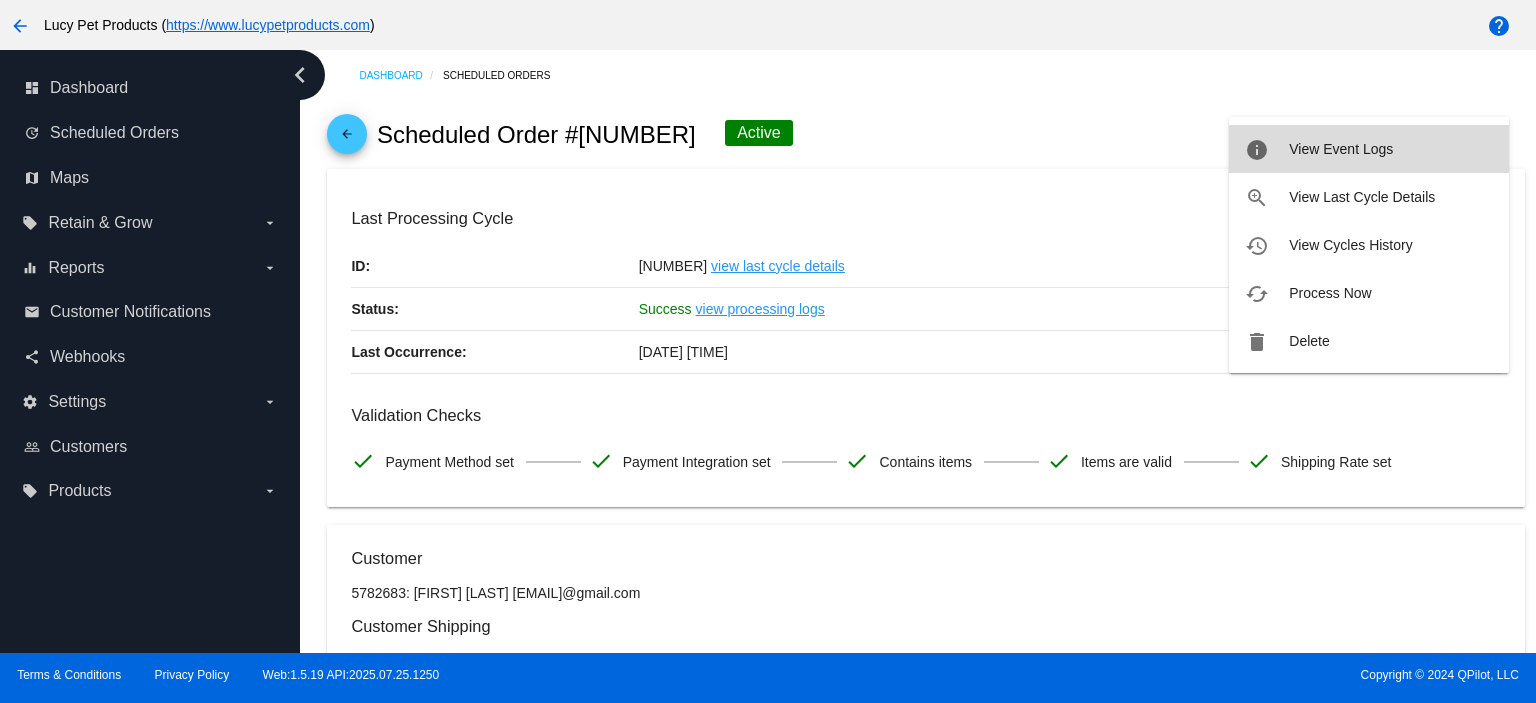 click on "info
View Event Logs" at bounding box center [1369, 149] 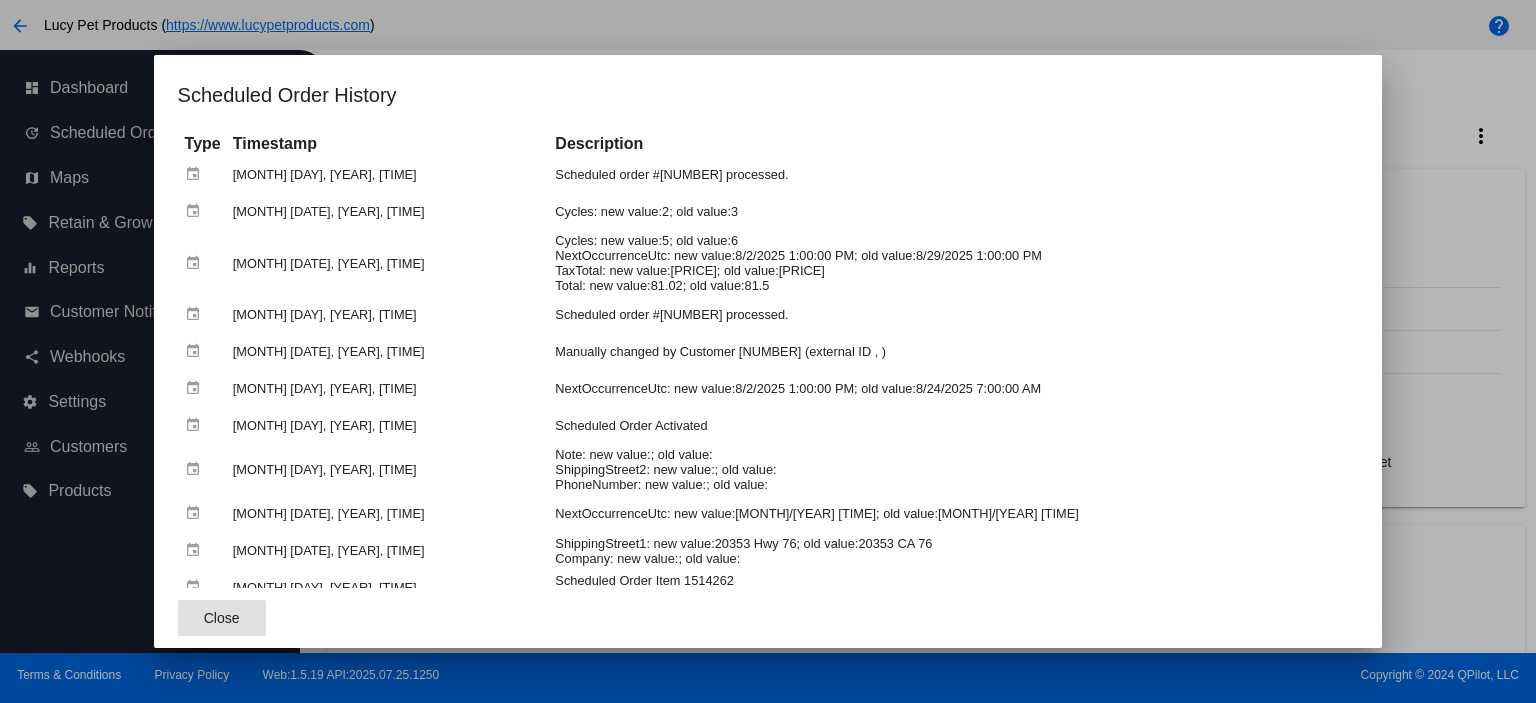 click on "Close" 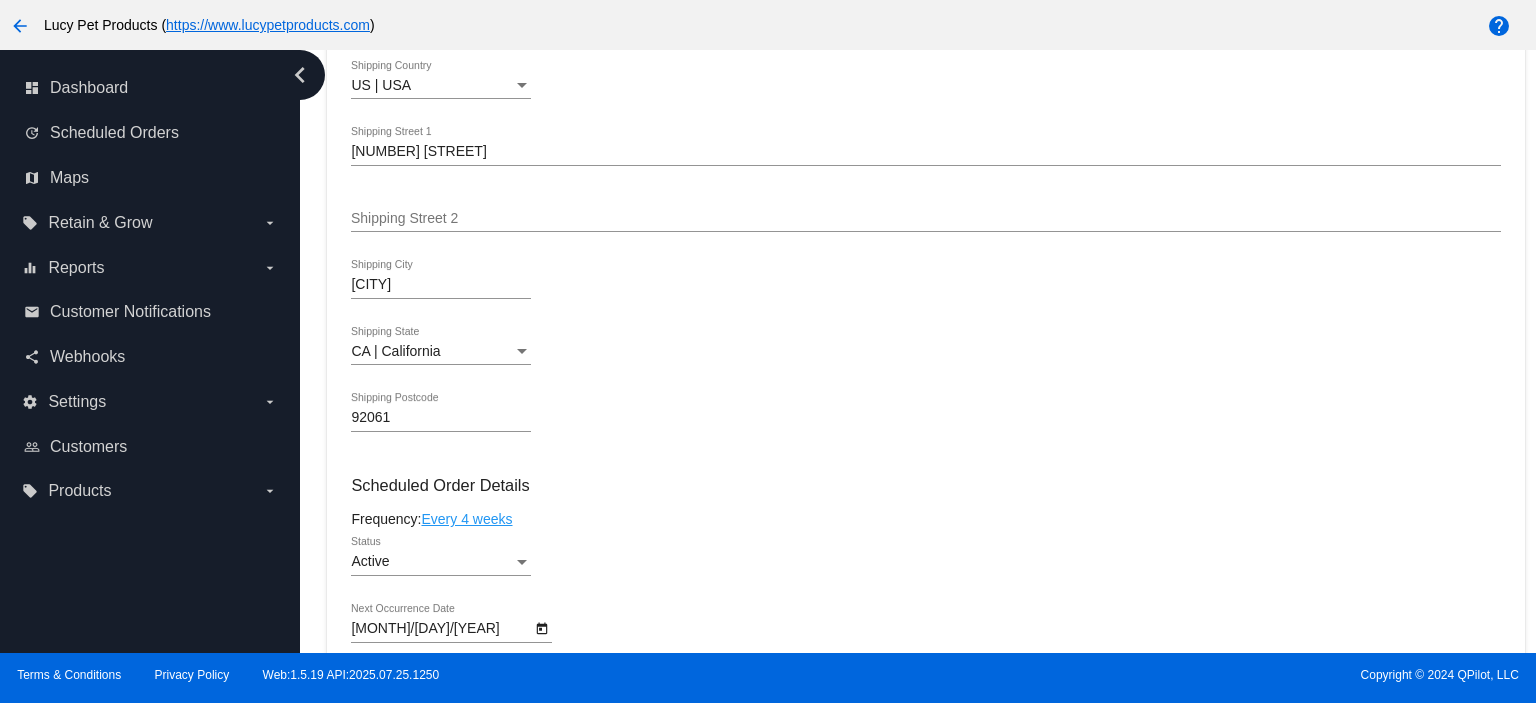 scroll, scrollTop: 933, scrollLeft: 0, axis: vertical 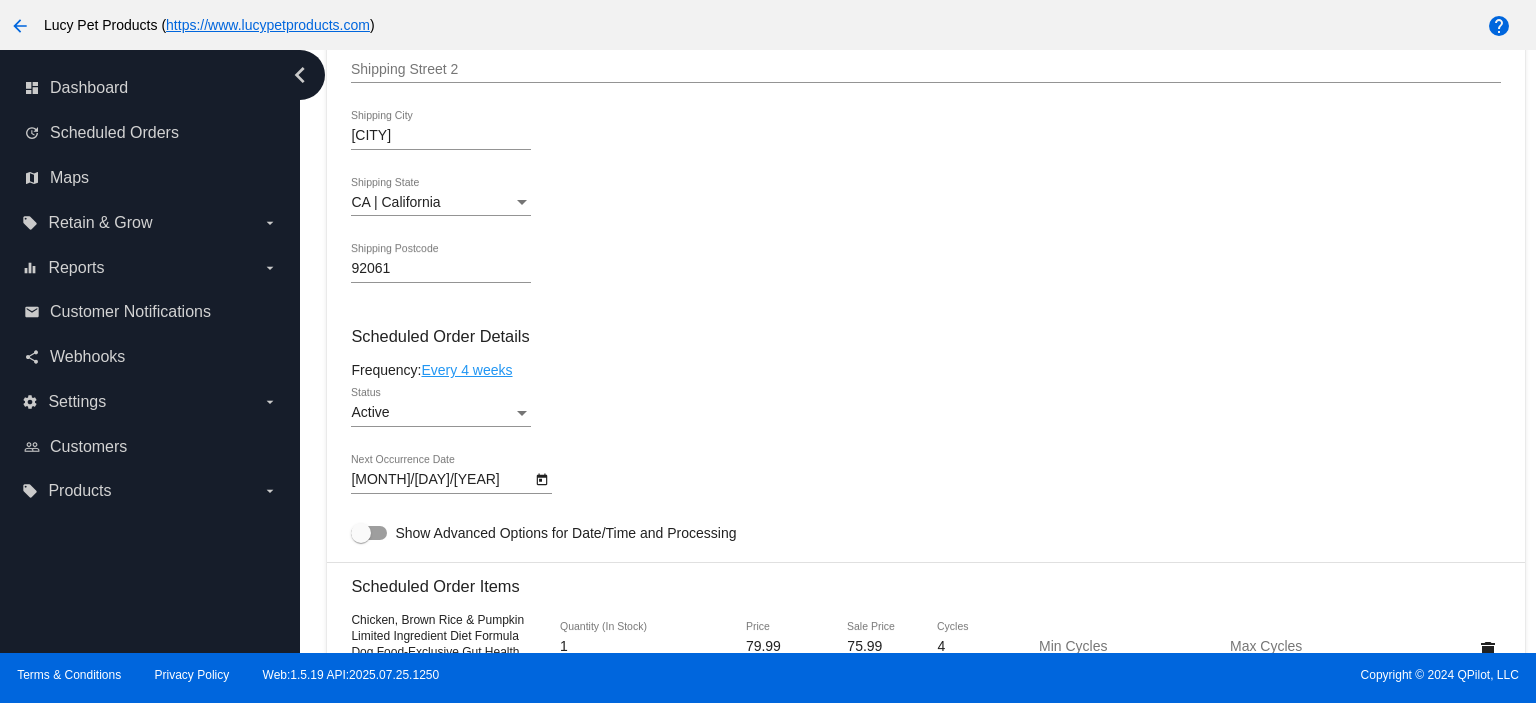 click on "arrow_back
Lucy Pet Products ( https://www.lucypetproducts.com )
help
chevron_left
dashboard
Dashboard
update
Scheduled Orders
map
Maps
local_offer
Retain & Grow
arrow_drop_down
equalizer
Reports
arrow_drop_down" at bounding box center [768, 351] 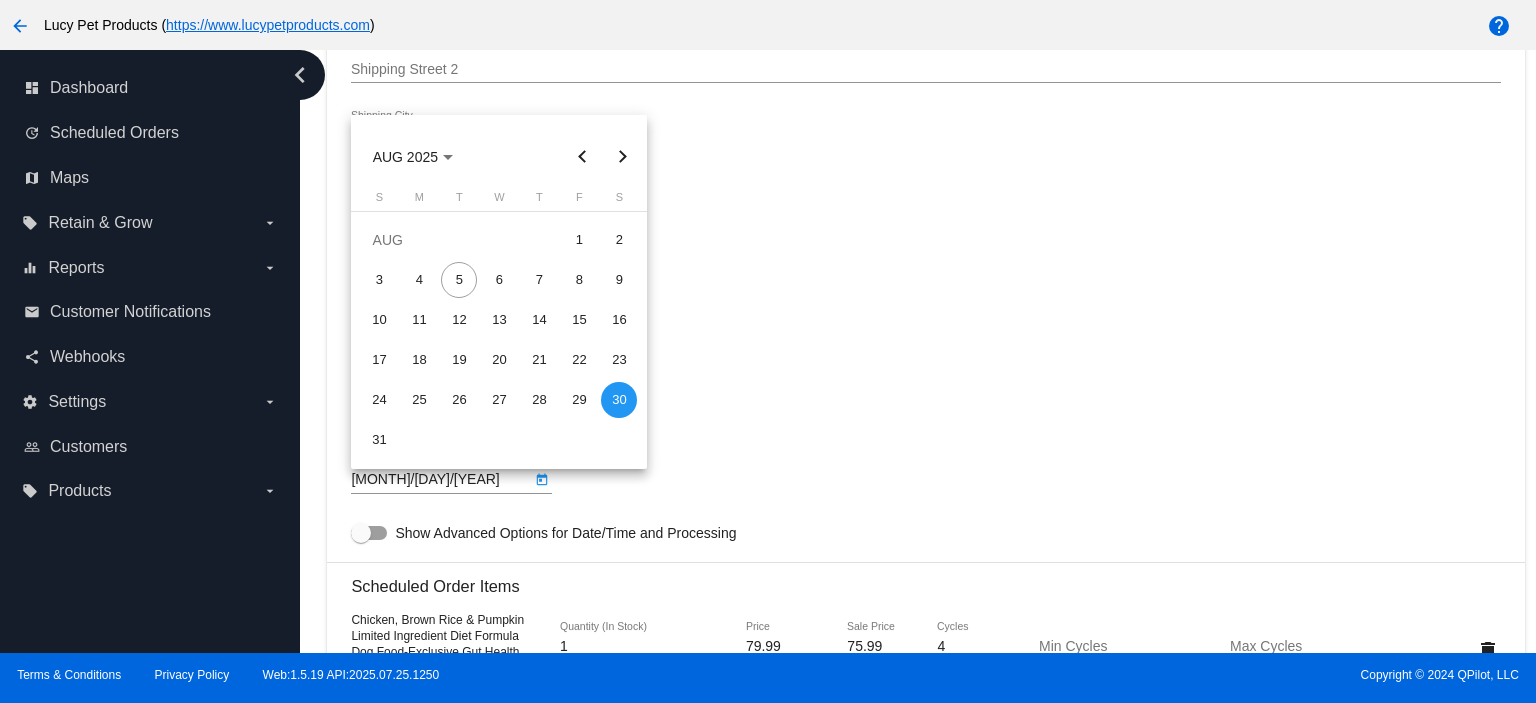 click at bounding box center [622, 157] 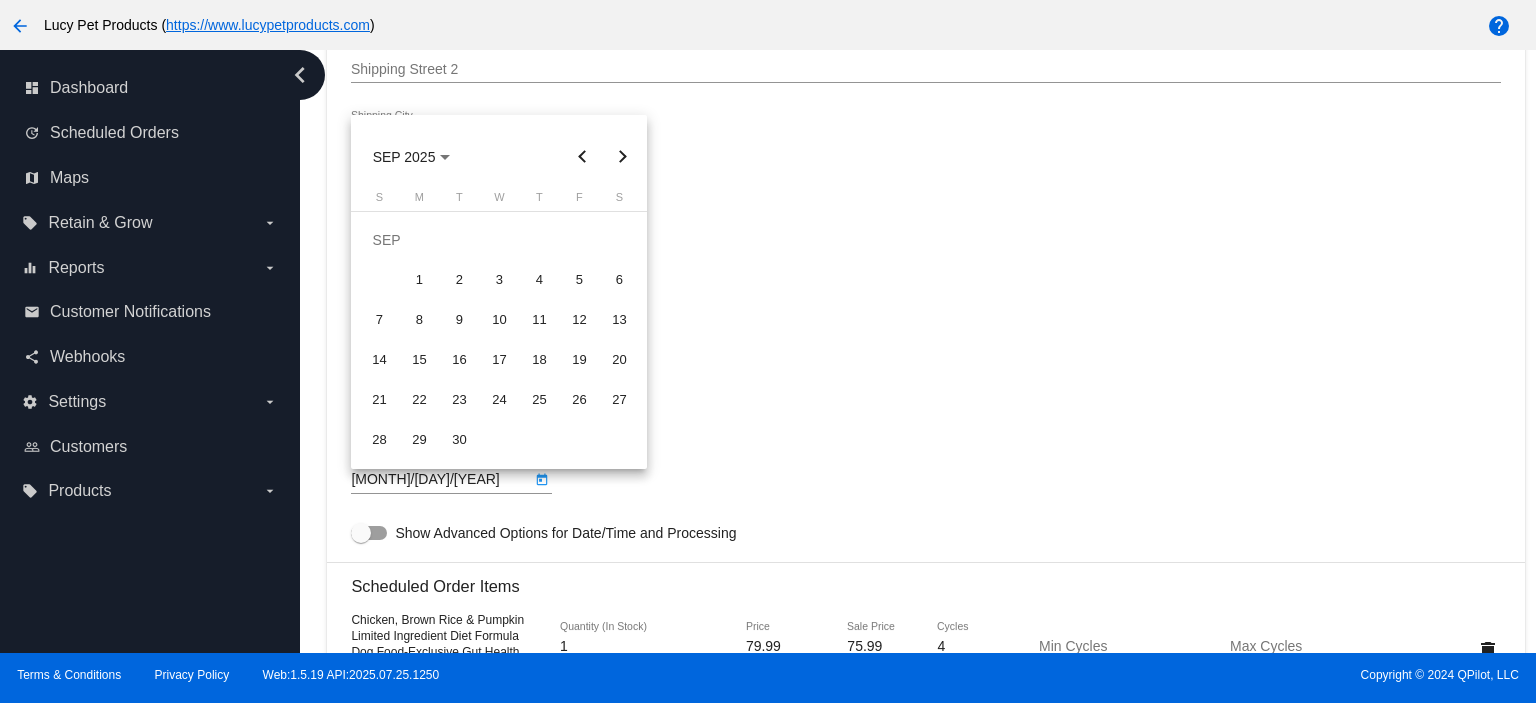 click at bounding box center [622, 157] 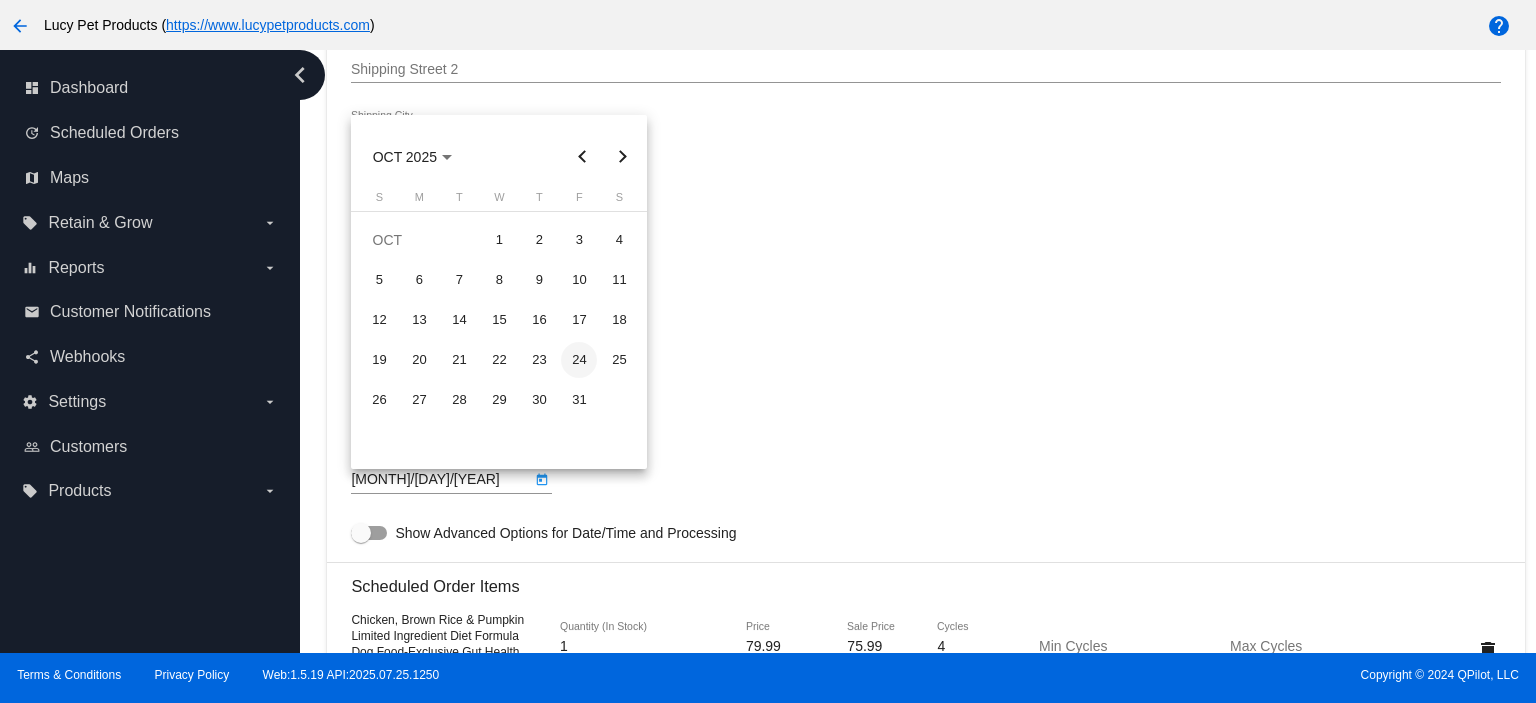click on "24" at bounding box center (579, 360) 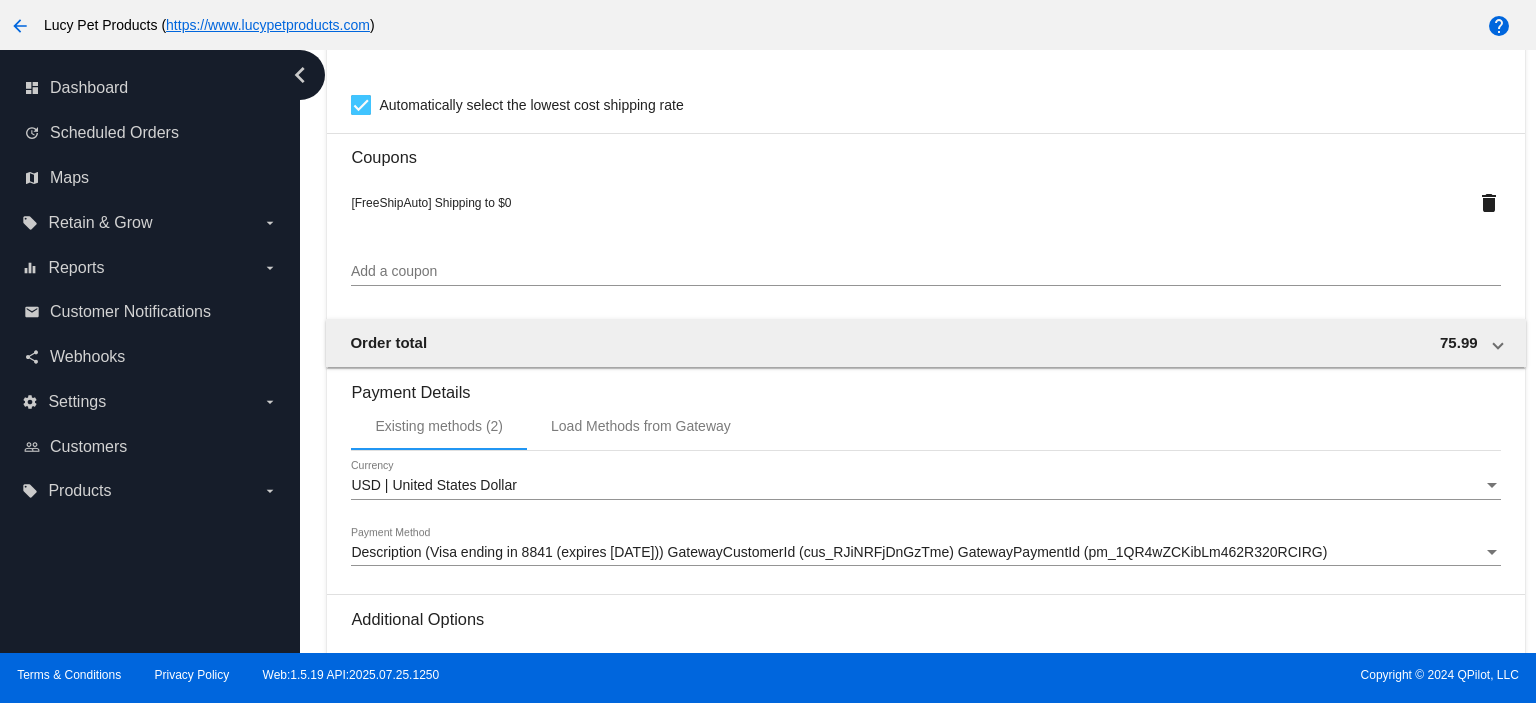 scroll, scrollTop: 1975, scrollLeft: 0, axis: vertical 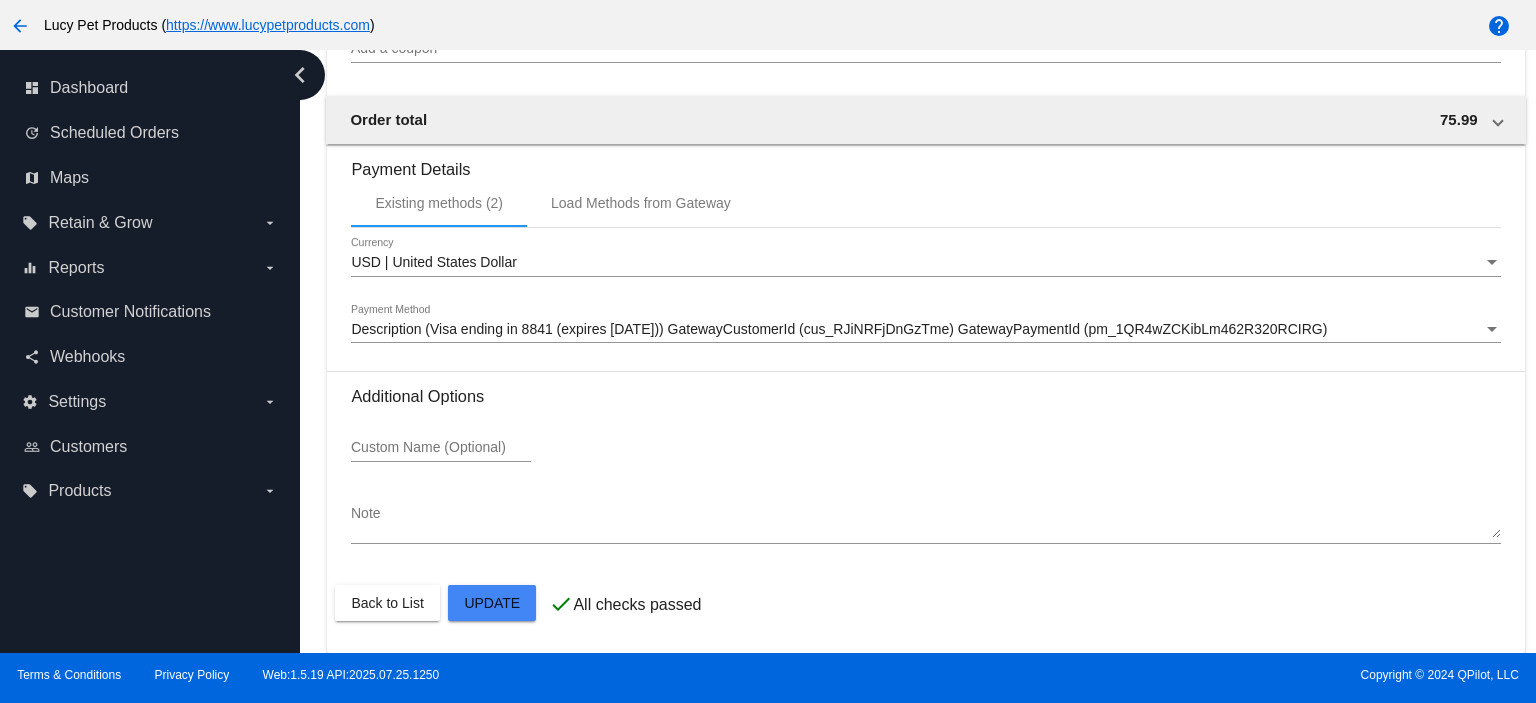 click on "Customer
5782683: [FIRST] [LAST]
[EMAIL]@gmail.com
Customer Shipping
Enter Shipping Address Select A Saved Address (0)
[FIRST]
Shipping First Name
[LAST]
Shipping Last Name
US | USA
Shipping Country
20353 Hwy 76
Shipping Street 1
Shipping Street 2
[CITY]
Shipping City
CA | California
Shipping State
92061
Shipping Postcode
Scheduled Order Details
Frequency:
Every 4 weeks
Active
Status
1" 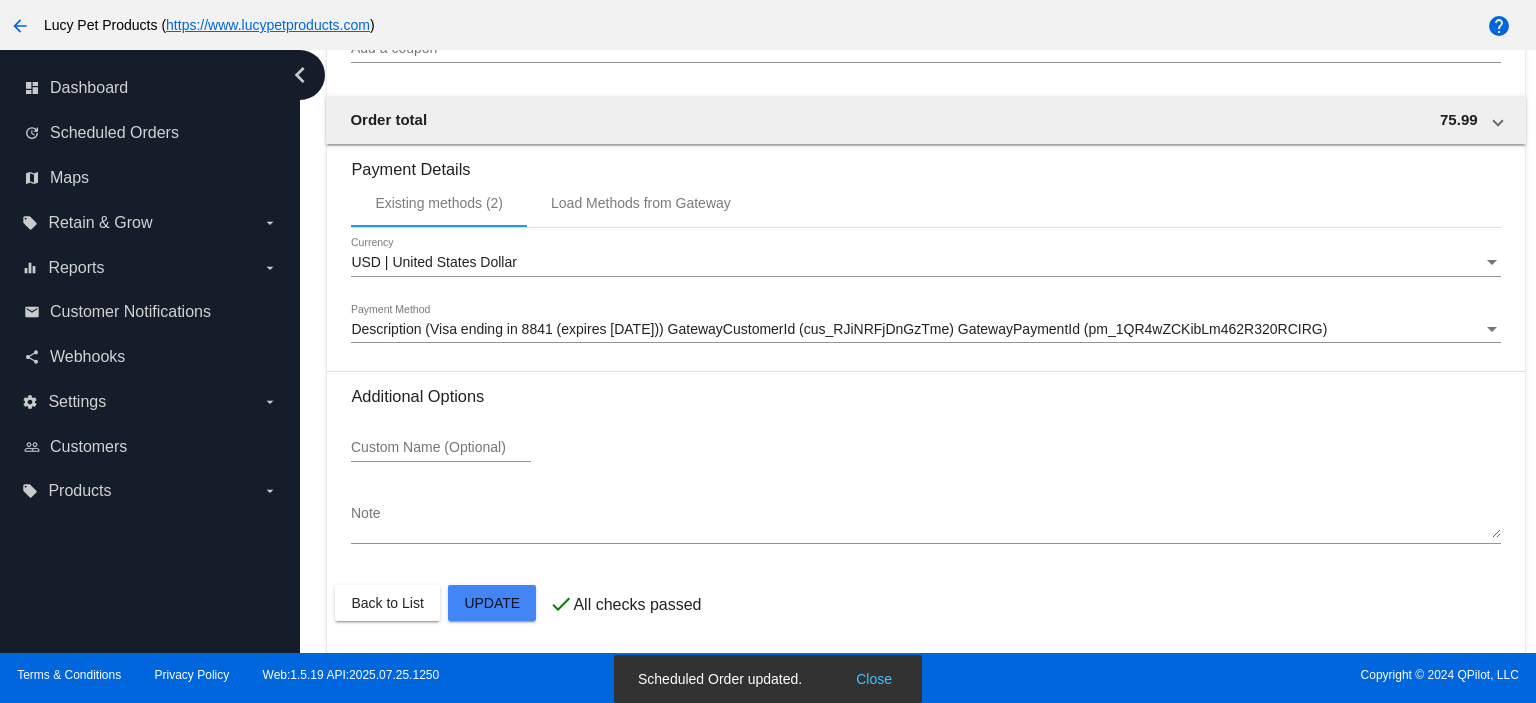 click at bounding box center [768, 351] 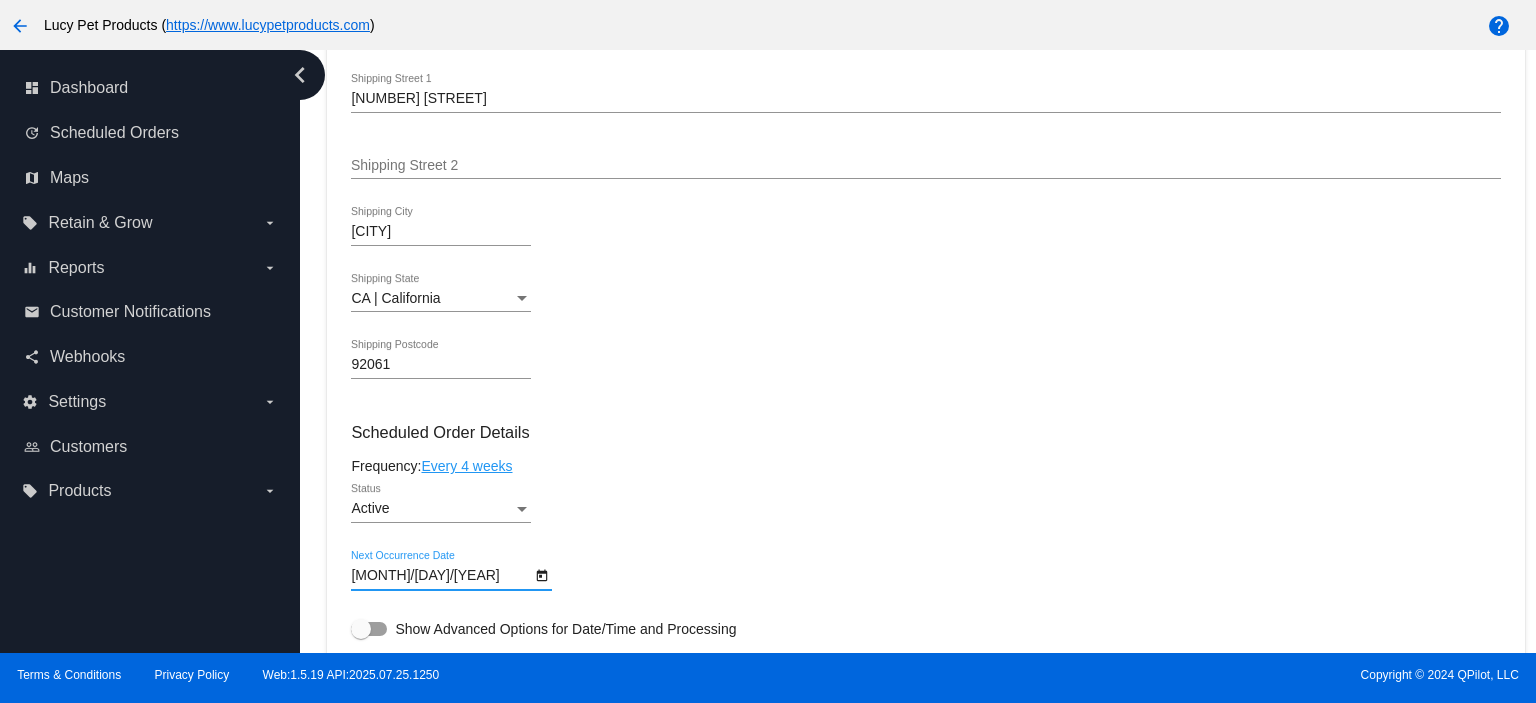 scroll, scrollTop: 799, scrollLeft: 0, axis: vertical 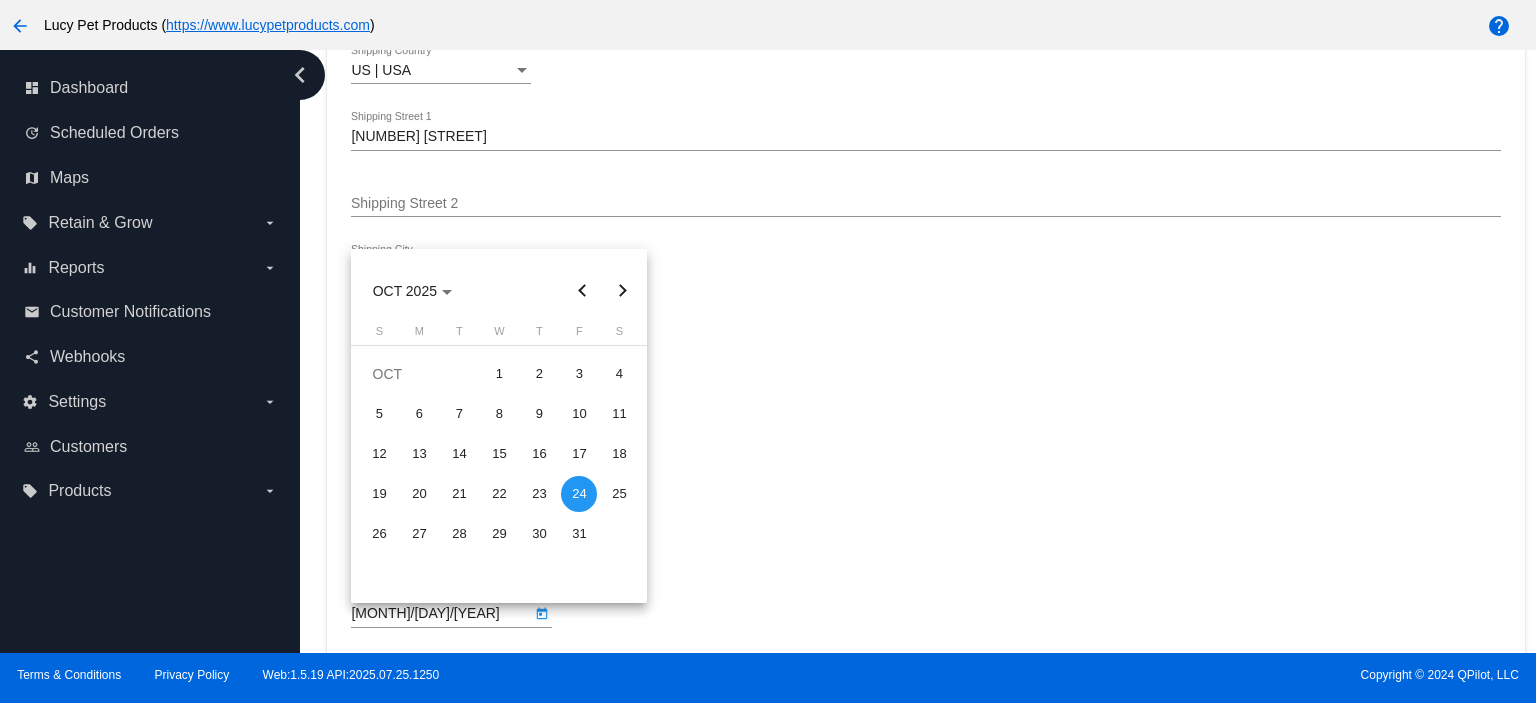 click on "24" at bounding box center [579, 494] 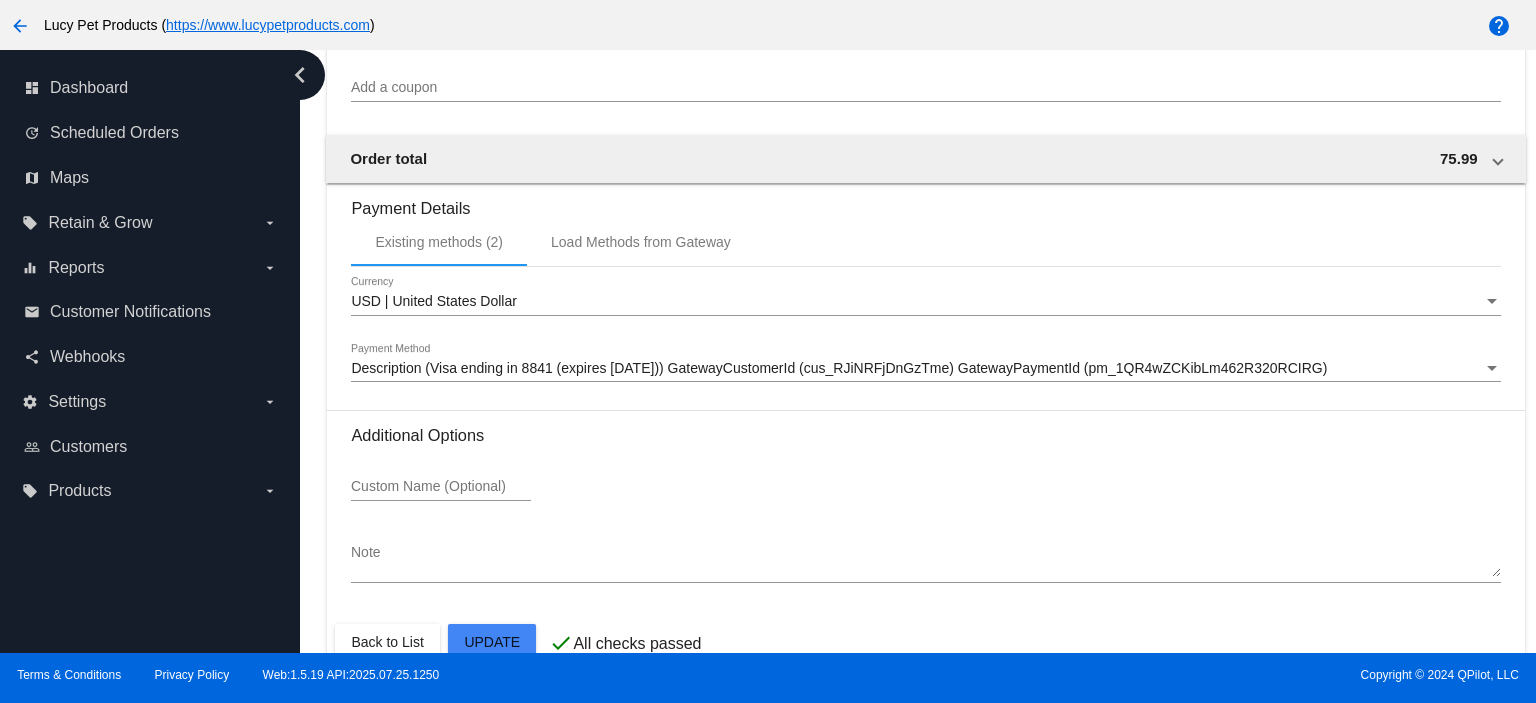 scroll, scrollTop: 1975, scrollLeft: 0, axis: vertical 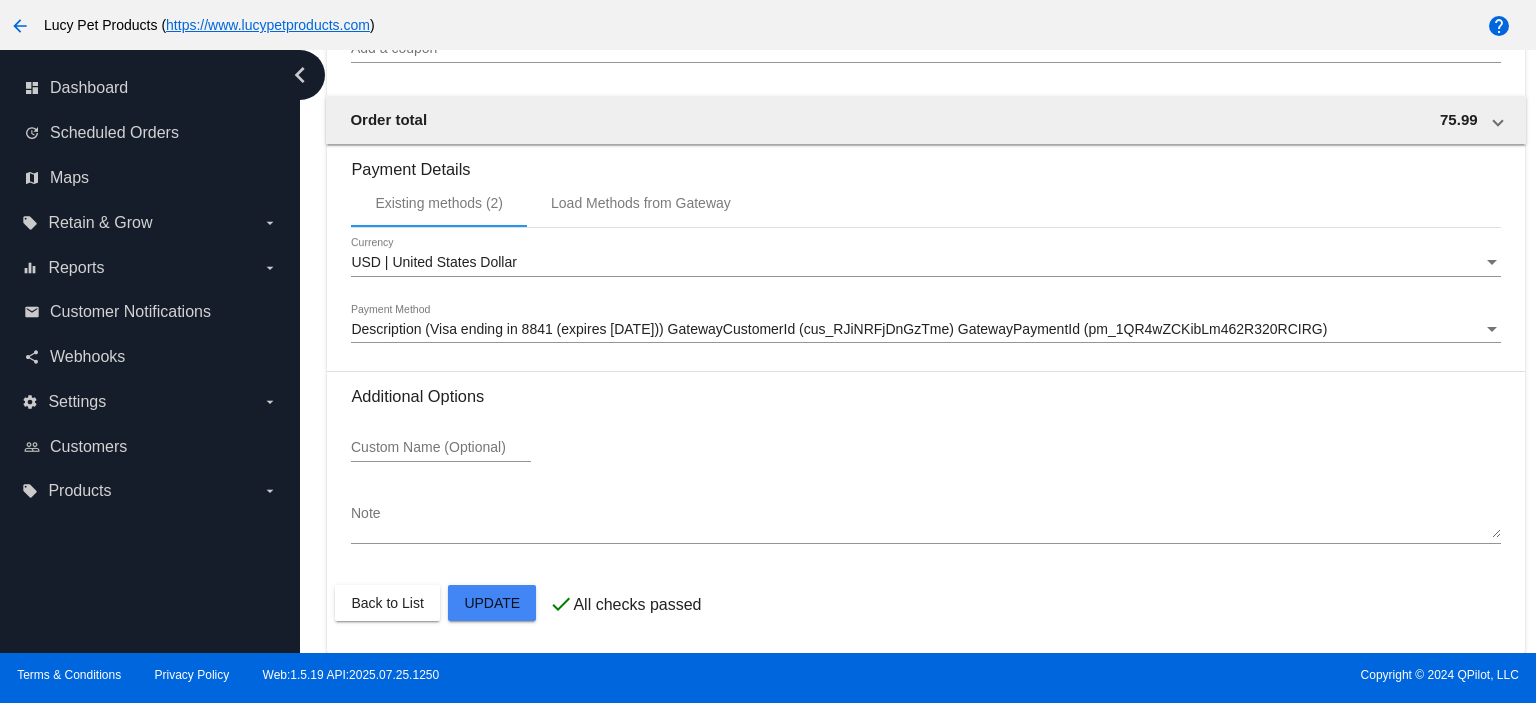 click on "Customer
5782683: [FIRST] [LAST]
[EMAIL]@gmail.com
Customer Shipping
Enter Shipping Address Select A Saved Address (0)
[FIRST]
Shipping First Name
[LAST]
Shipping Last Name
US | USA
Shipping Country
20353 Hwy 76
Shipping Street 1
Shipping Street 2
[CITY]
Shipping City
CA | California
Shipping State
92061
Shipping Postcode
Scheduled Order Details
Frequency:
Every 4 weeks
Active
Status
1" 